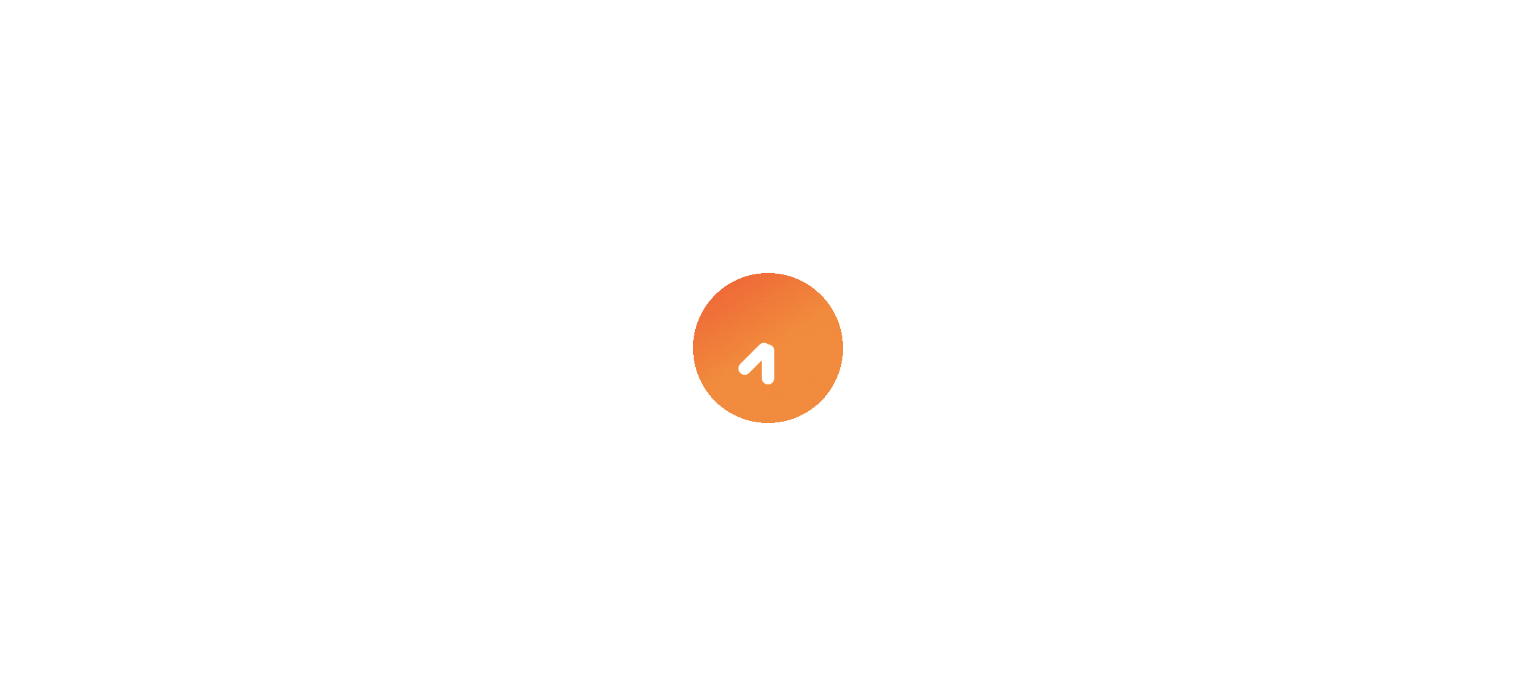 scroll, scrollTop: 0, scrollLeft: 0, axis: both 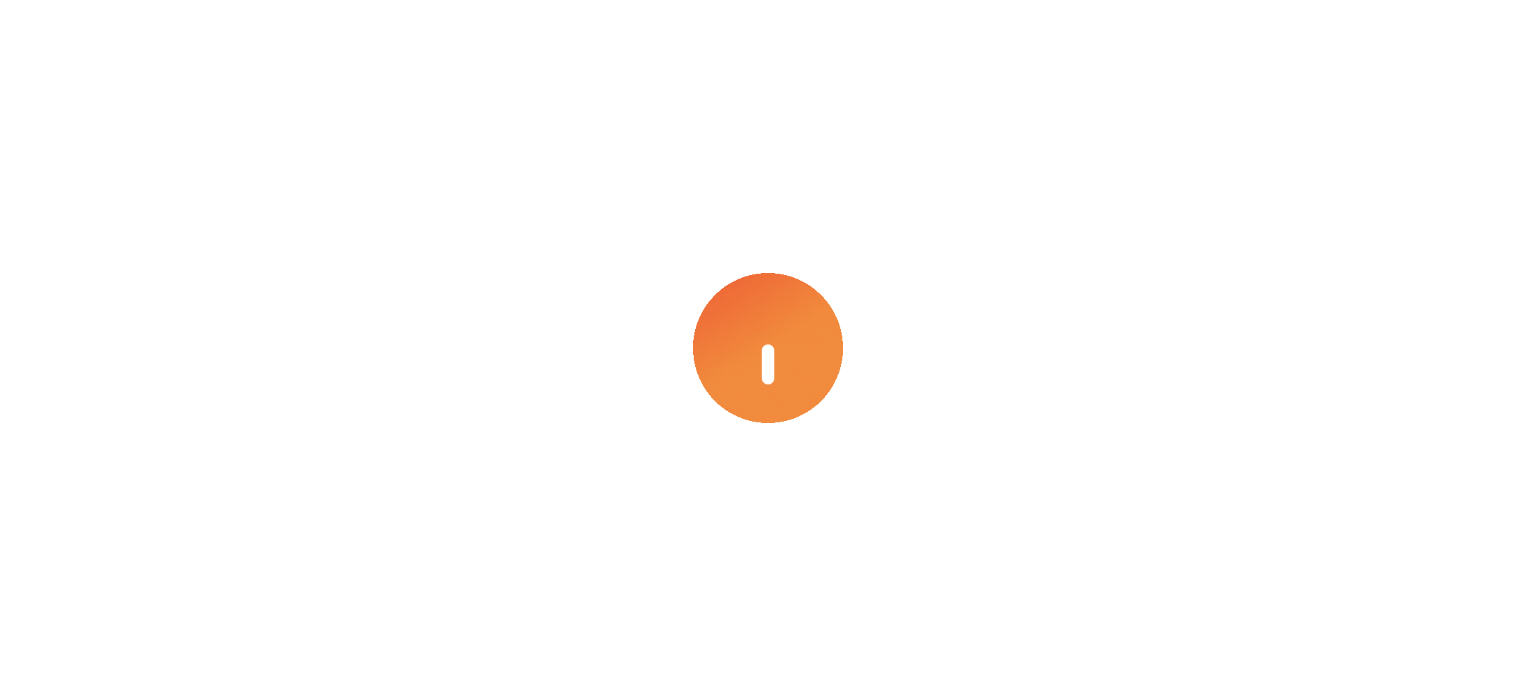 select on "****" 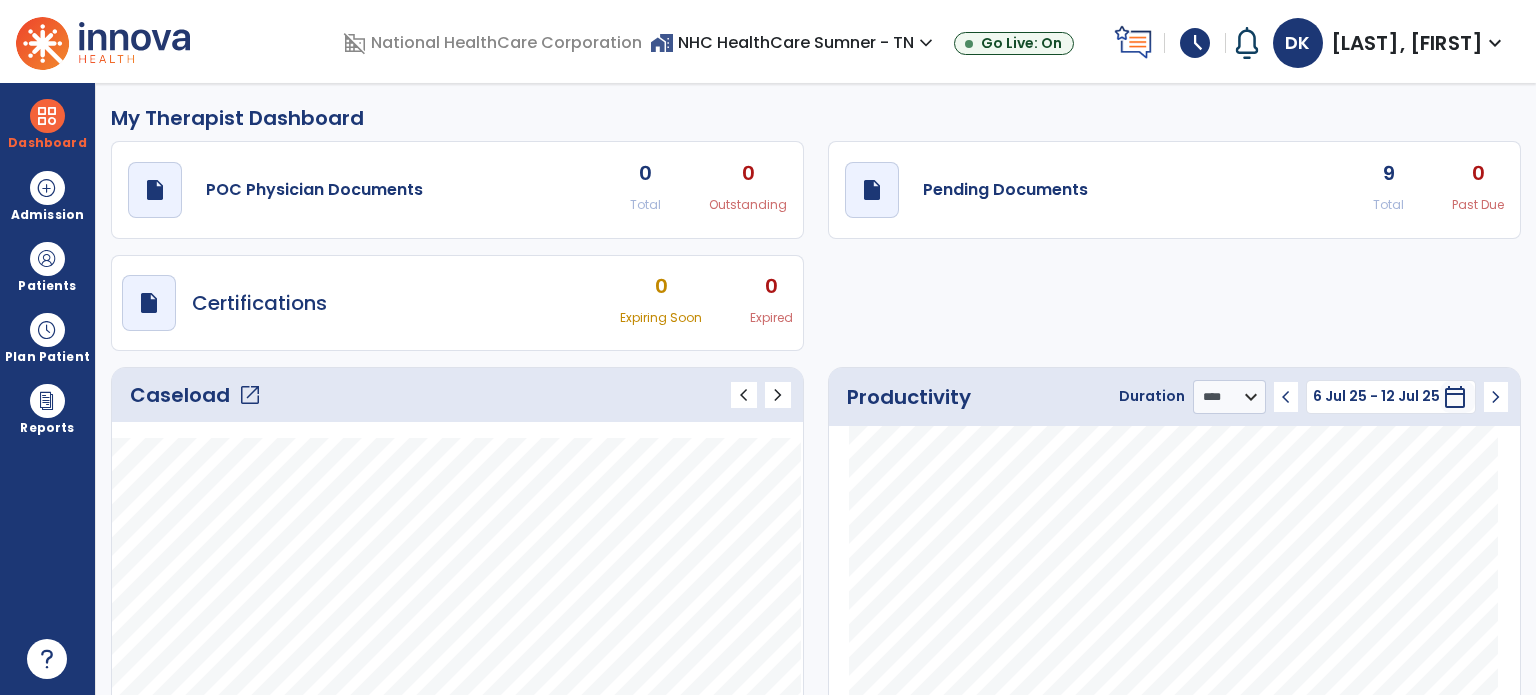 click on "Caseload   open_in_new" 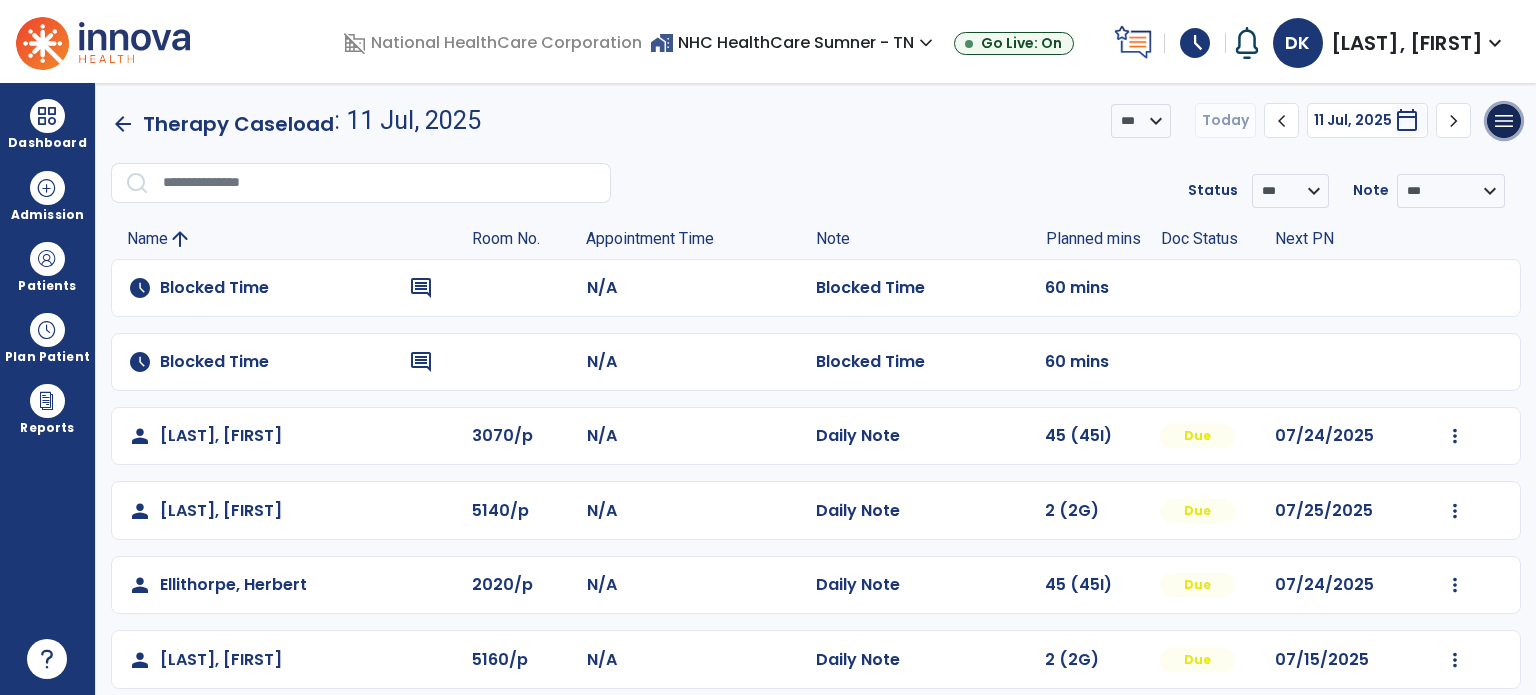 click on "menu" at bounding box center (1504, 121) 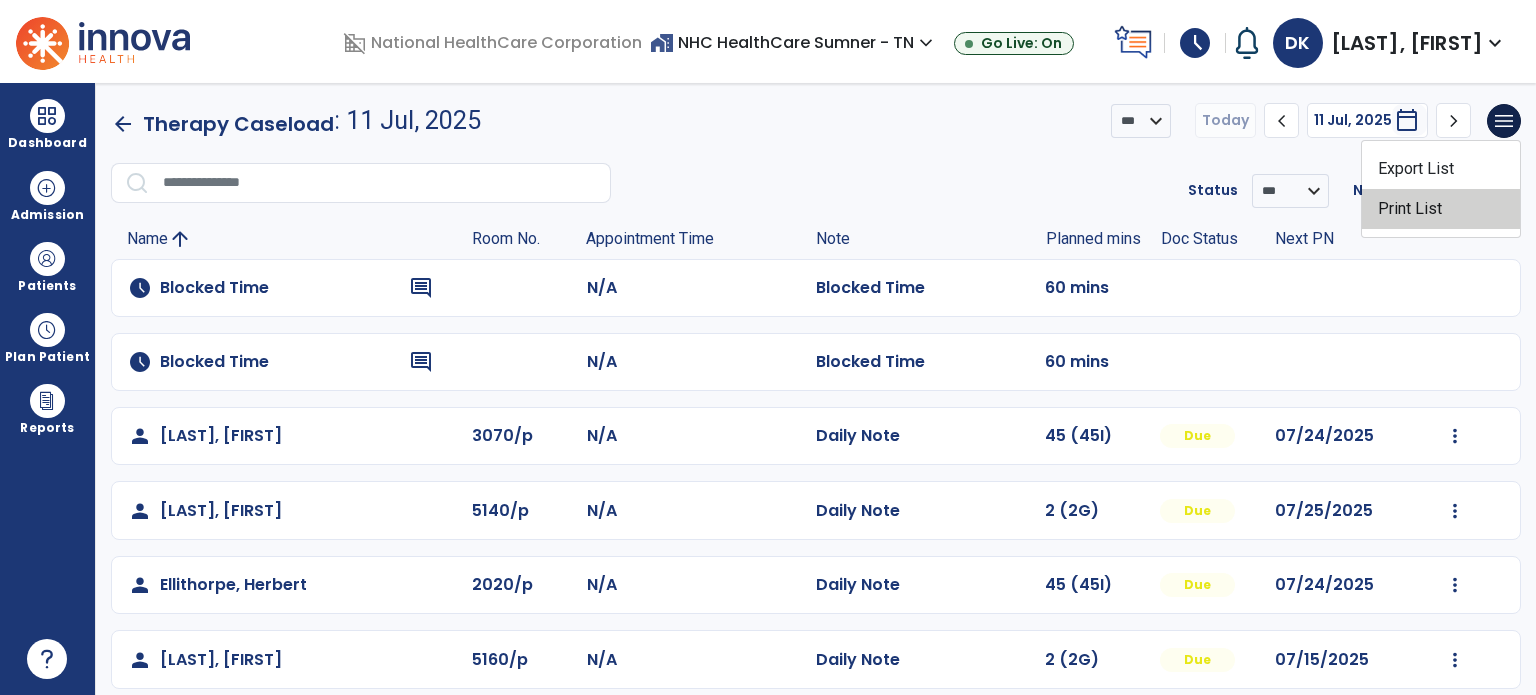 click on "Print List" 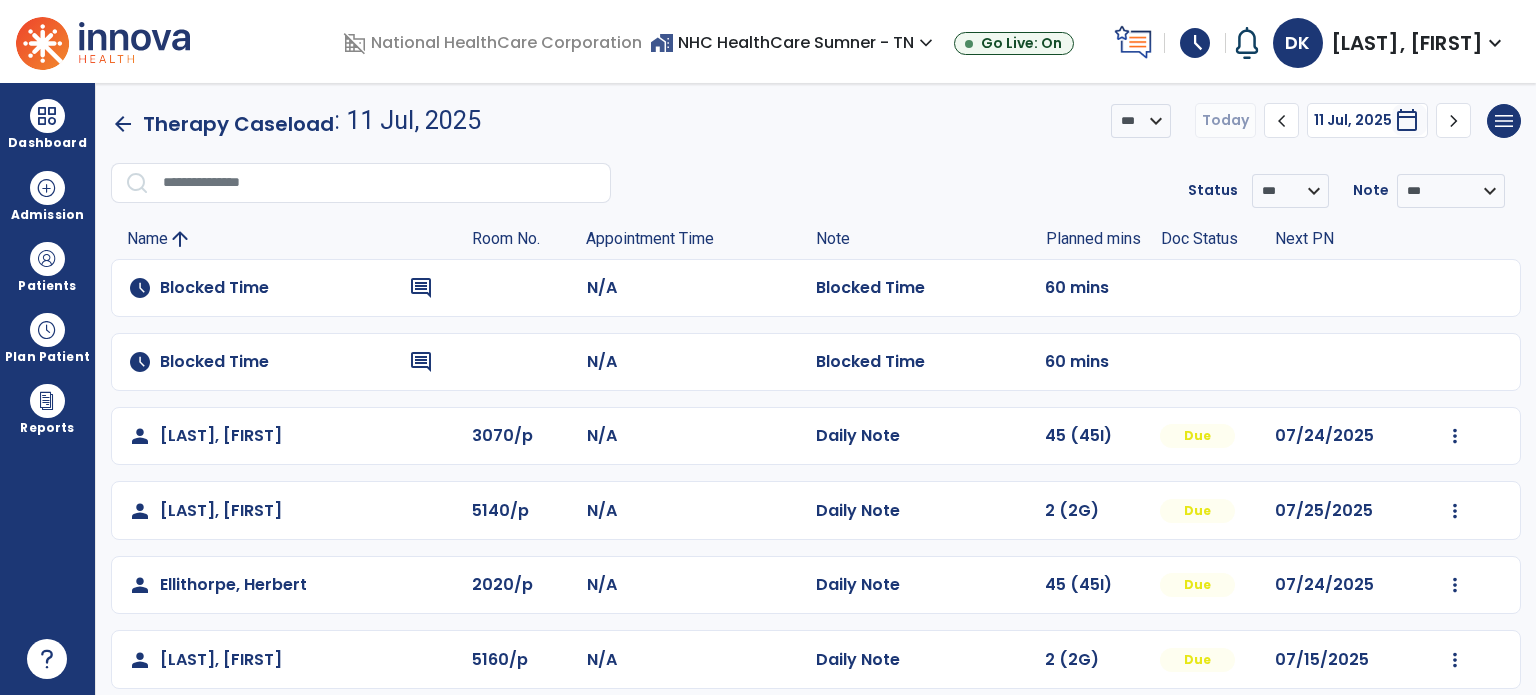 click on "Admission" at bounding box center [47, 195] 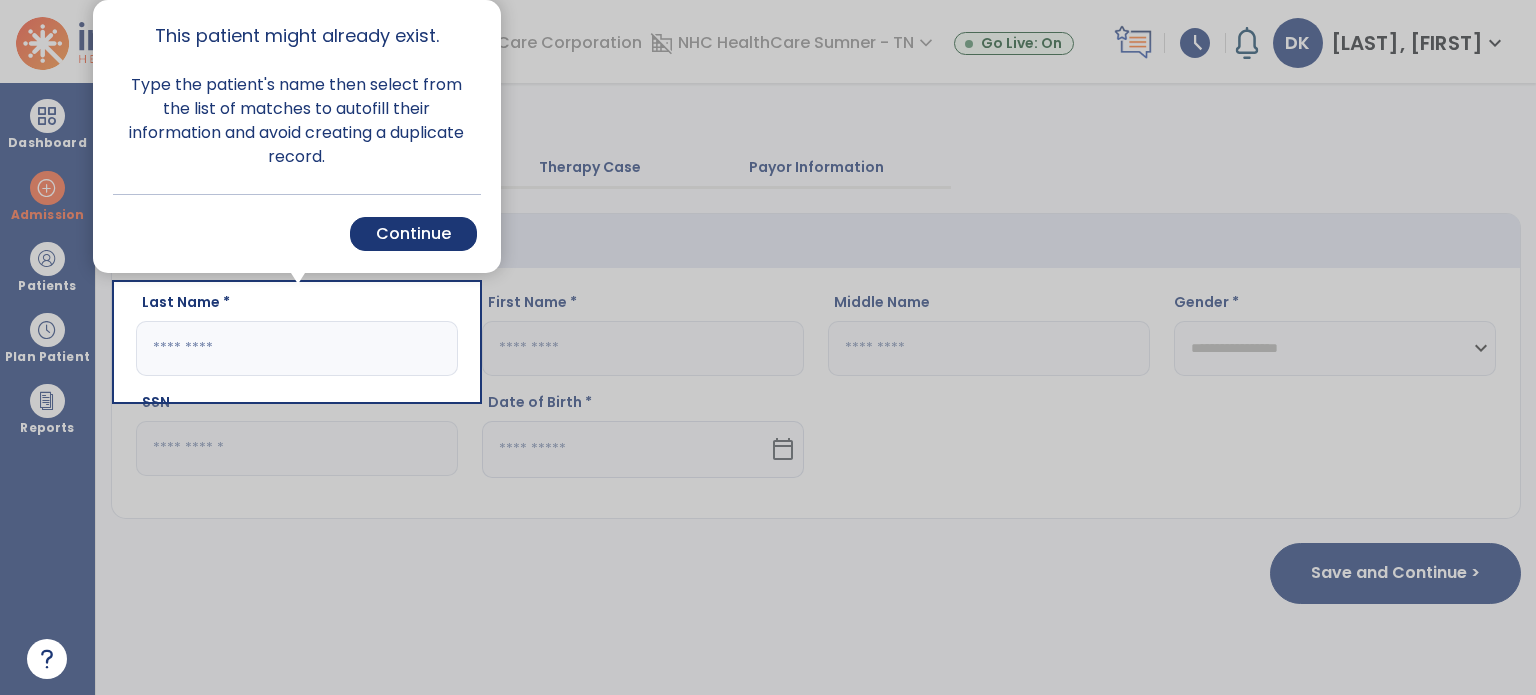drag, startPoint x: 1404, startPoint y: 434, endPoint x: 1535, endPoint y: 151, distance: 311.84933 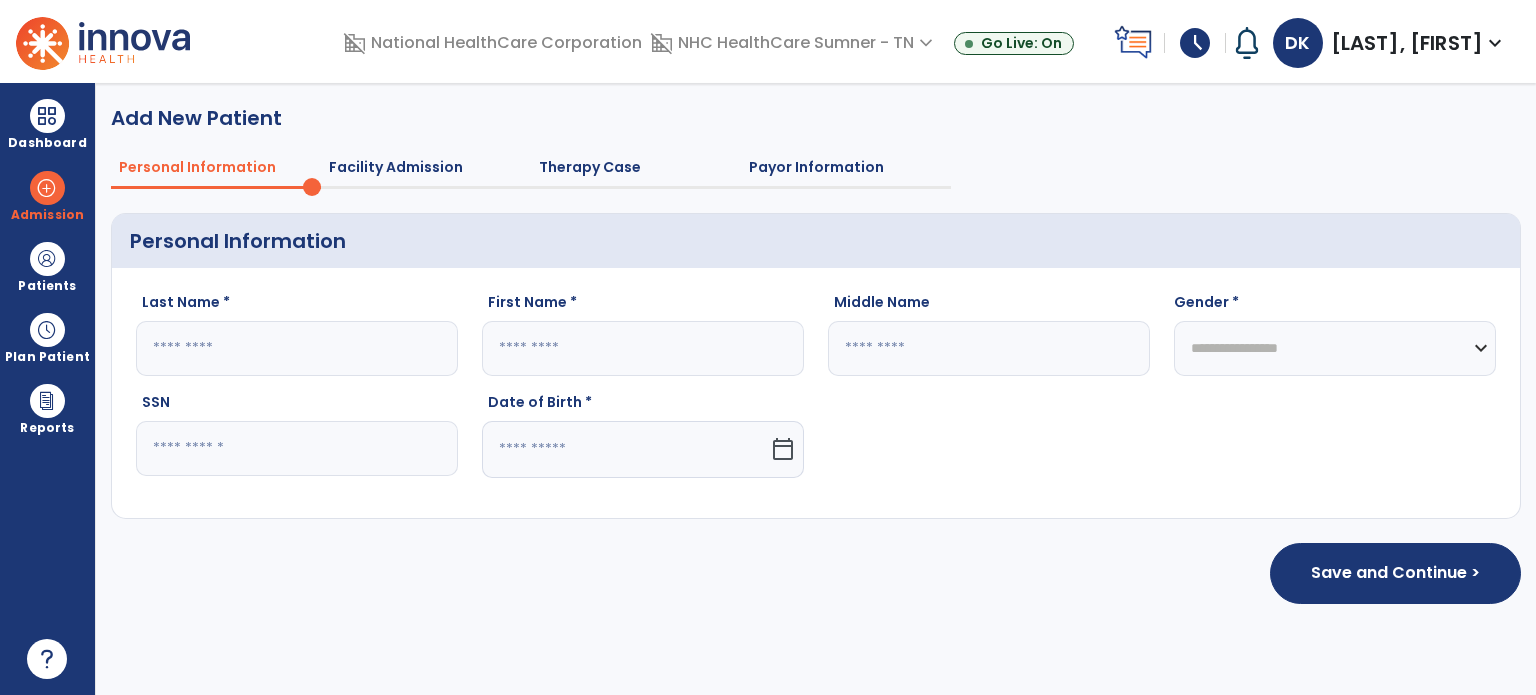 click on "Dashboard" at bounding box center (47, 143) 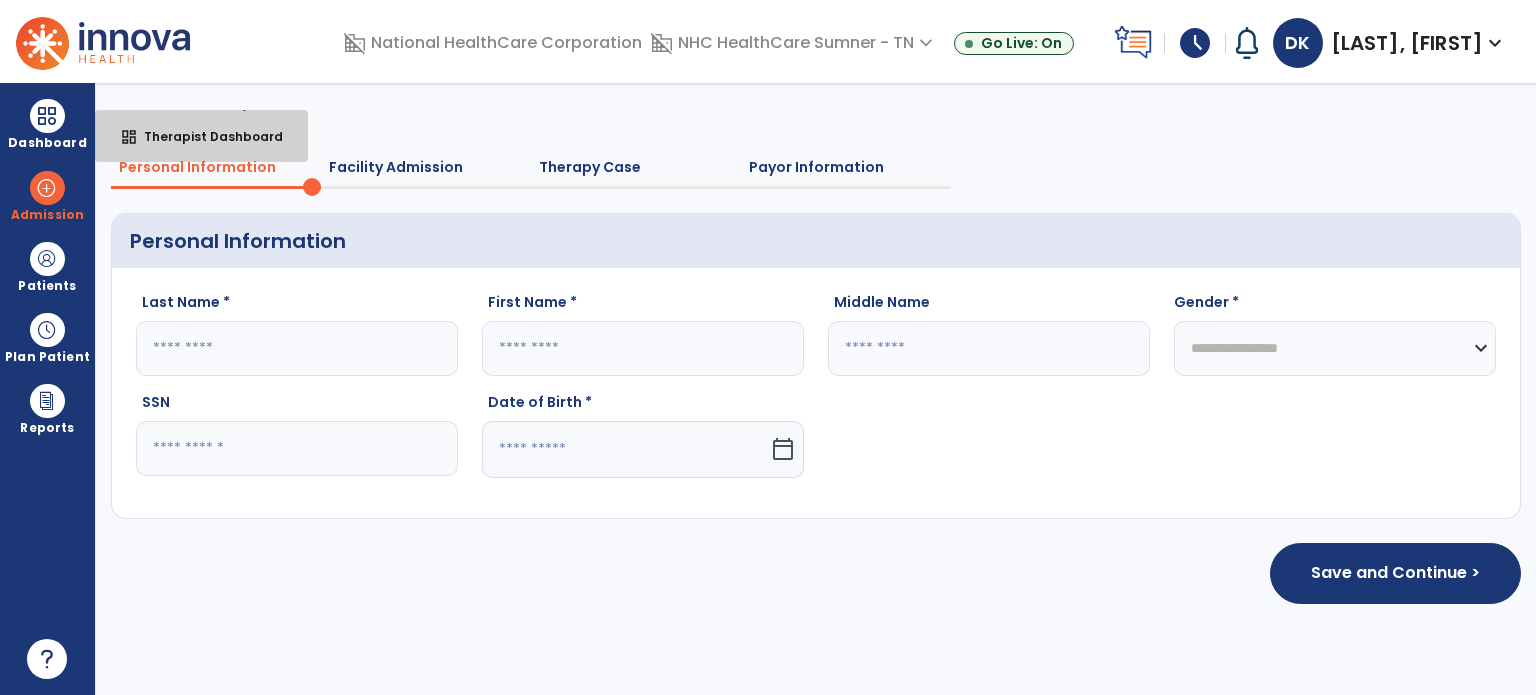 click on "dashboard  Therapist Dashboard" at bounding box center (201, 136) 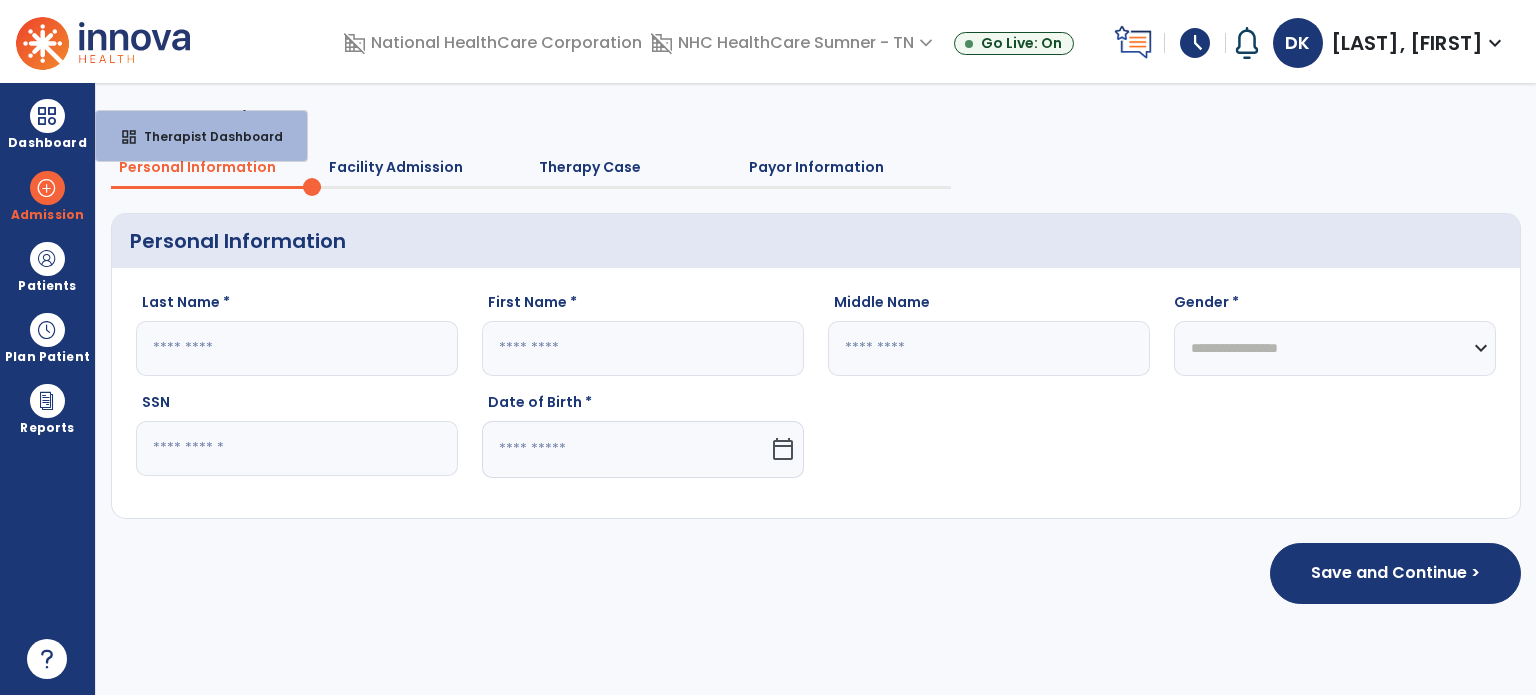 select on "****" 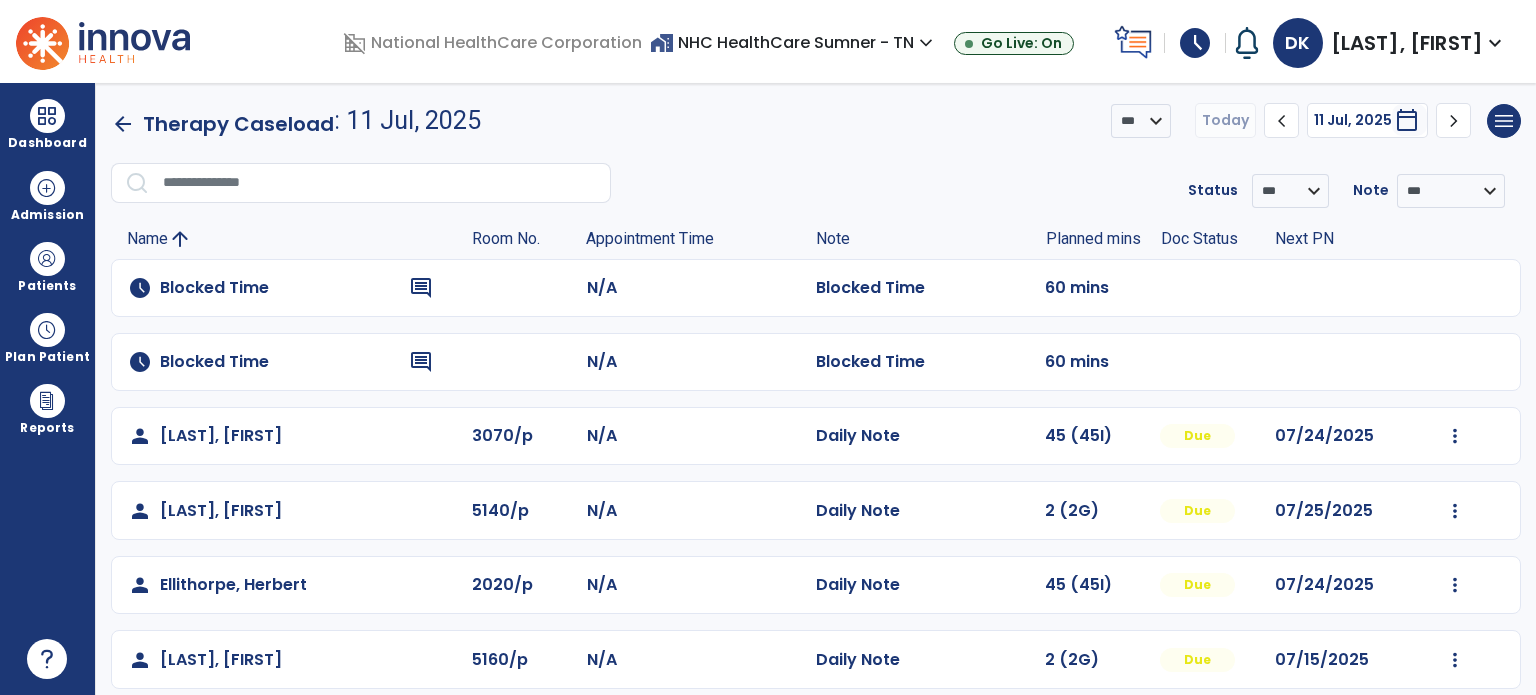 click on "arrow_back   Therapy Caseload  : 11 Jul, 2025 *** ****  Today  chevron_left 11 Jul, 2025  *********  calendar_today  chevron_right  menu   Export List   Print List" 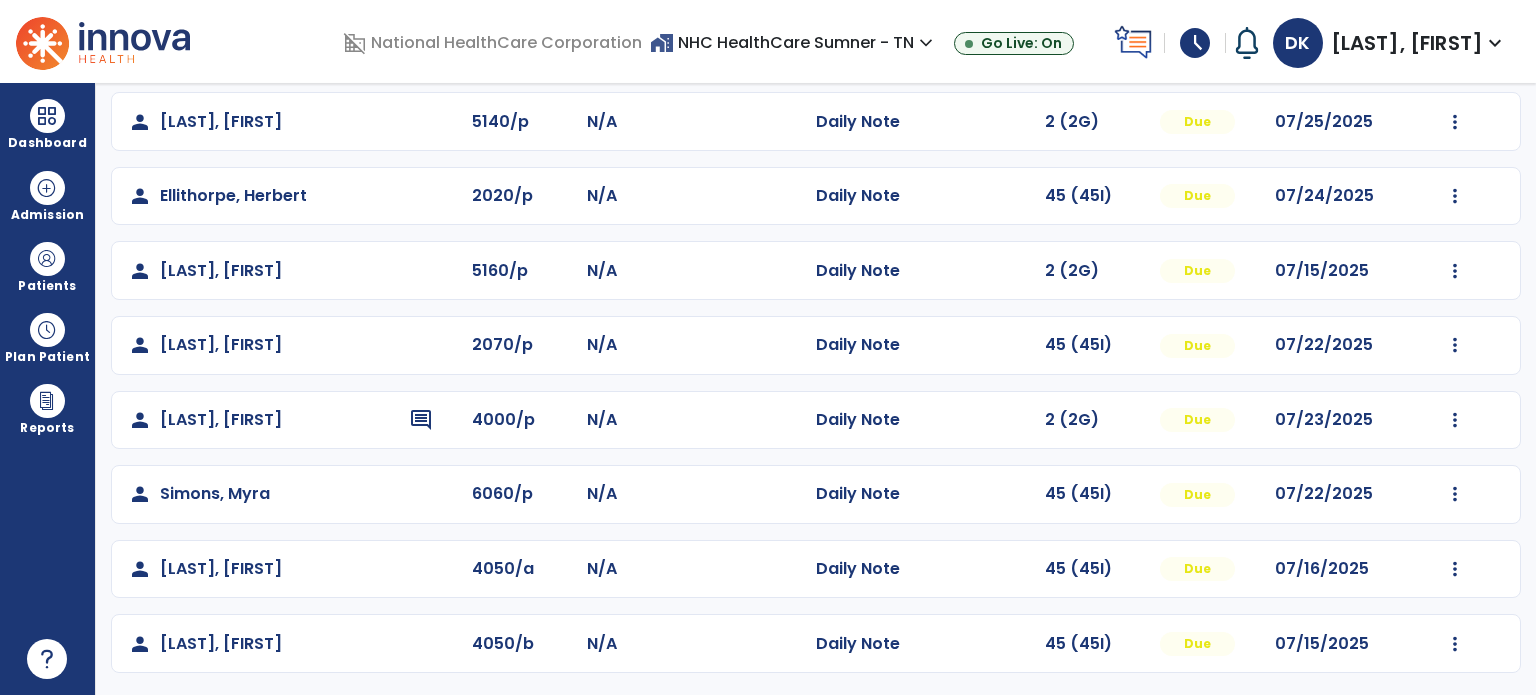 scroll, scrollTop: 391, scrollLeft: 0, axis: vertical 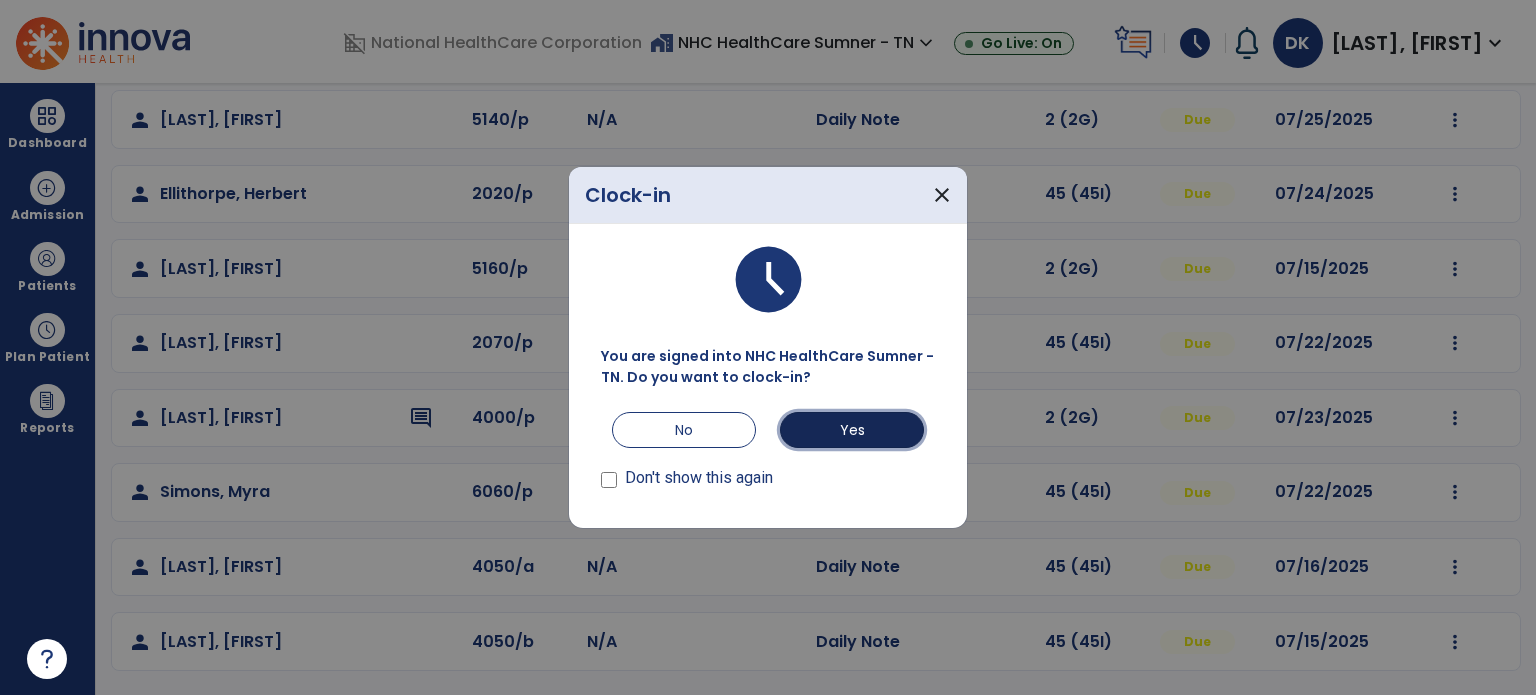 click on "Yes" at bounding box center [852, 430] 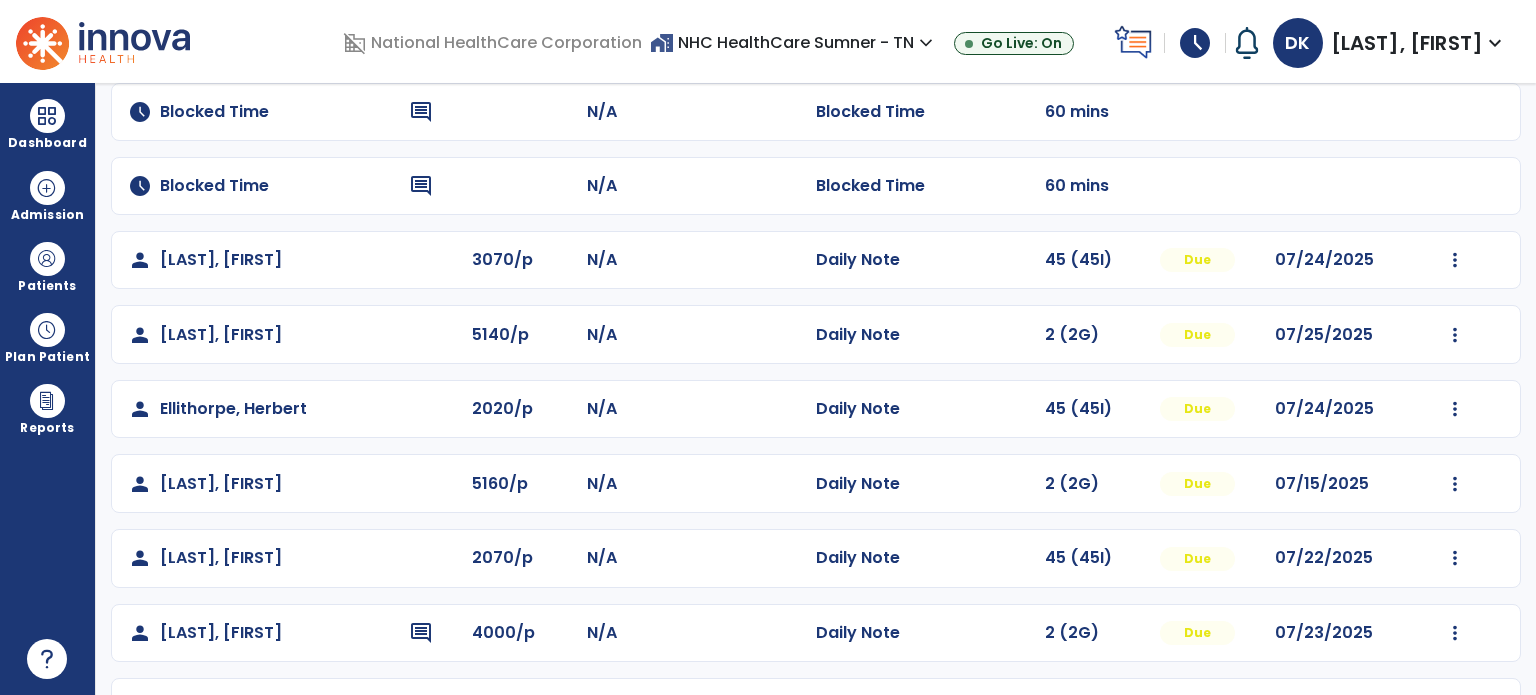 scroll, scrollTop: 178, scrollLeft: 0, axis: vertical 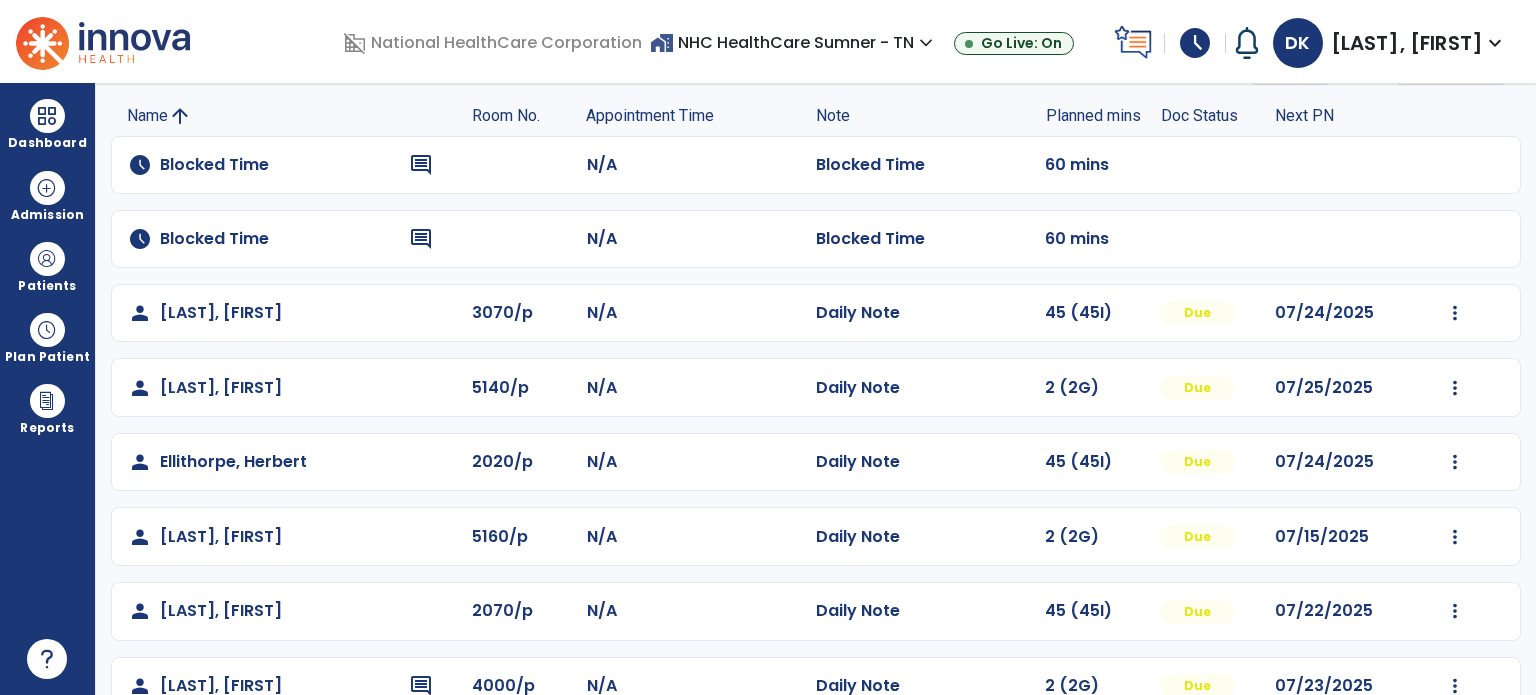 click at bounding box center (47, 259) 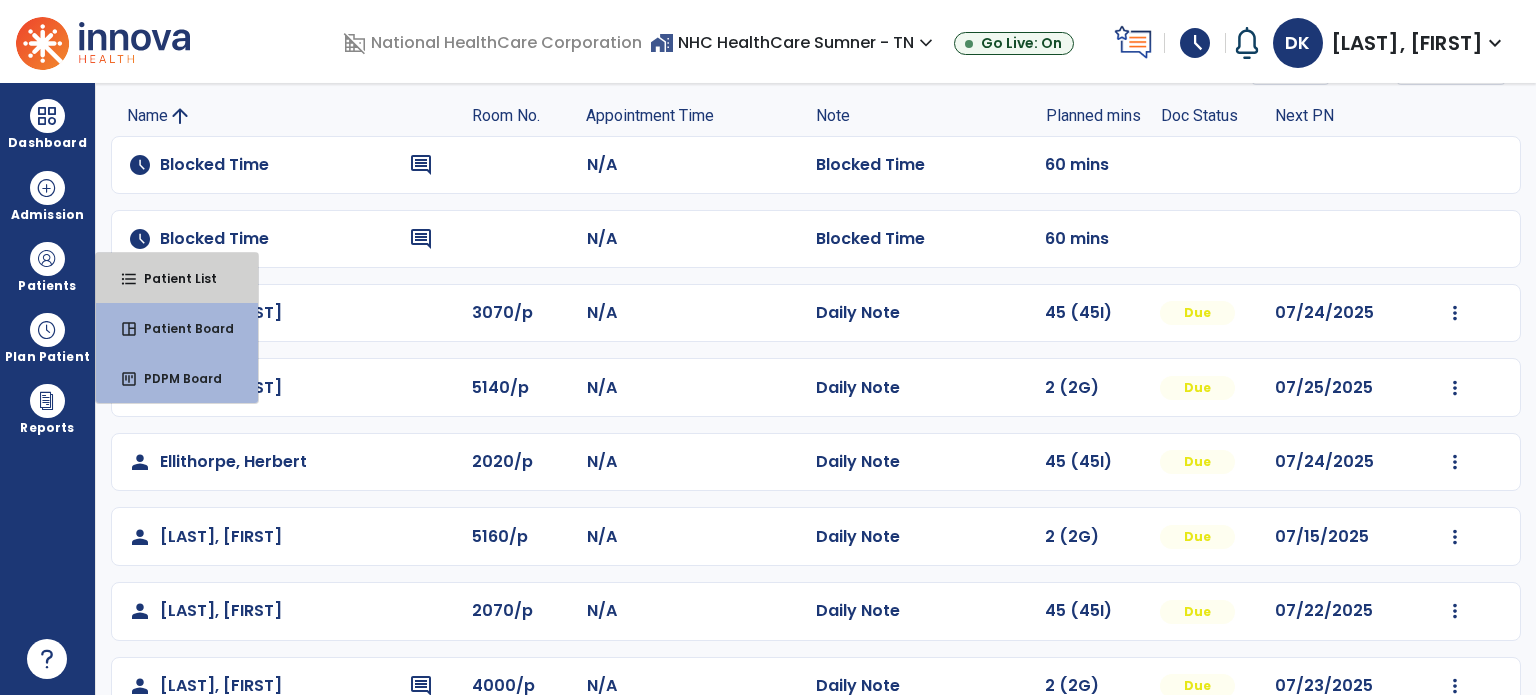 click on "format_list_bulleted  Patient List" at bounding box center [177, 278] 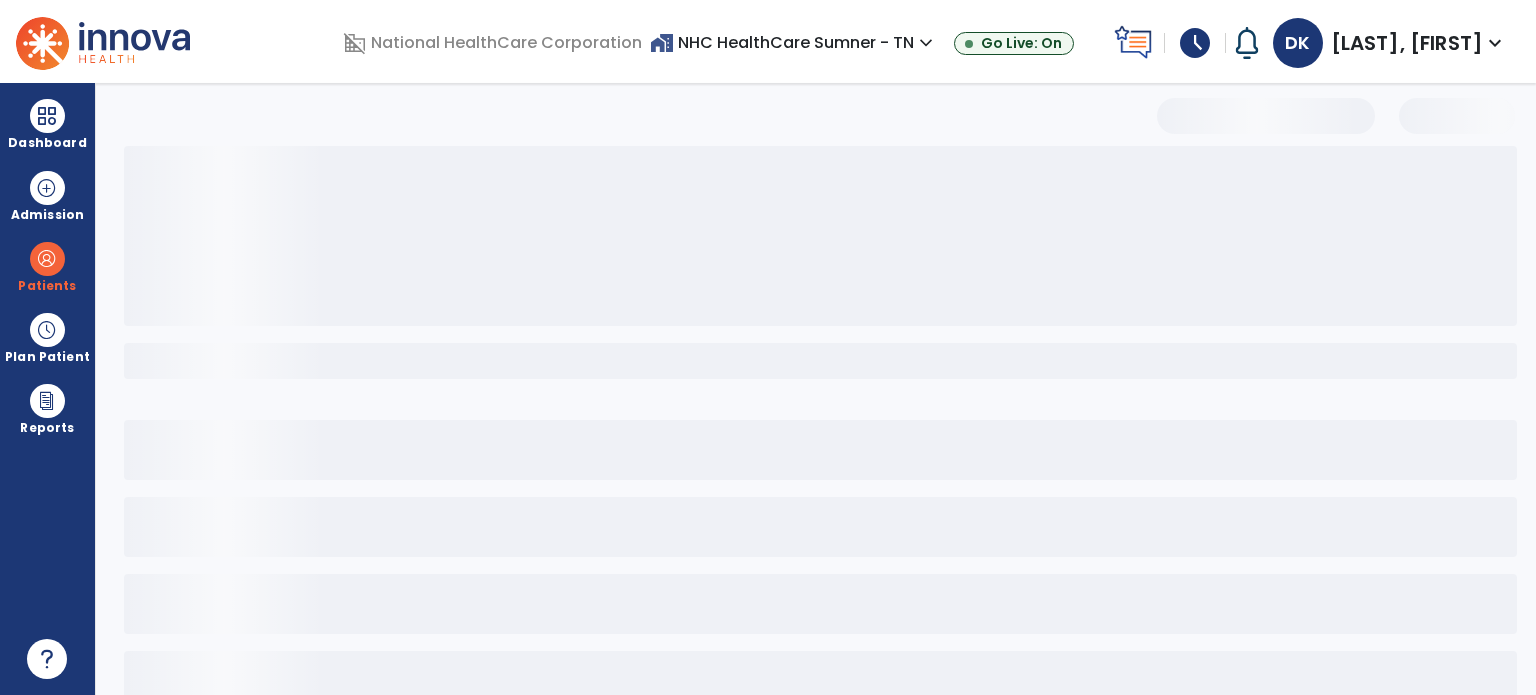 scroll, scrollTop: 46, scrollLeft: 0, axis: vertical 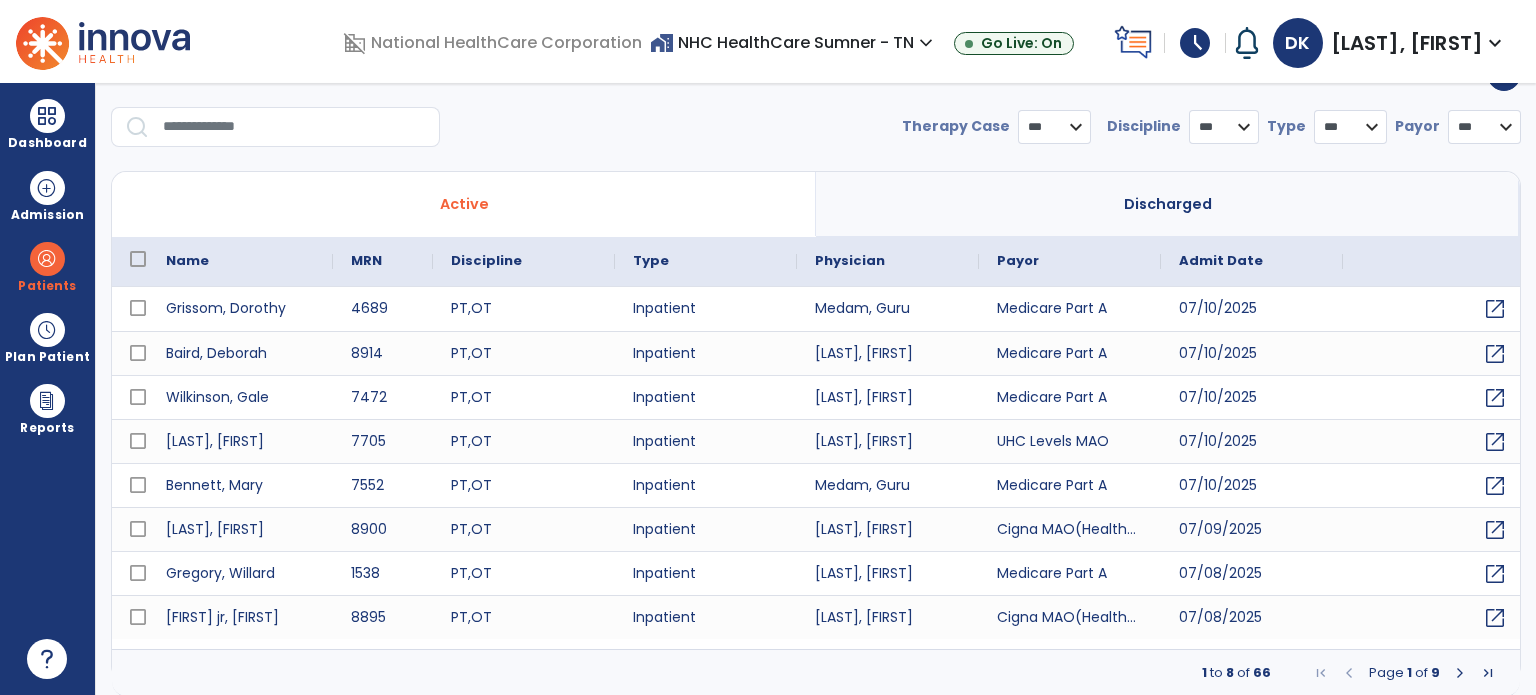 select on "***" 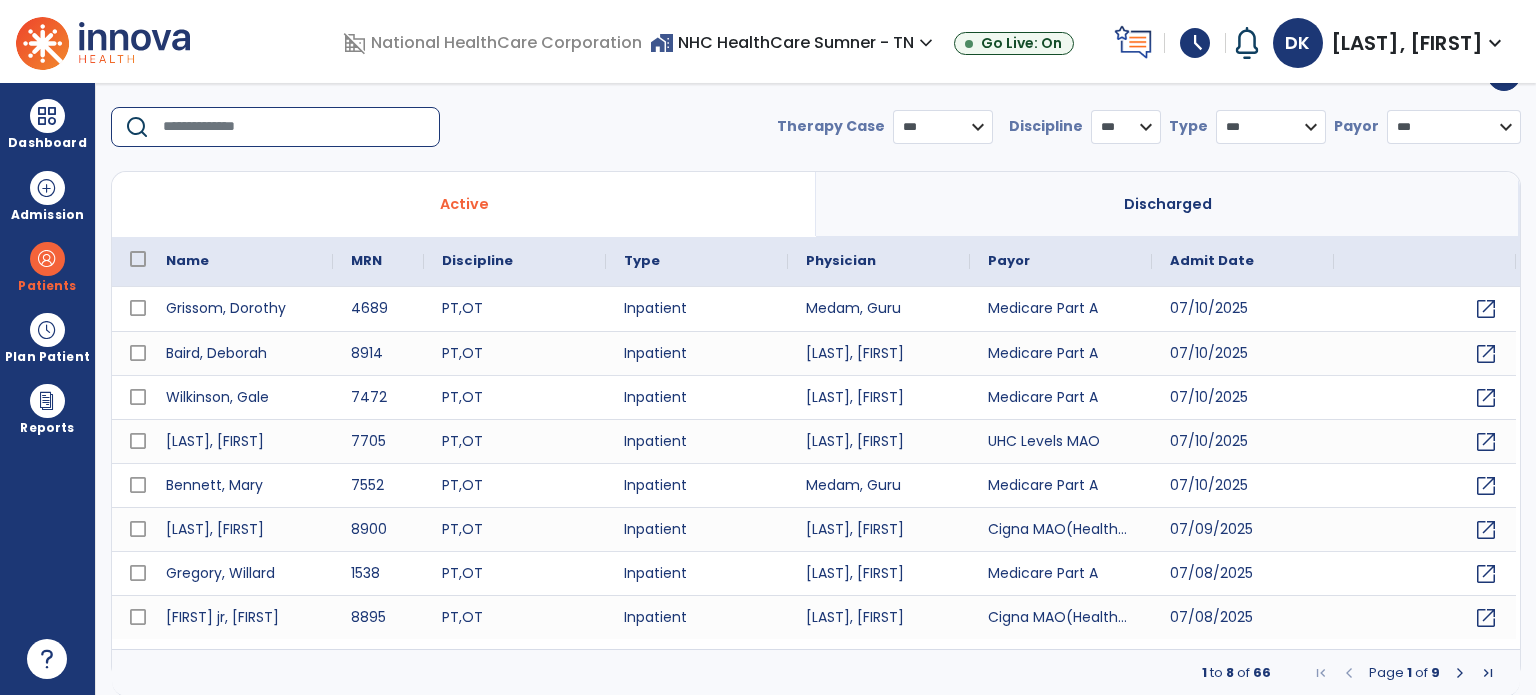 click at bounding box center (294, 127) 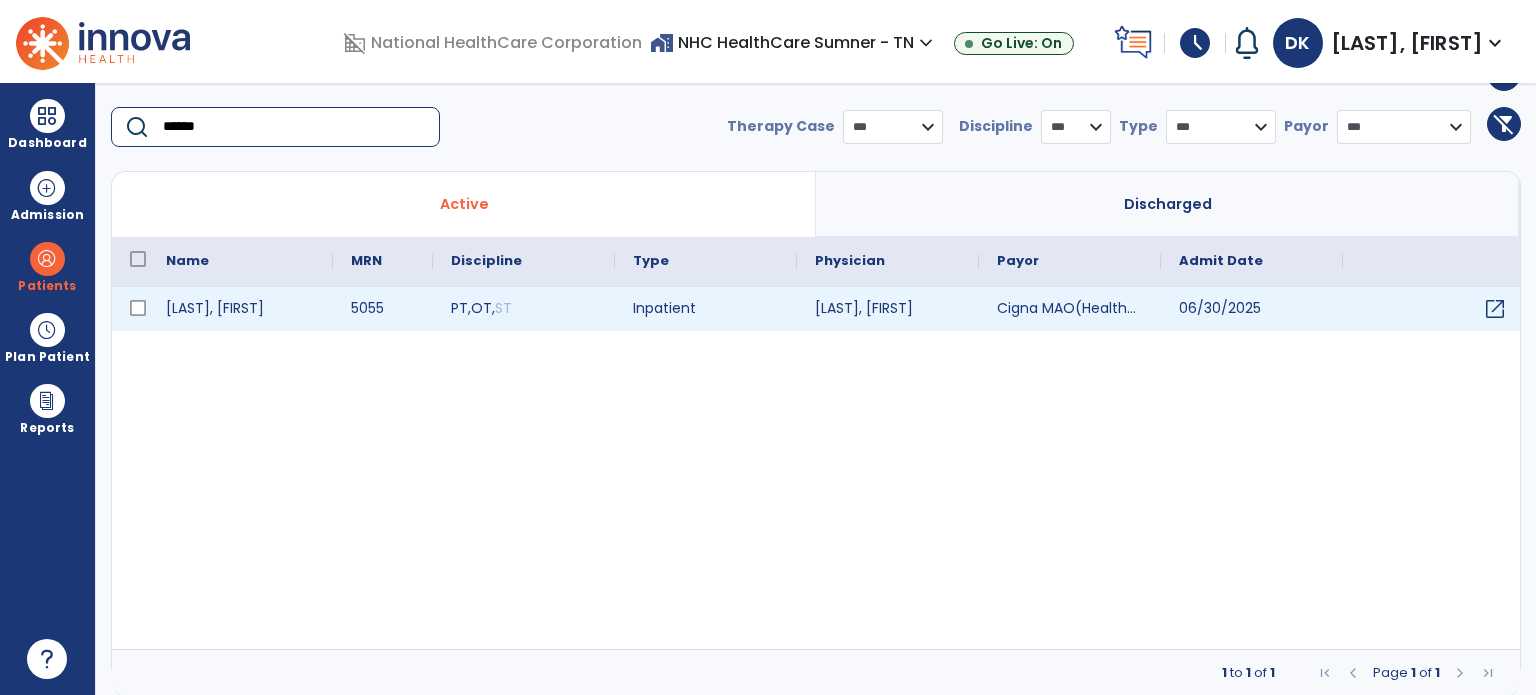 type on "******" 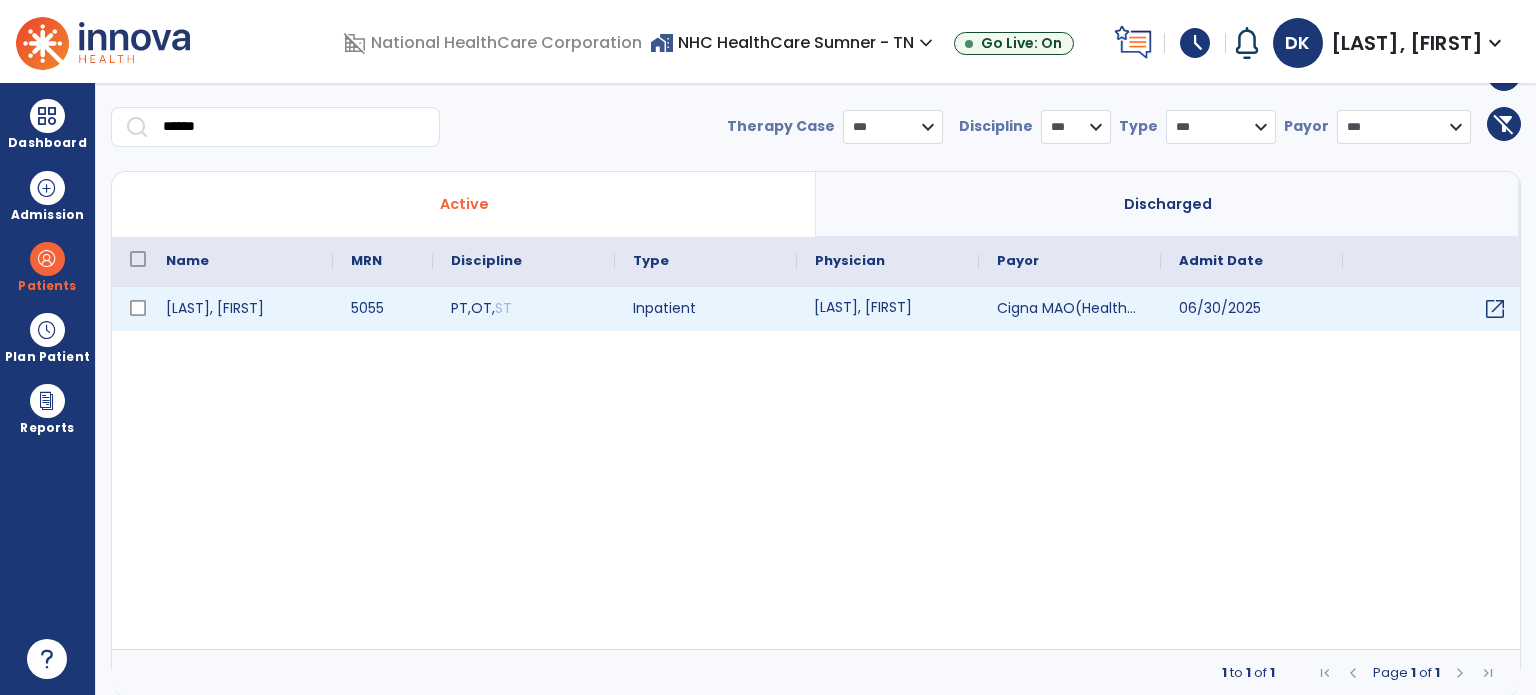 click on "[LAST], [FIRST]" at bounding box center (888, 309) 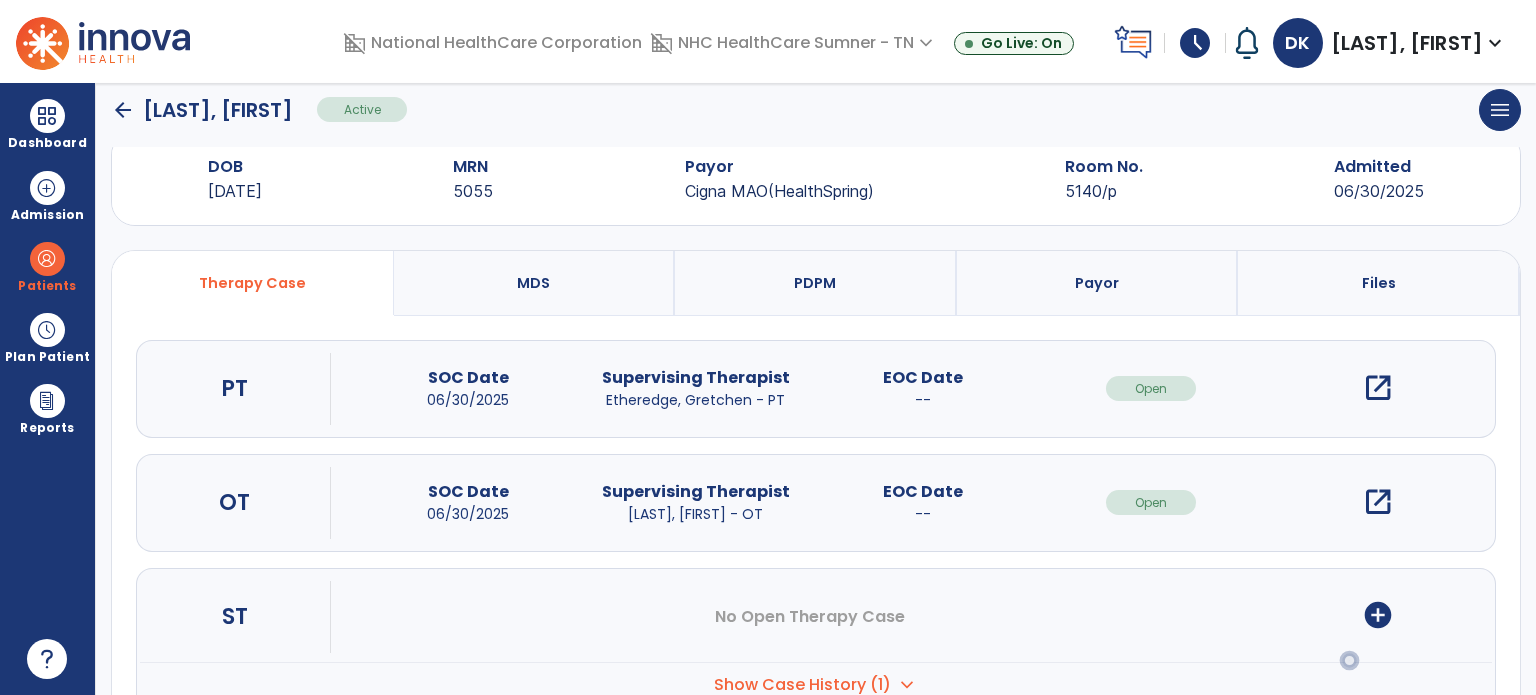 scroll, scrollTop: 0, scrollLeft: 0, axis: both 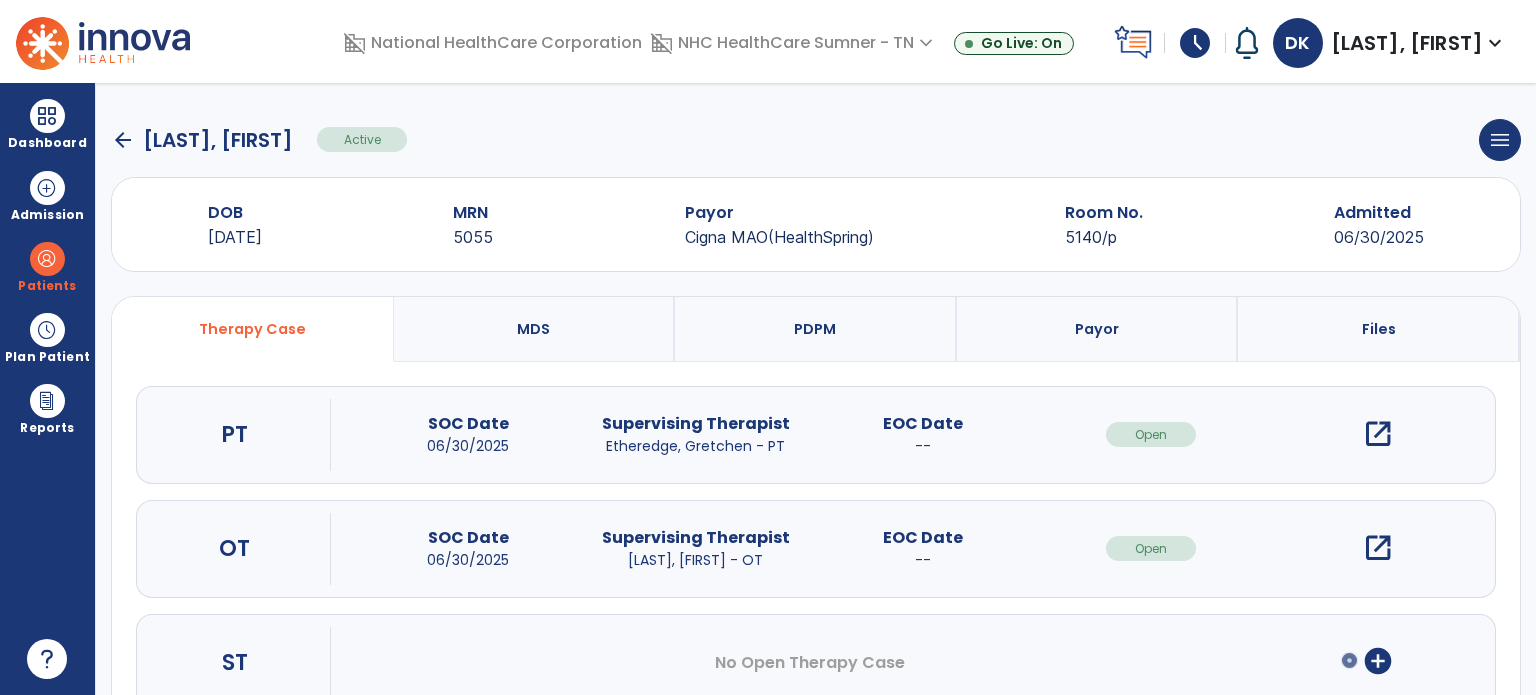 click on "open_in_new" at bounding box center [1378, 434] 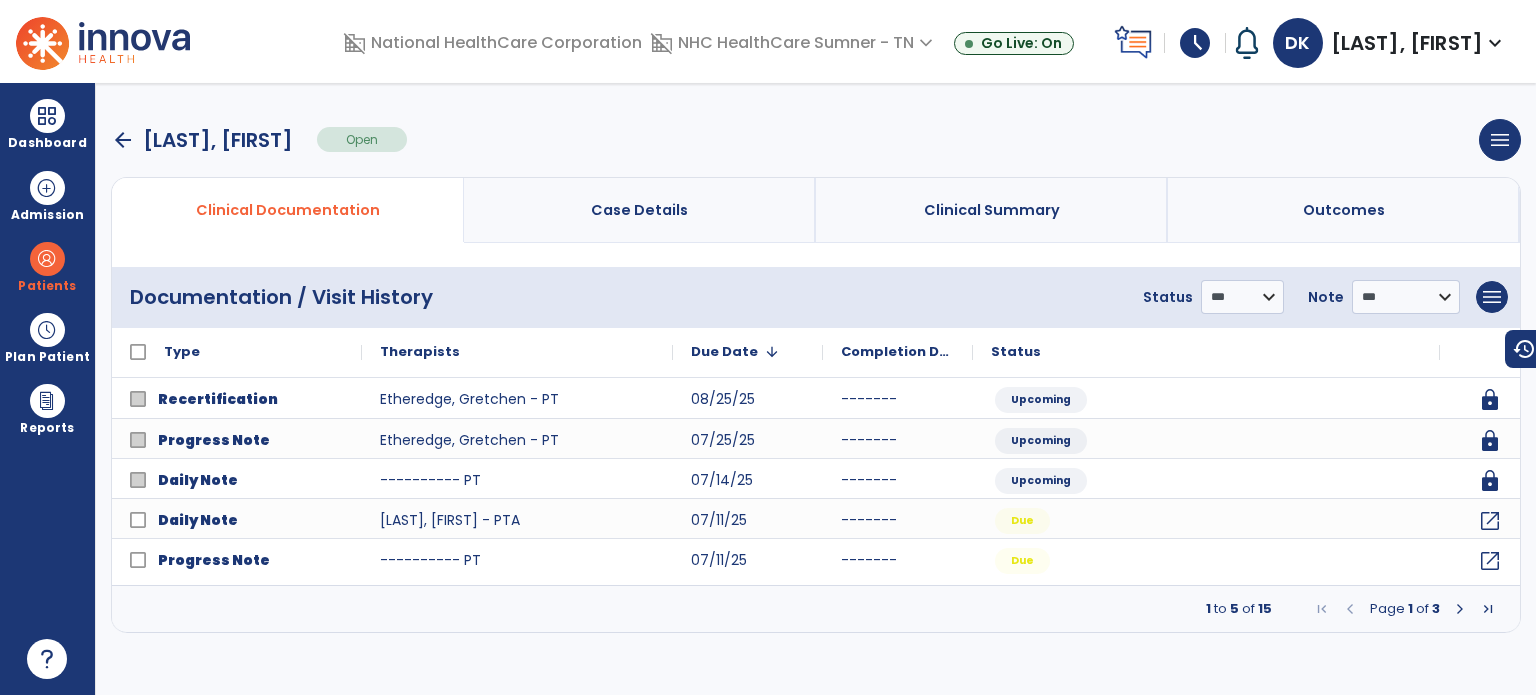 click at bounding box center (1460, 609) 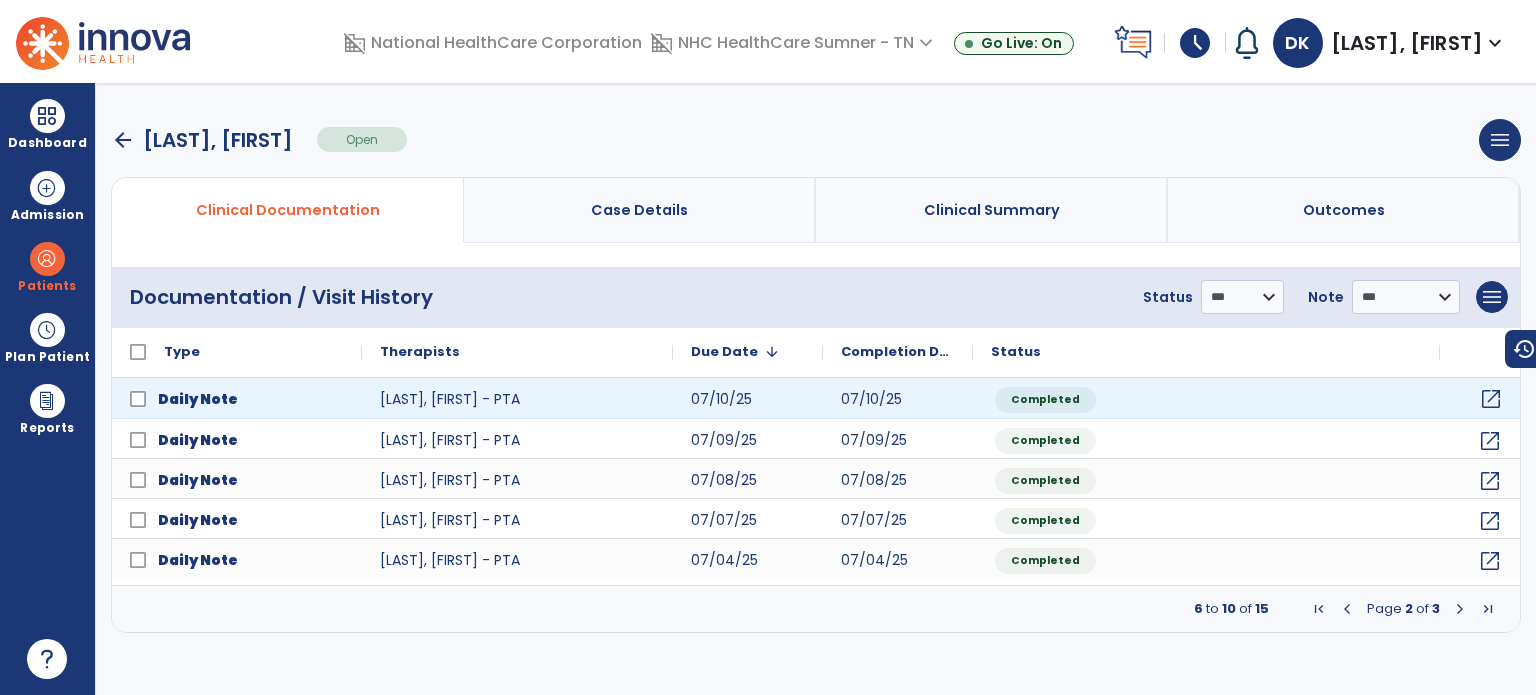 click on "open_in_new" 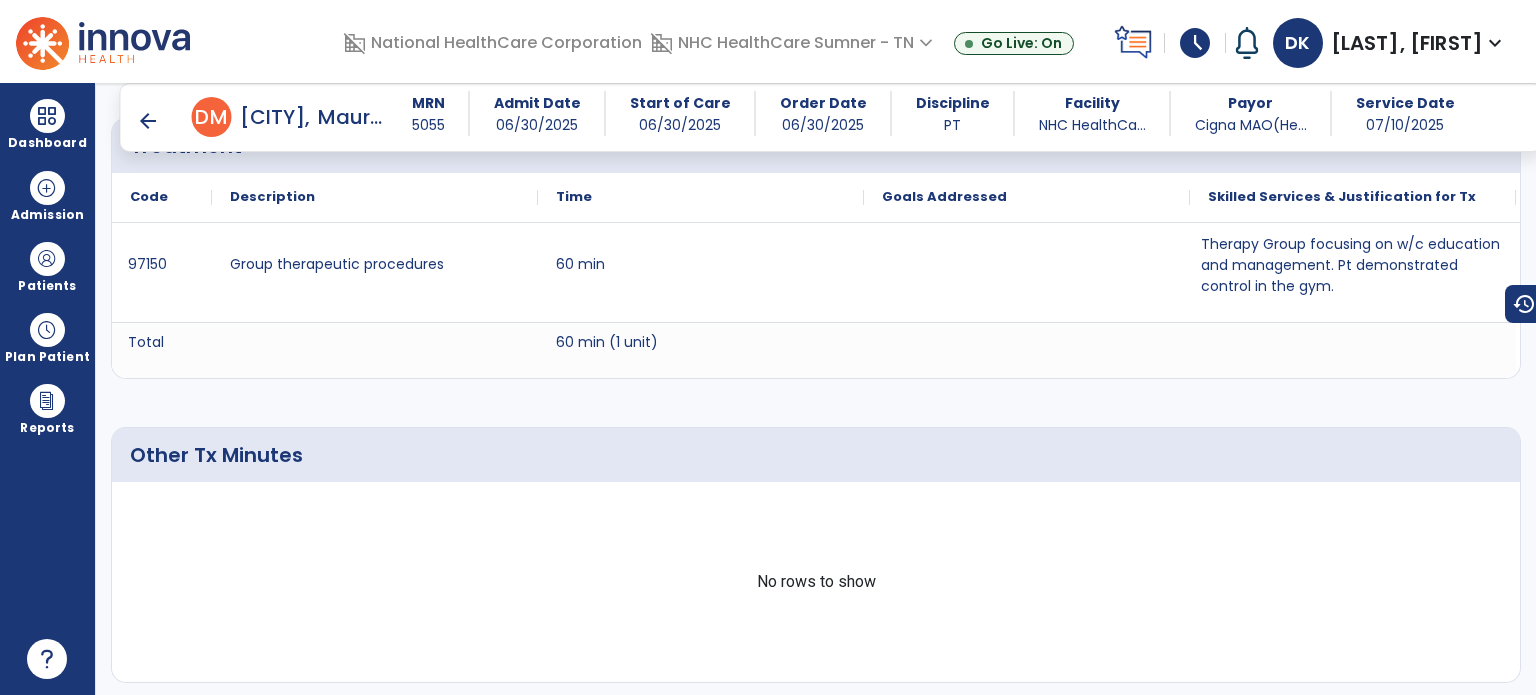 scroll, scrollTop: 1400, scrollLeft: 0, axis: vertical 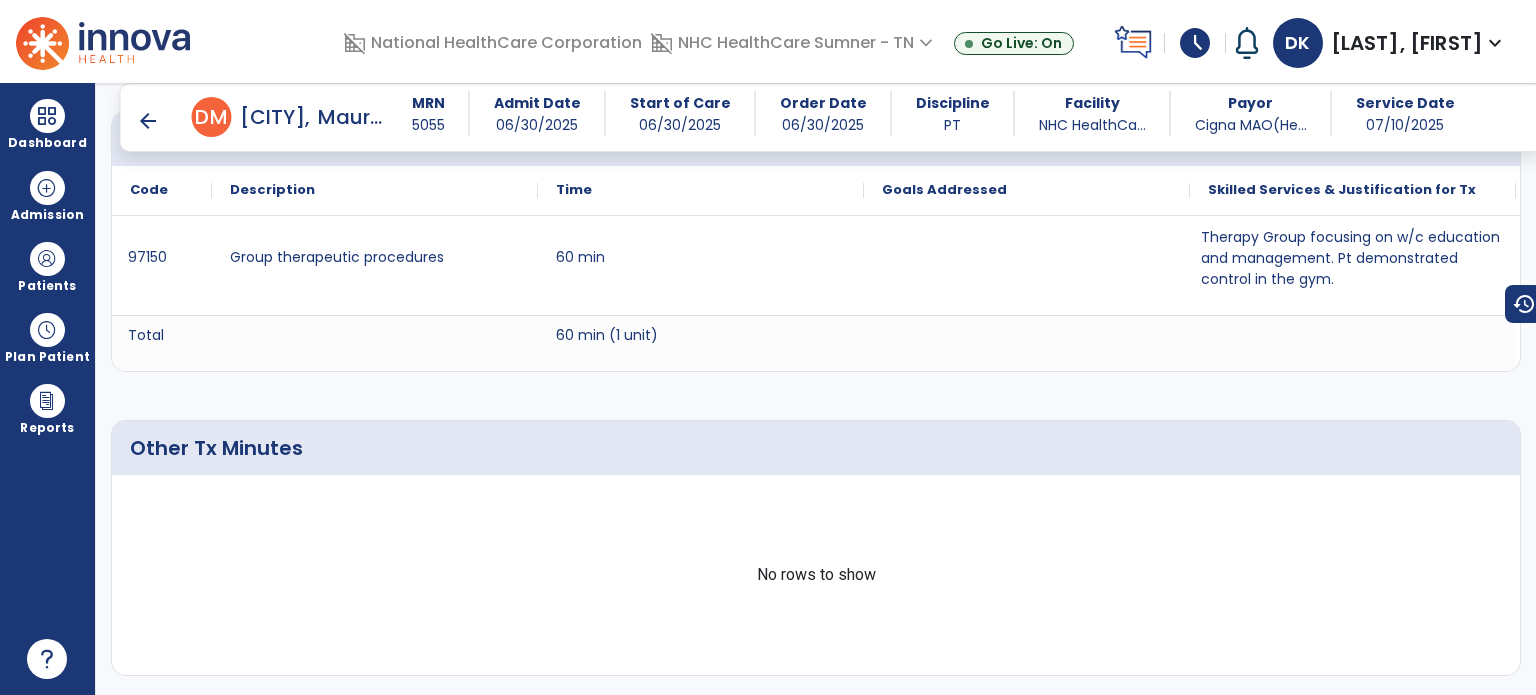 click on "arrow_back" at bounding box center [148, 121] 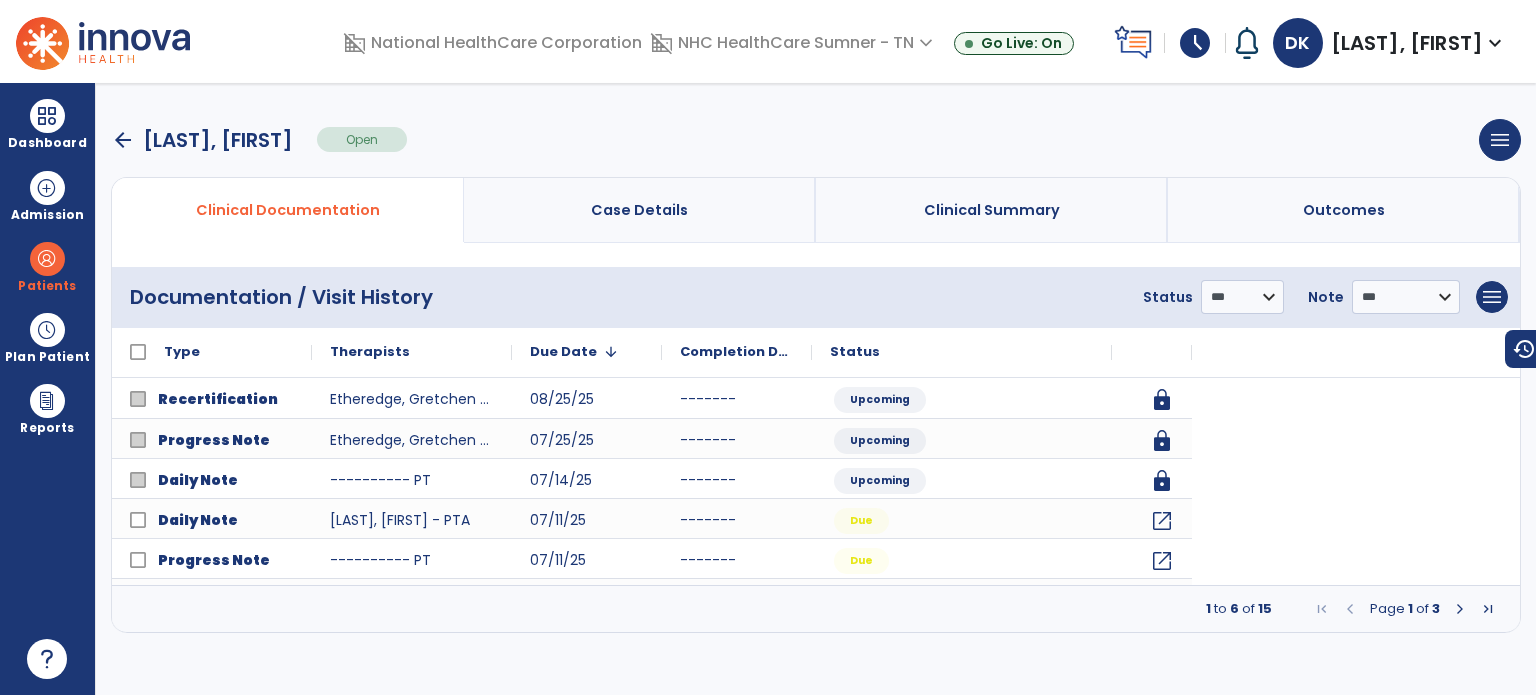 scroll, scrollTop: 0, scrollLeft: 0, axis: both 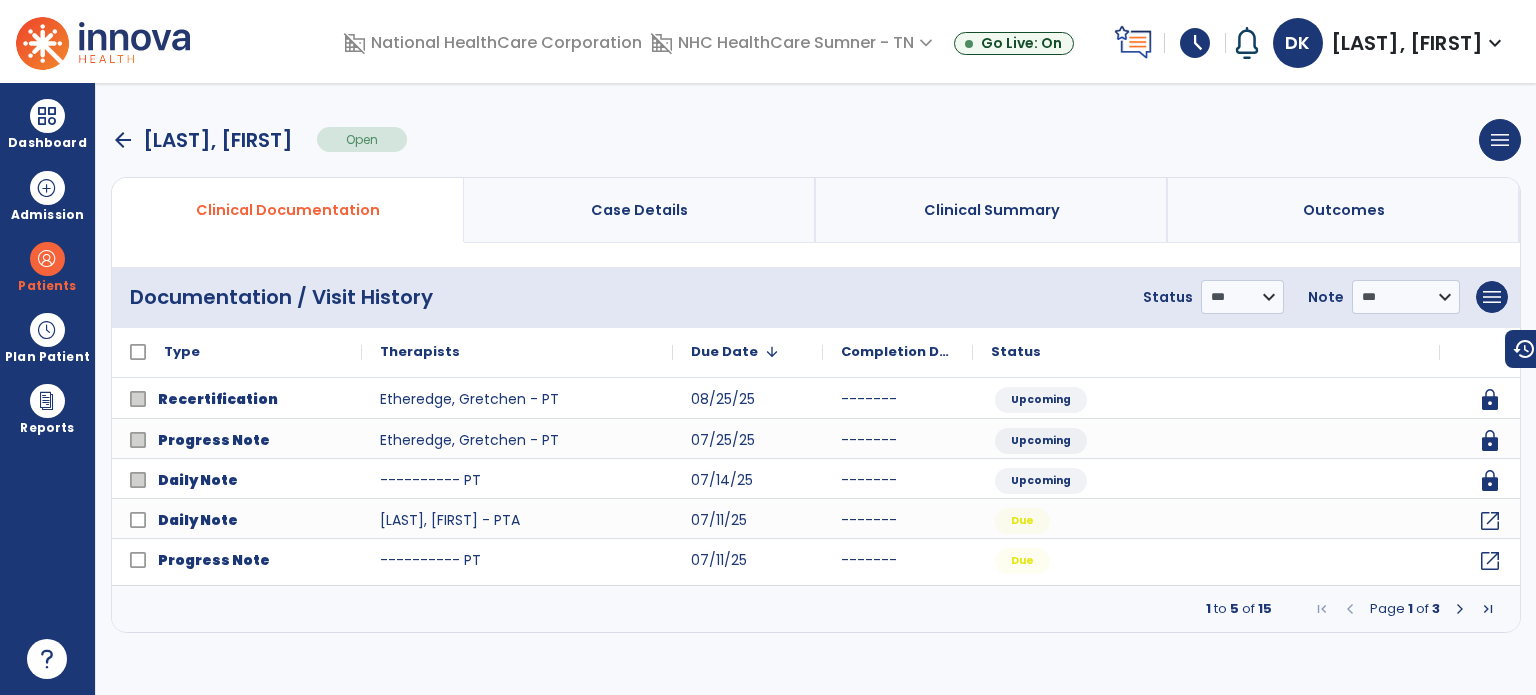 click at bounding box center [1460, 609] 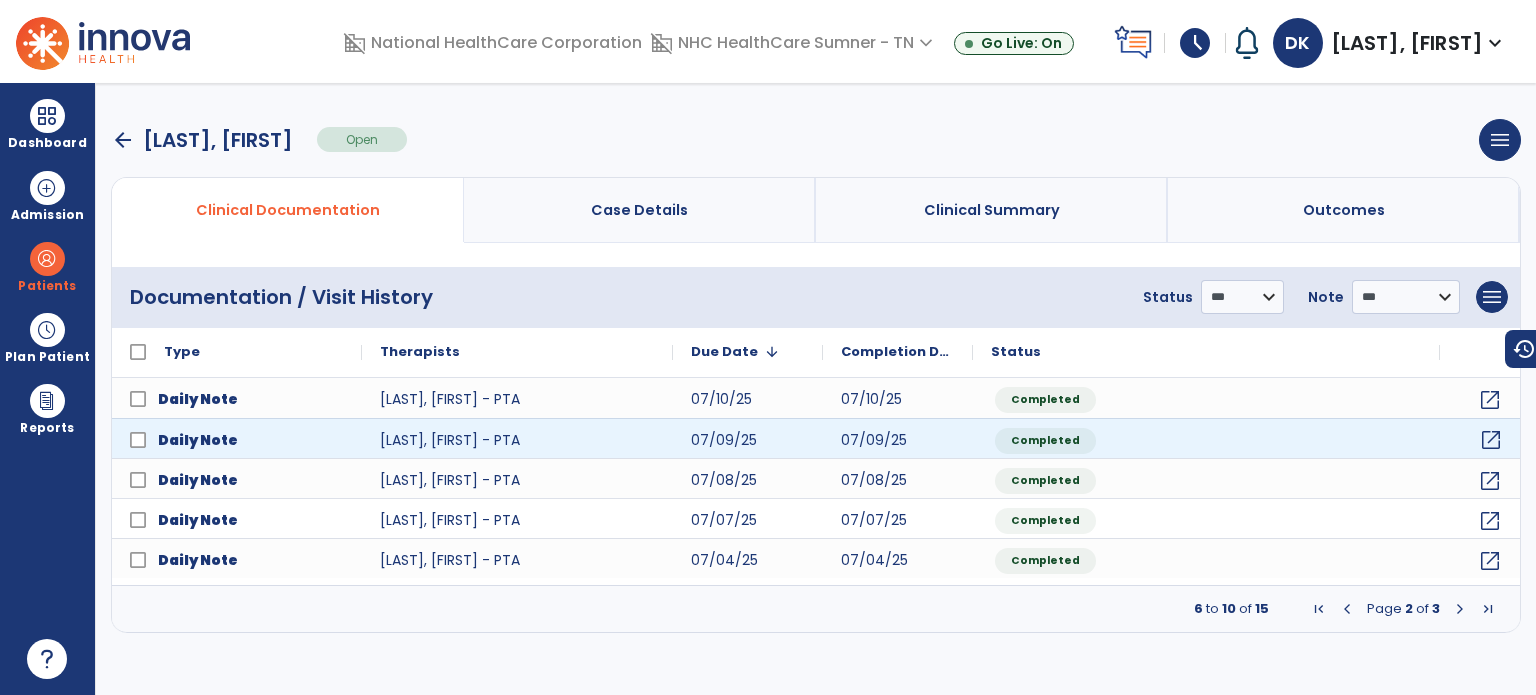 click on "open_in_new" 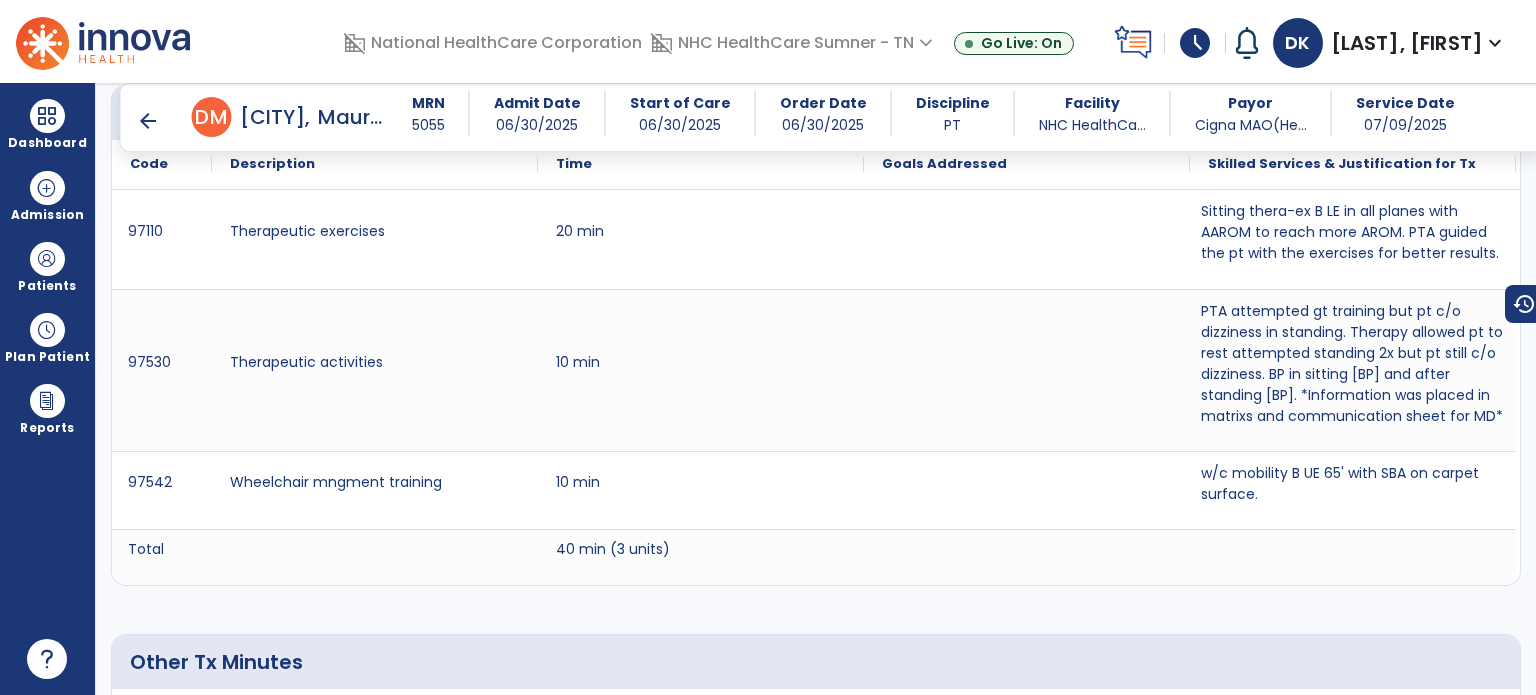 scroll, scrollTop: 1412, scrollLeft: 0, axis: vertical 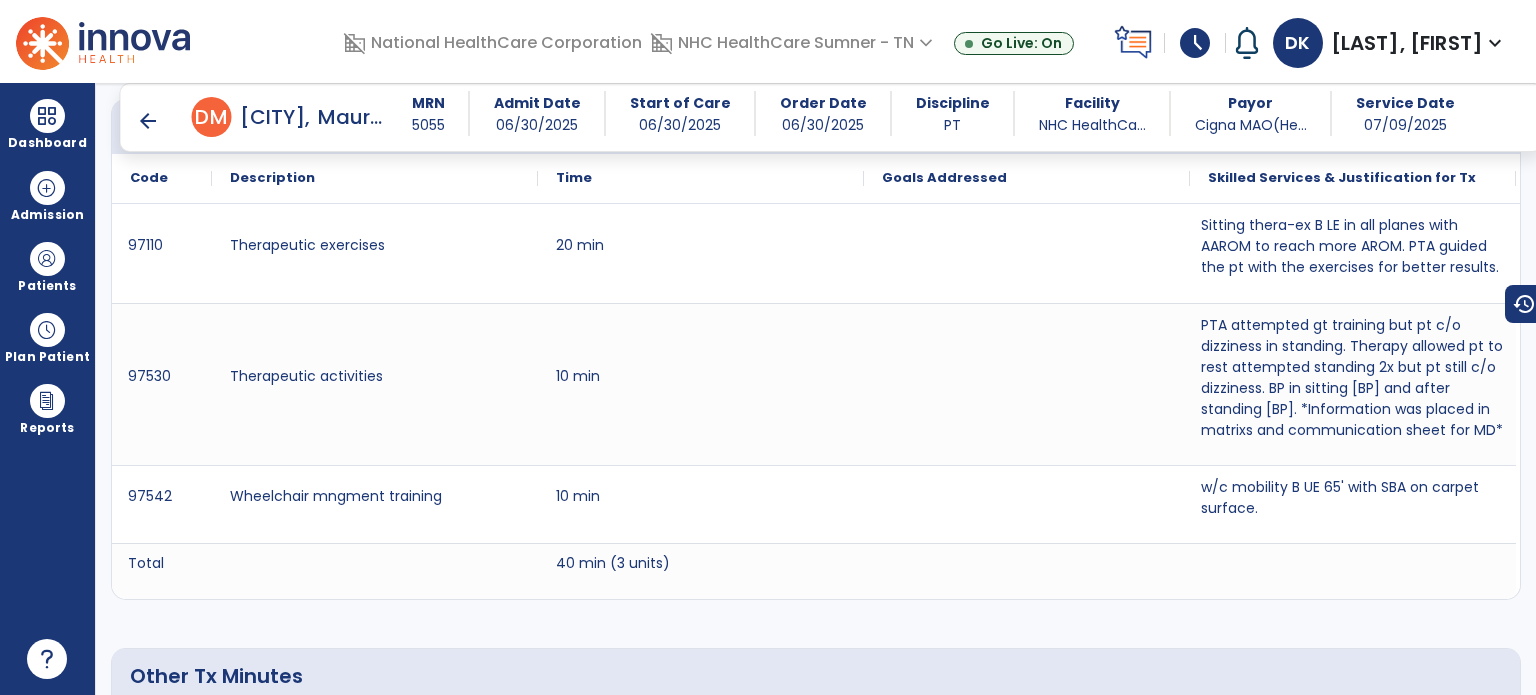 click on "arrow_back" at bounding box center [148, 121] 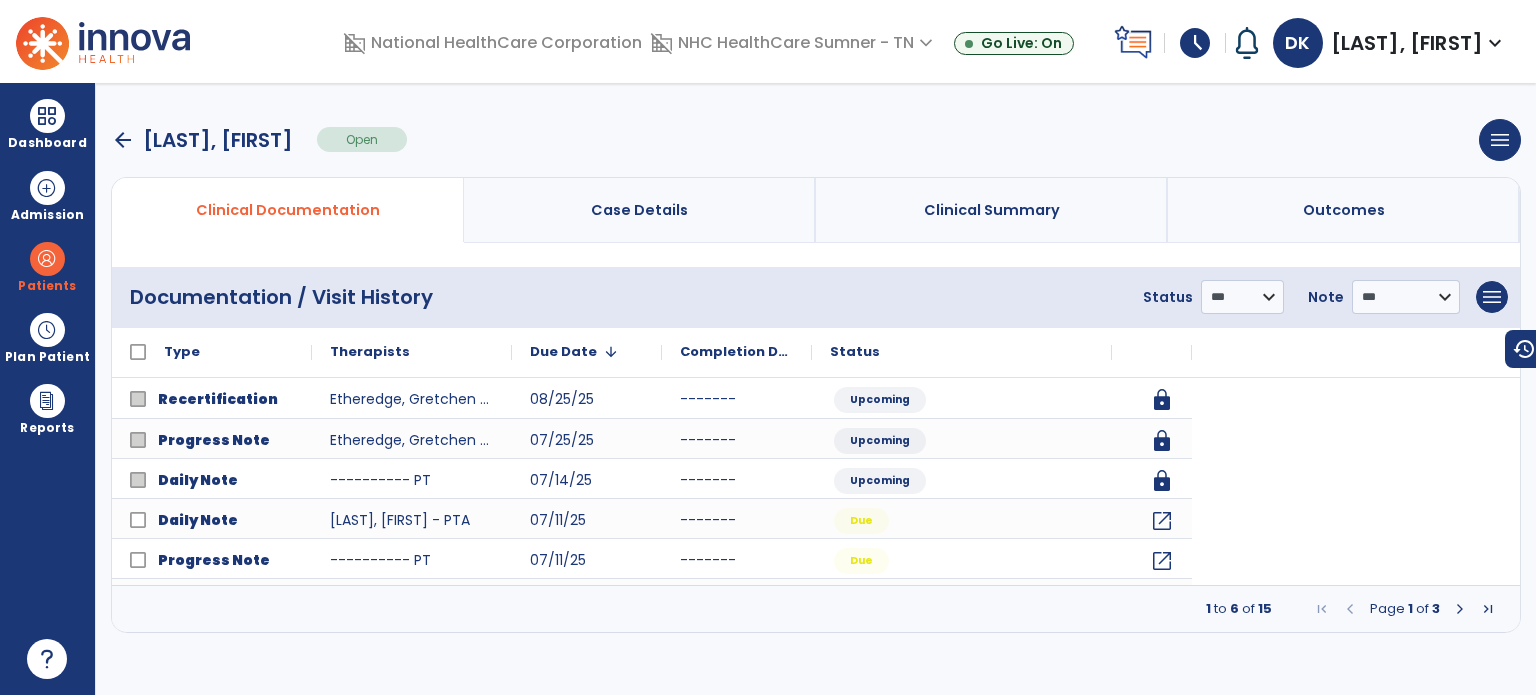 scroll, scrollTop: 0, scrollLeft: 0, axis: both 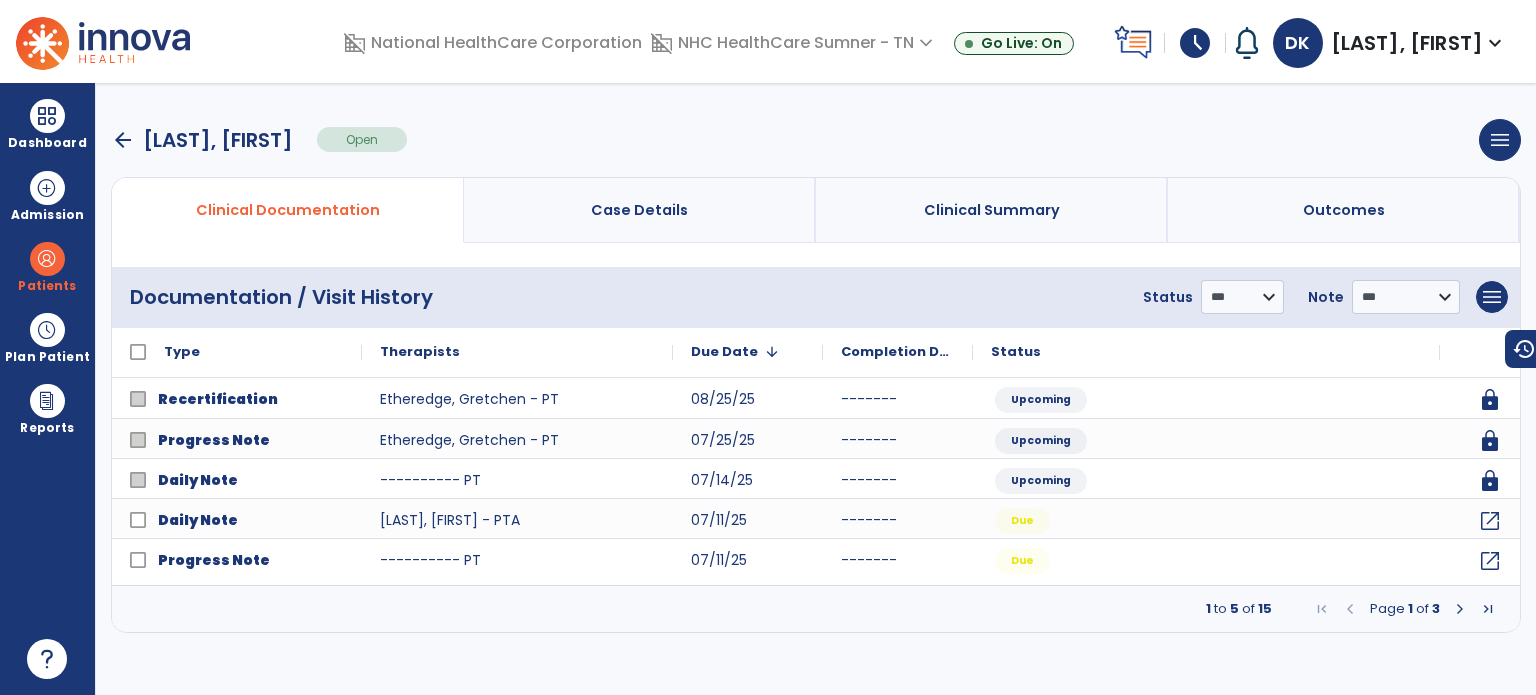 click at bounding box center (1460, 609) 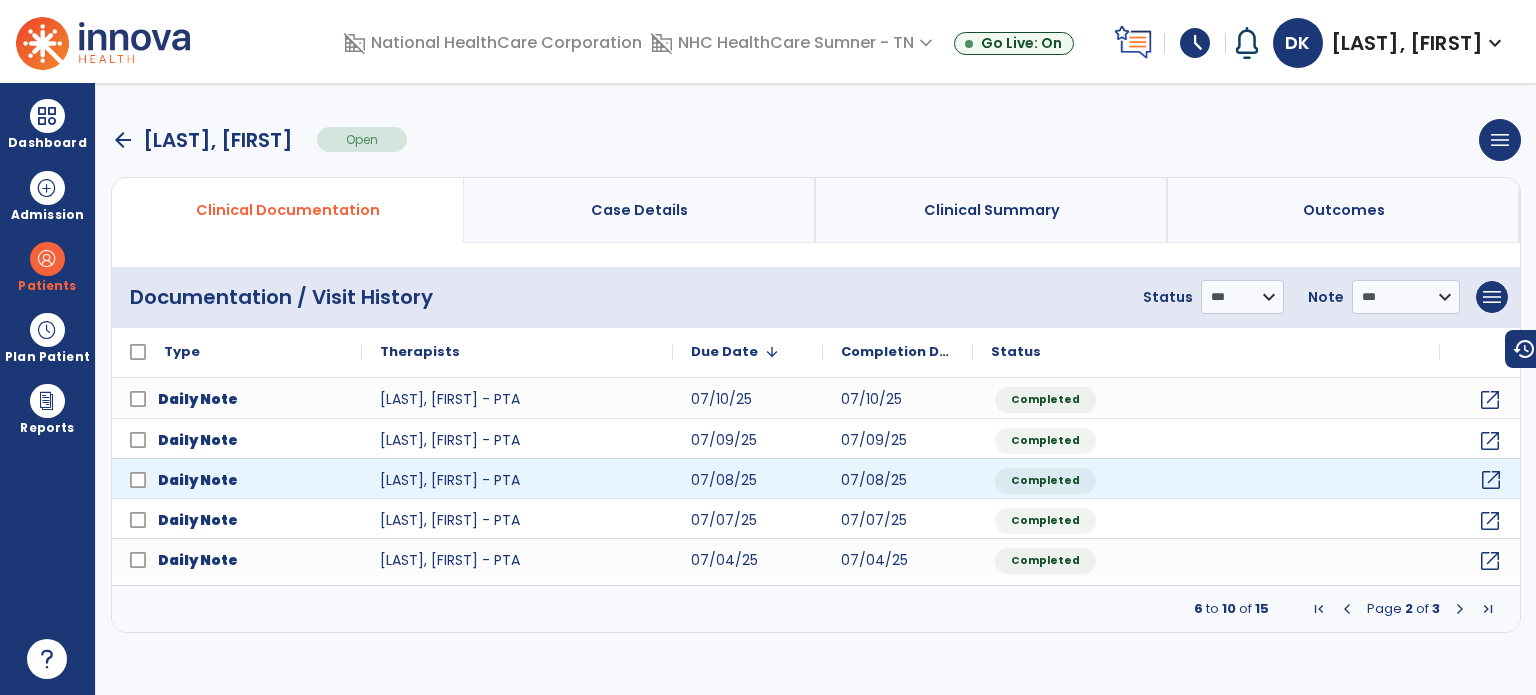 click on "open_in_new" 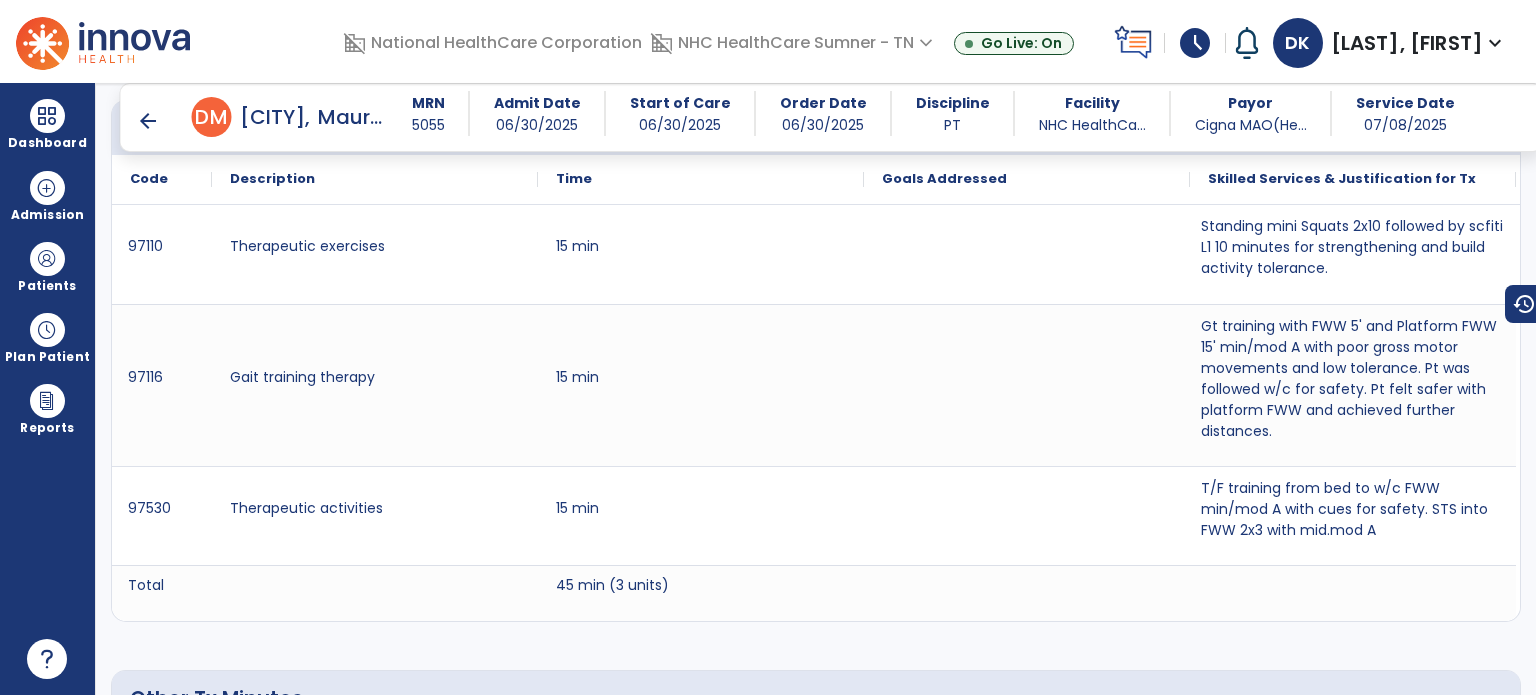scroll, scrollTop: 1447, scrollLeft: 0, axis: vertical 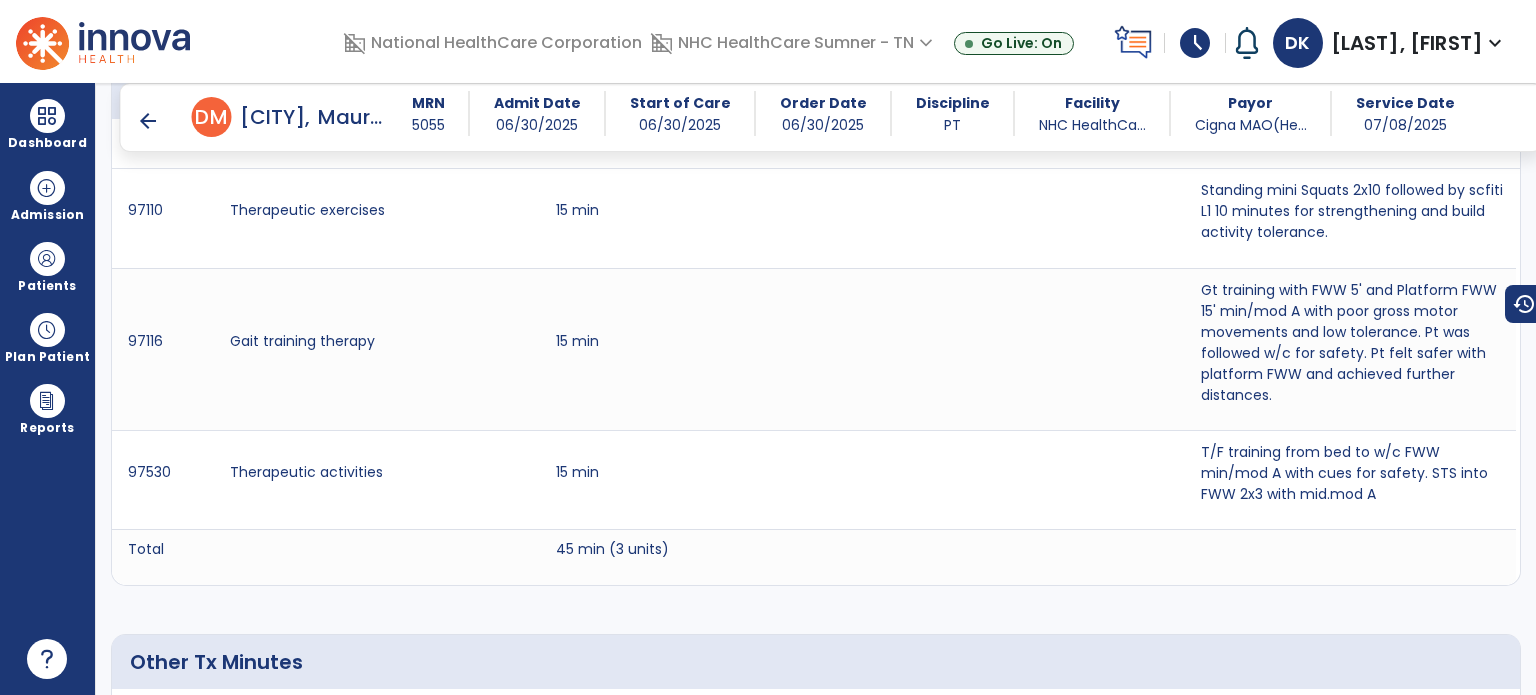 click on "arrow_back" at bounding box center [148, 121] 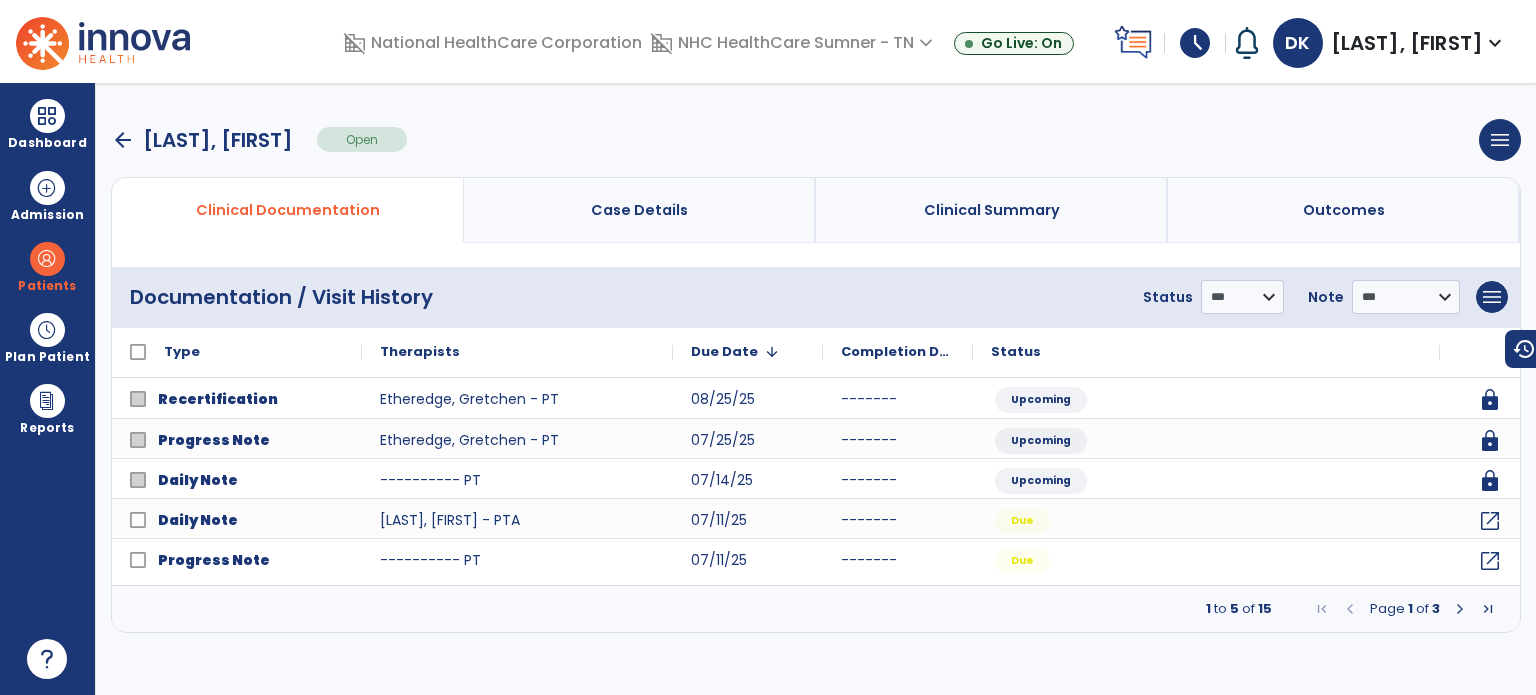 click at bounding box center (1460, 609) 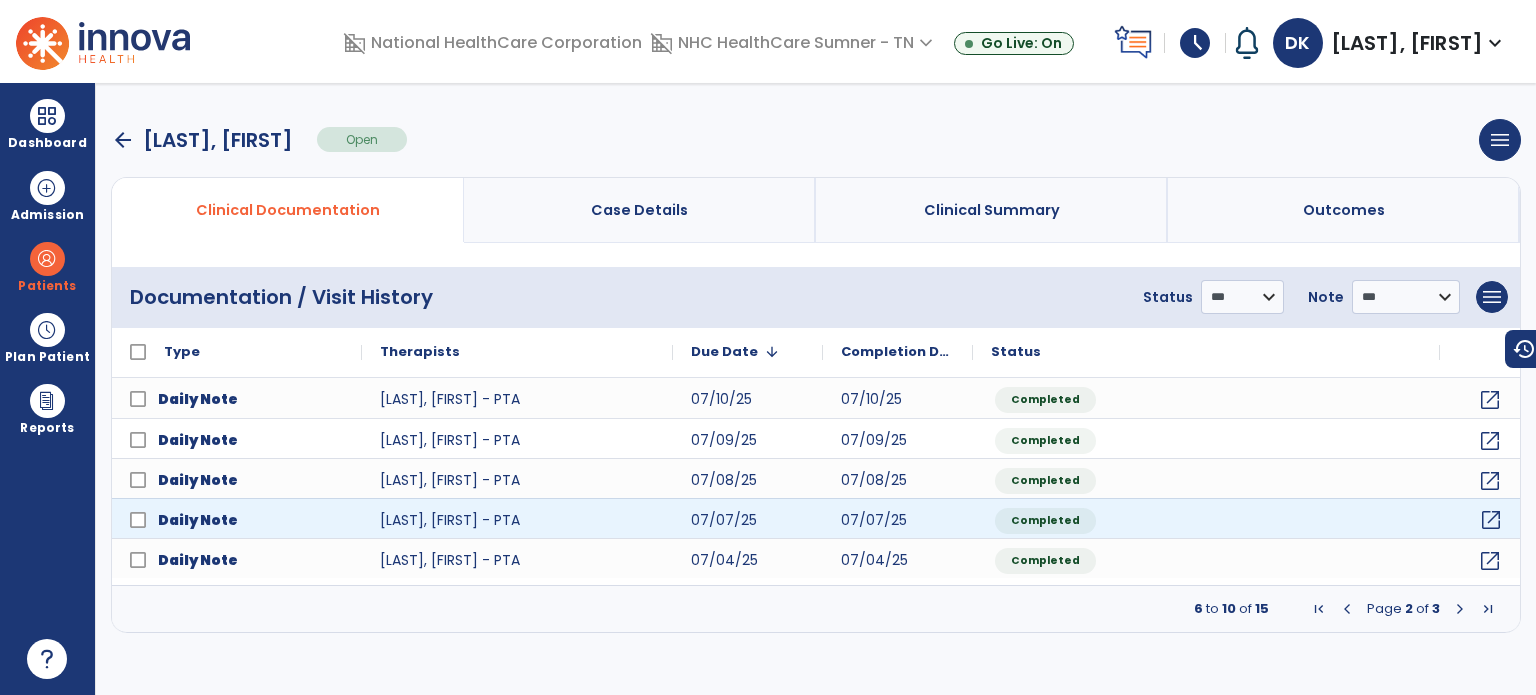 click on "open_in_new" 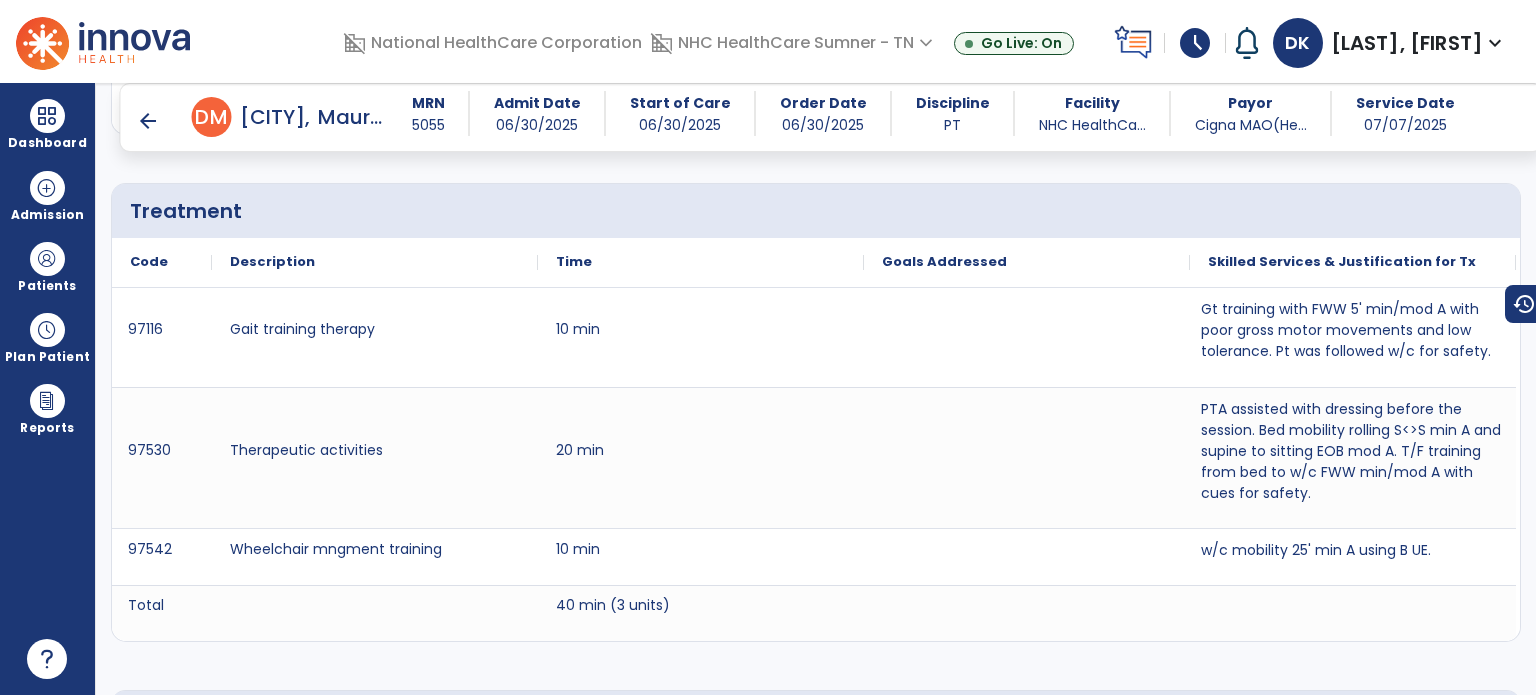 scroll, scrollTop: 1281, scrollLeft: 0, axis: vertical 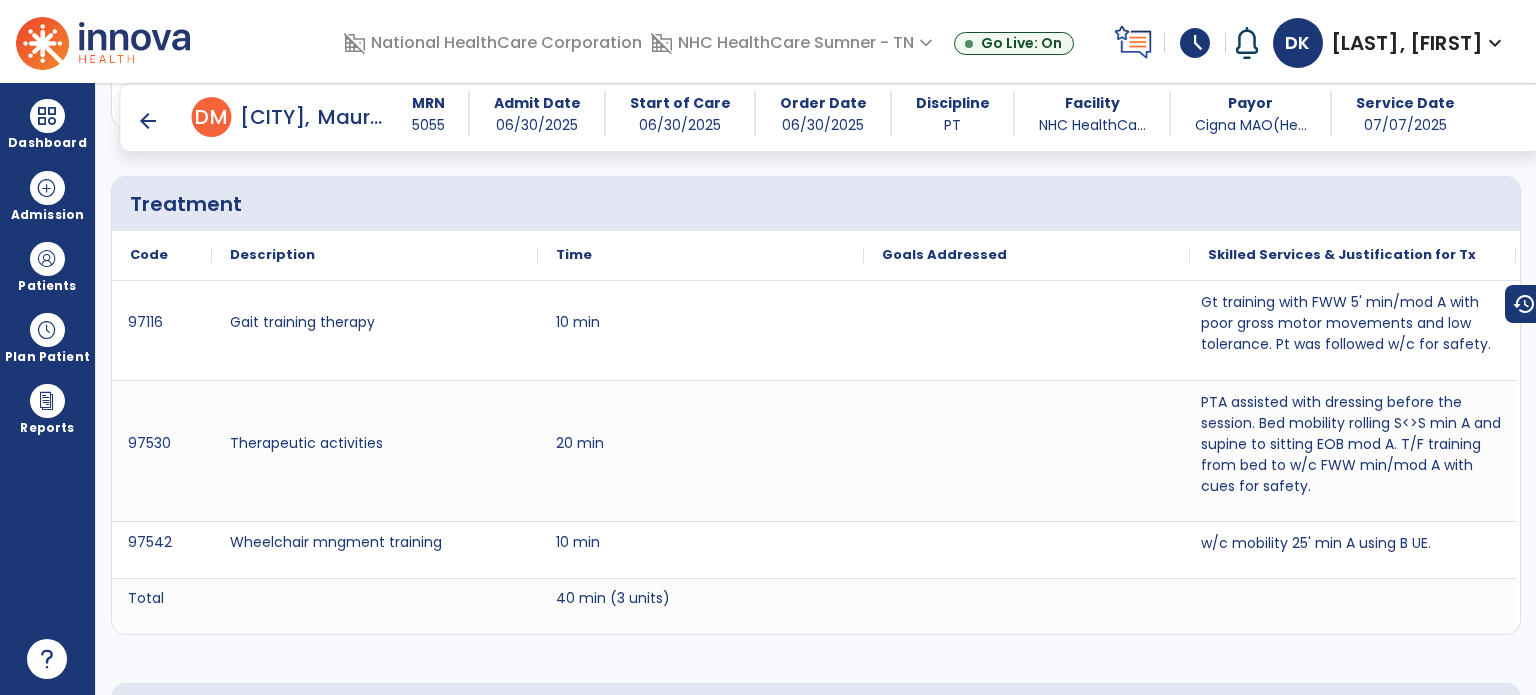 click on "arrow_back" at bounding box center [148, 121] 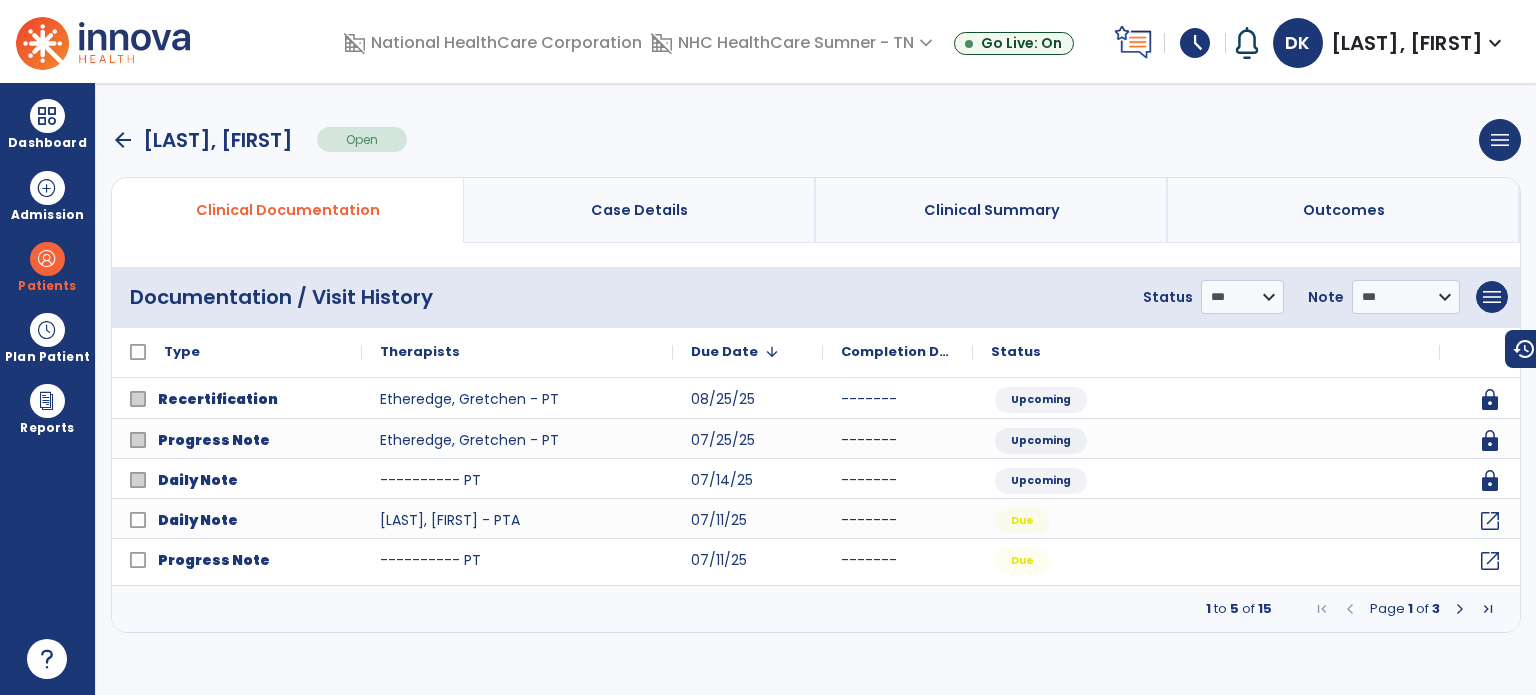 scroll, scrollTop: 0, scrollLeft: 0, axis: both 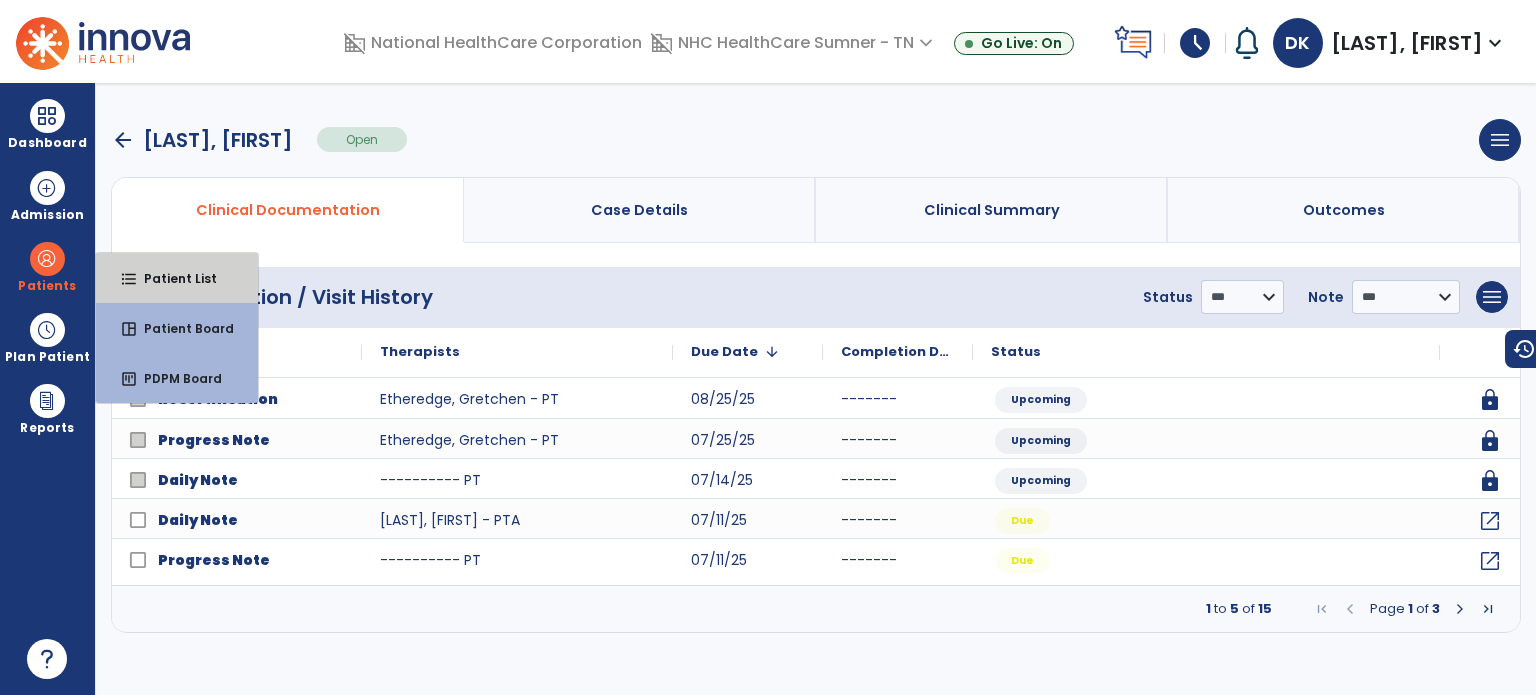 click on "Patient List" at bounding box center (172, 278) 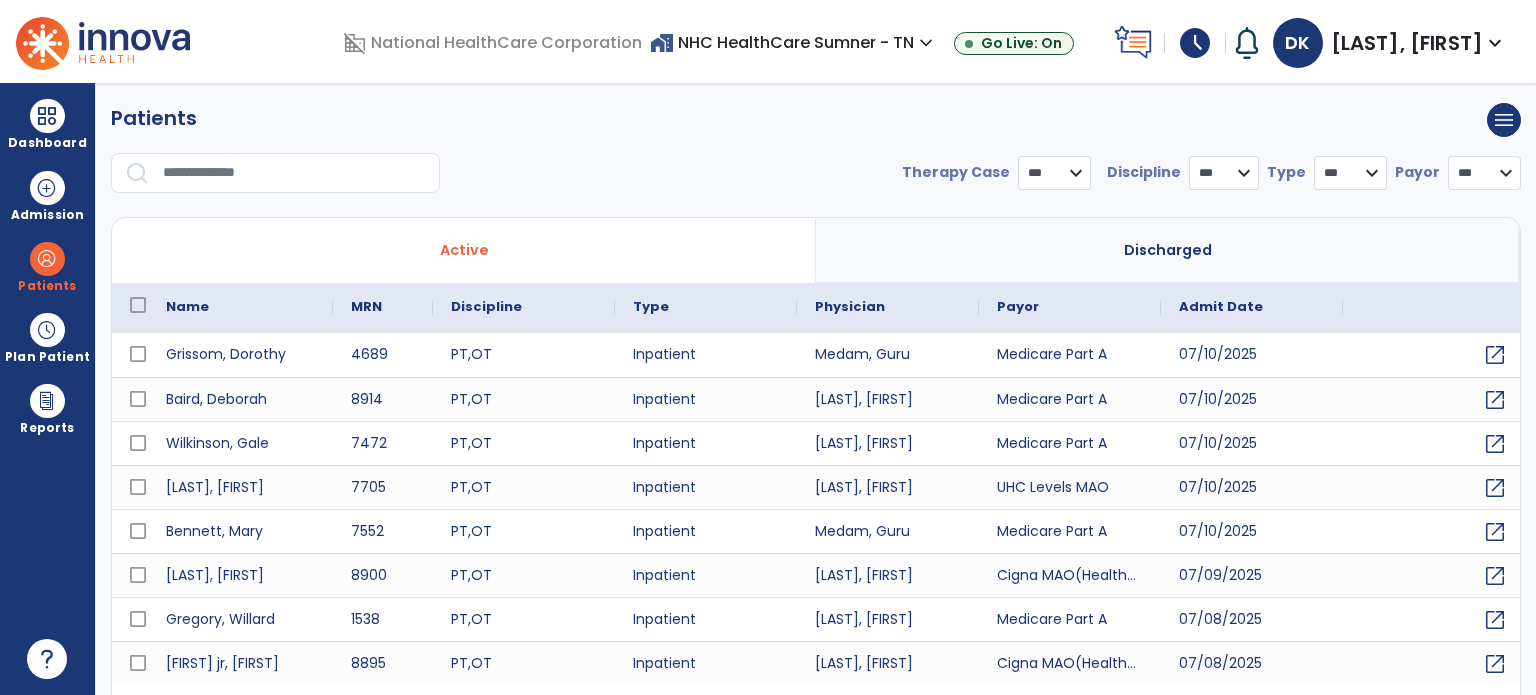 select on "***" 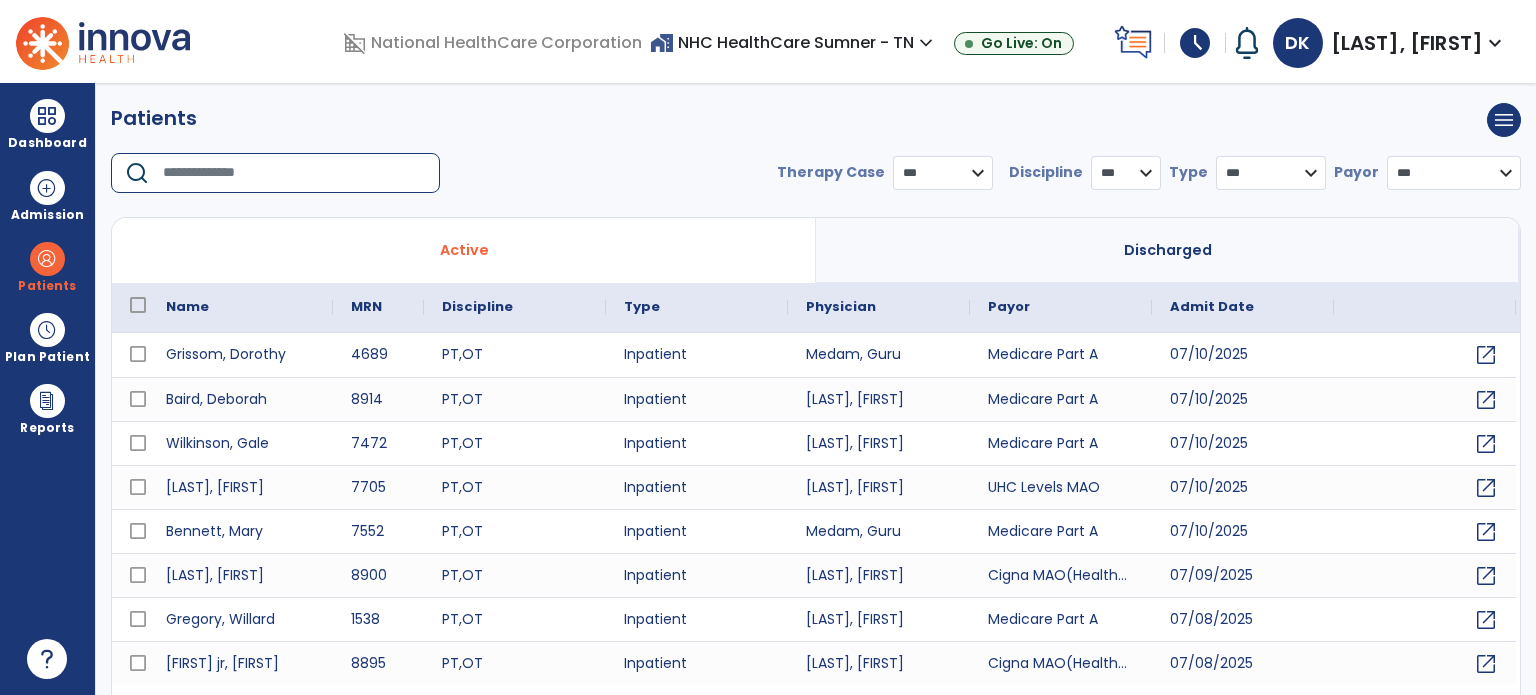 click at bounding box center (294, 173) 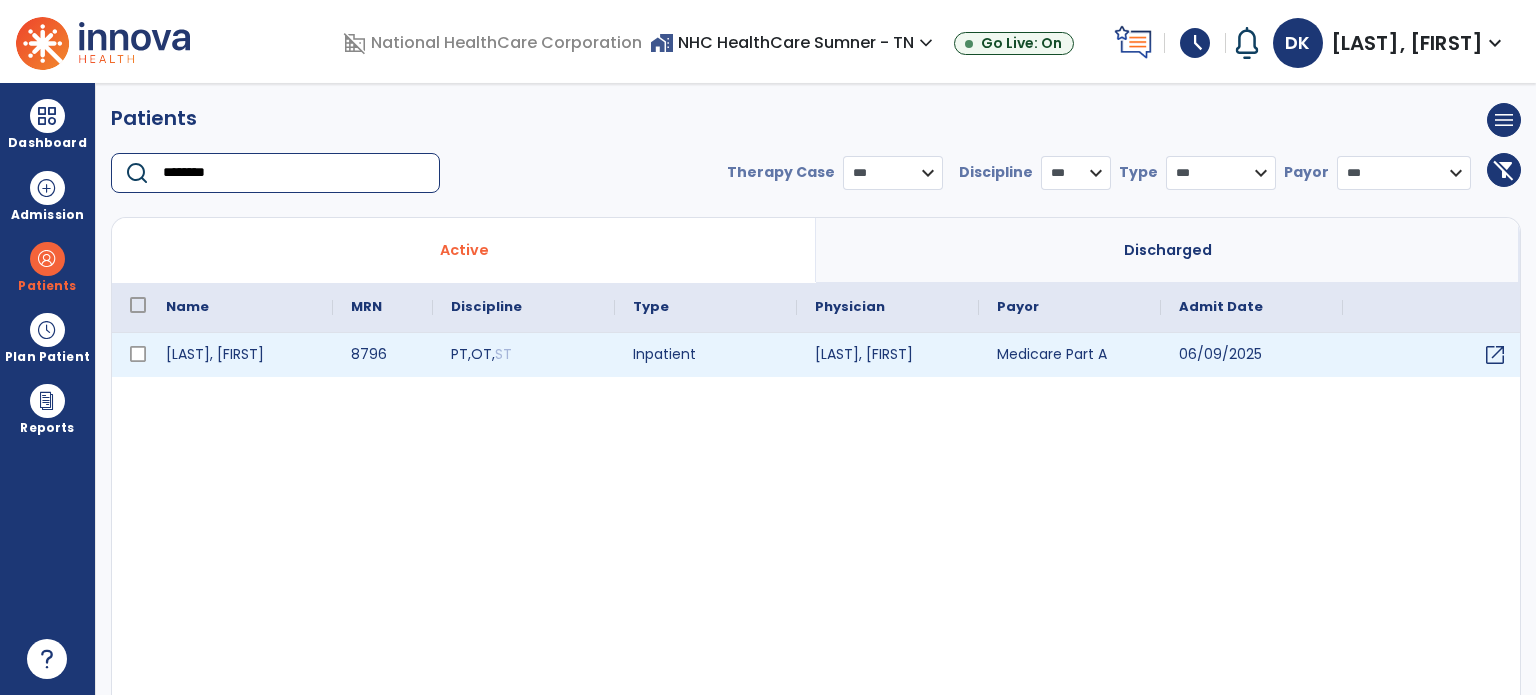 type on "********" 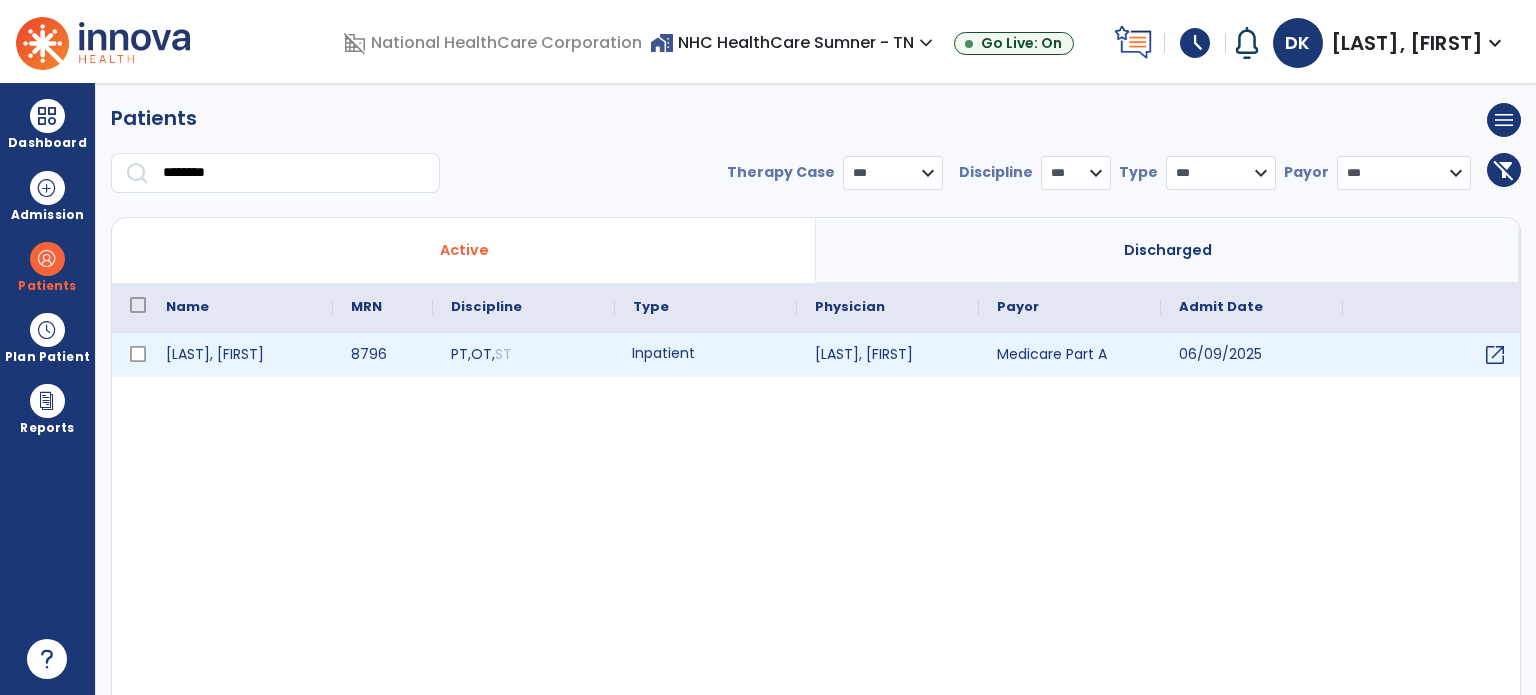 click on "Inpatient" at bounding box center [706, 355] 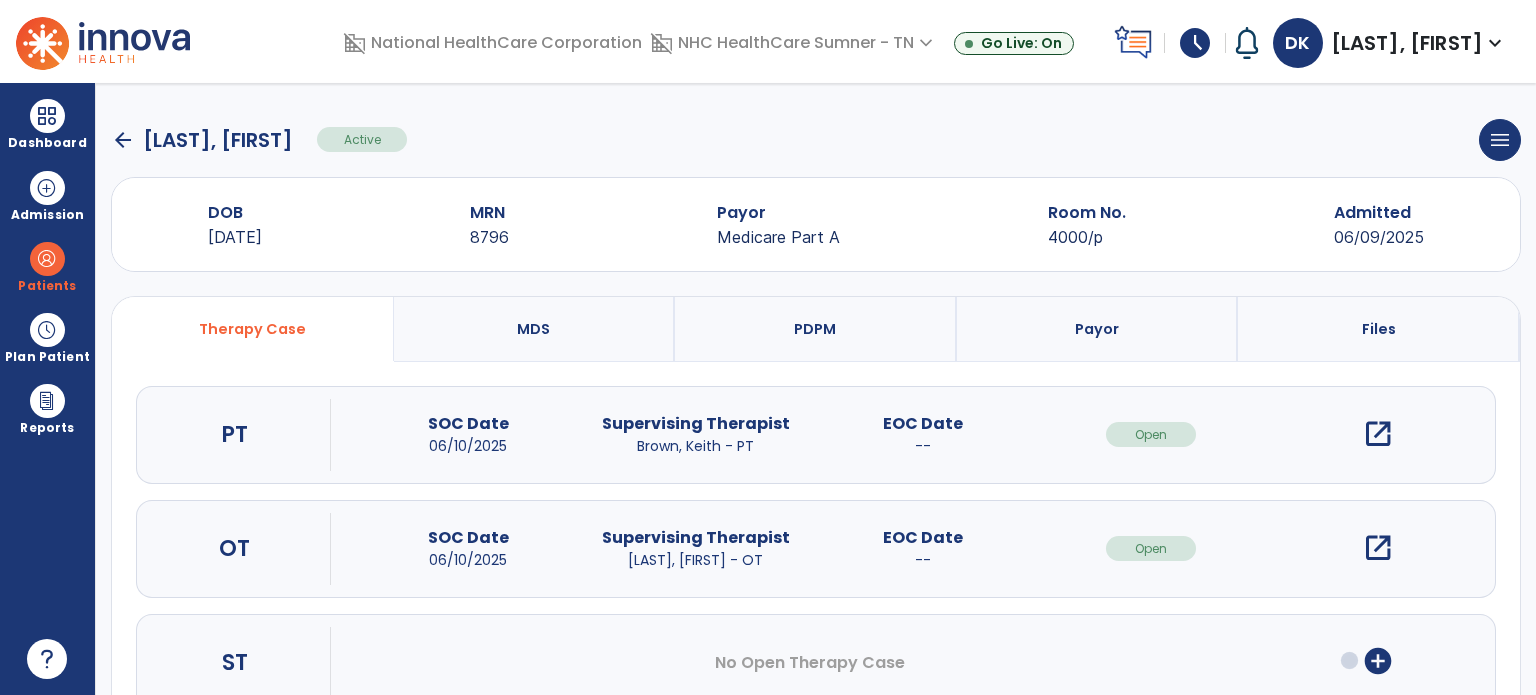 click on "open_in_new" at bounding box center (1378, 434) 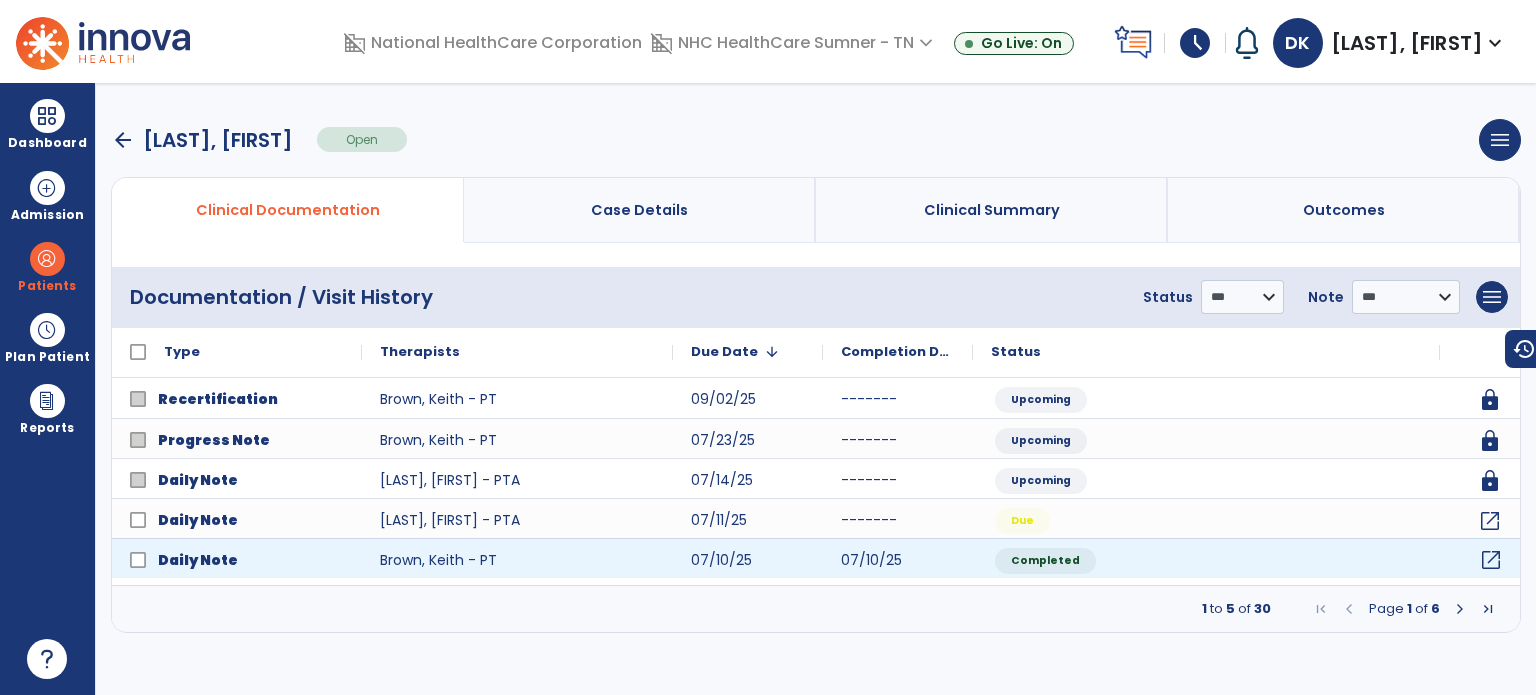 click on "open_in_new" 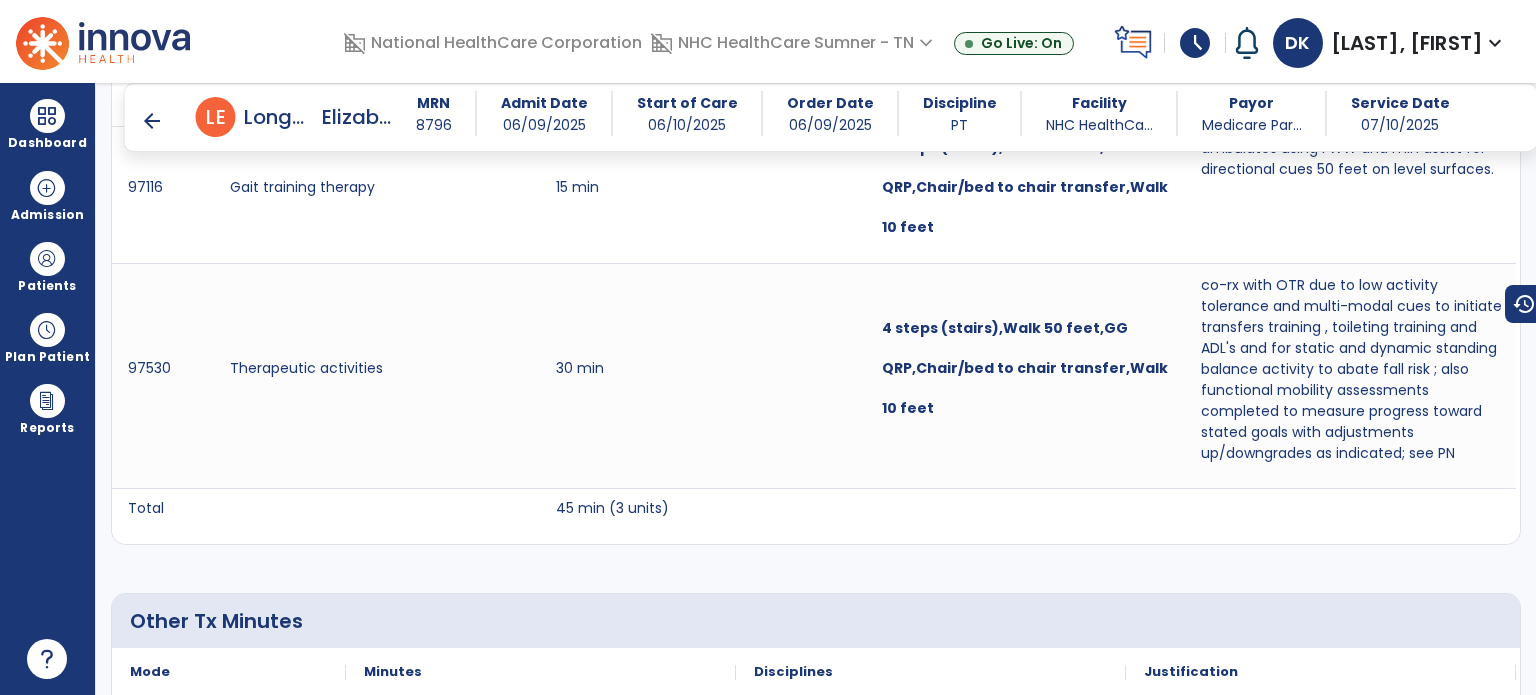 scroll, scrollTop: 1392, scrollLeft: 0, axis: vertical 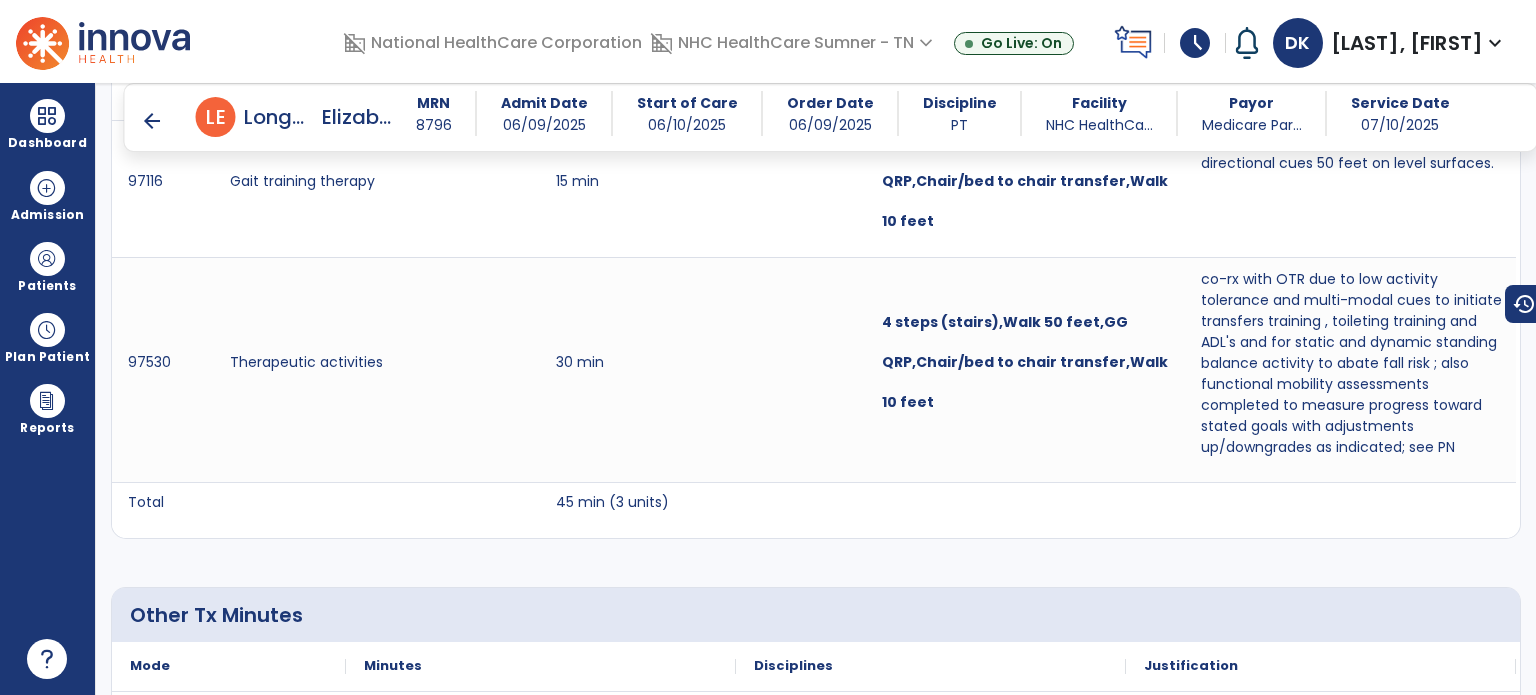 click on "arrow_back" at bounding box center [152, 121] 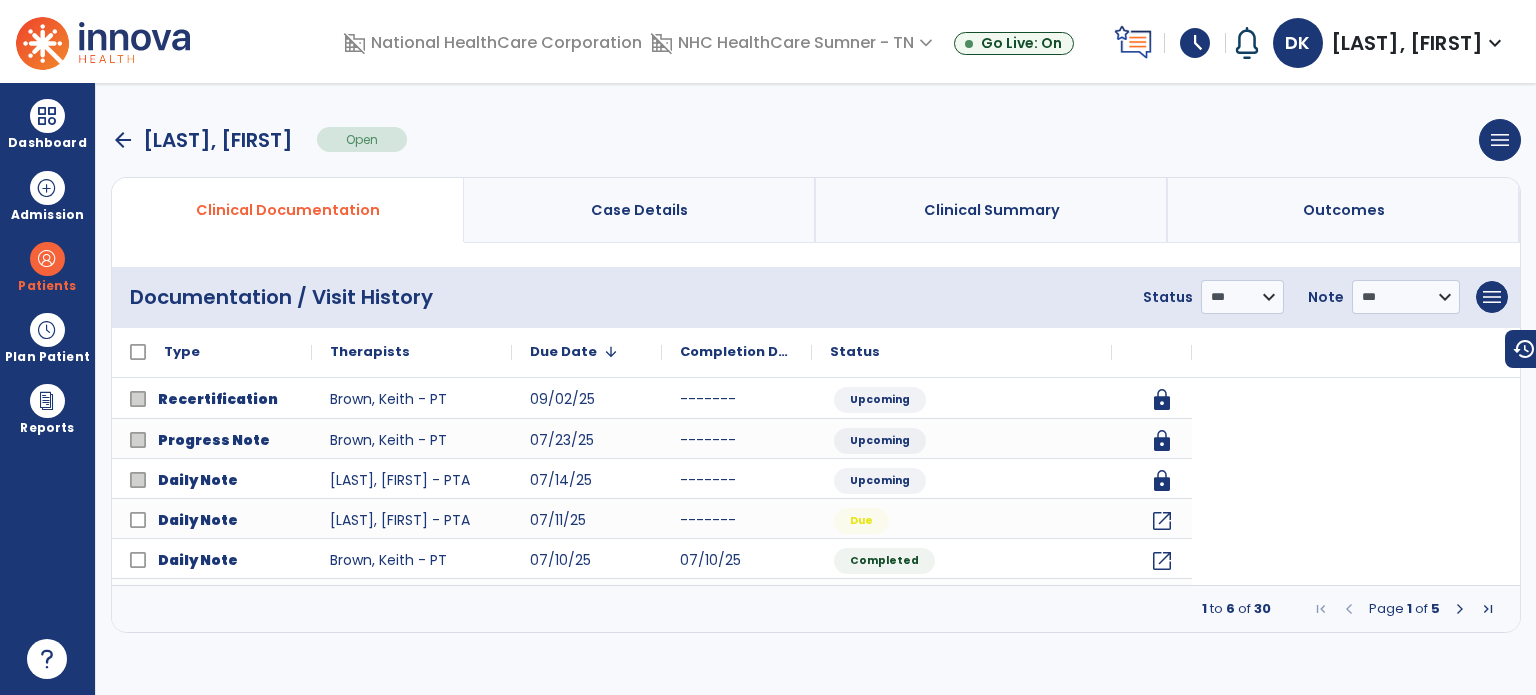 scroll, scrollTop: 0, scrollLeft: 0, axis: both 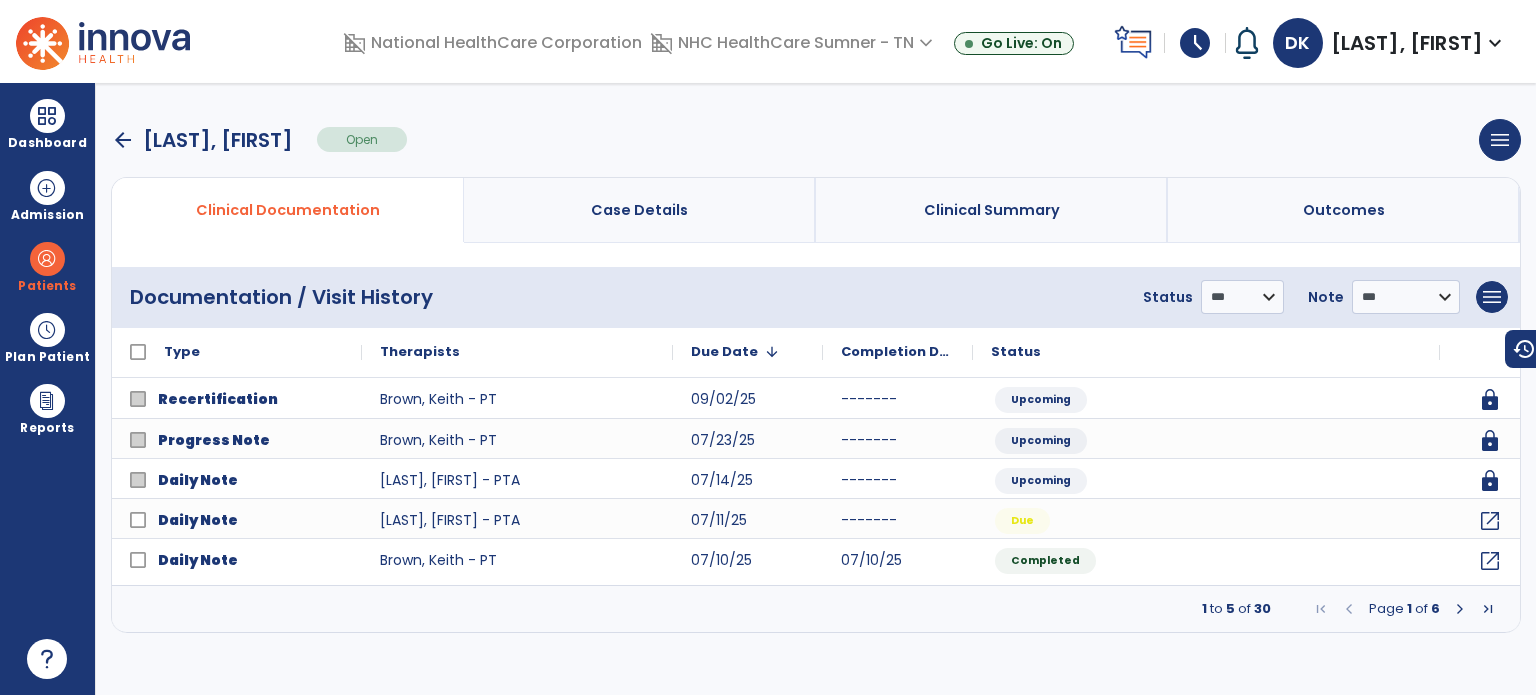 click at bounding box center [1460, 609] 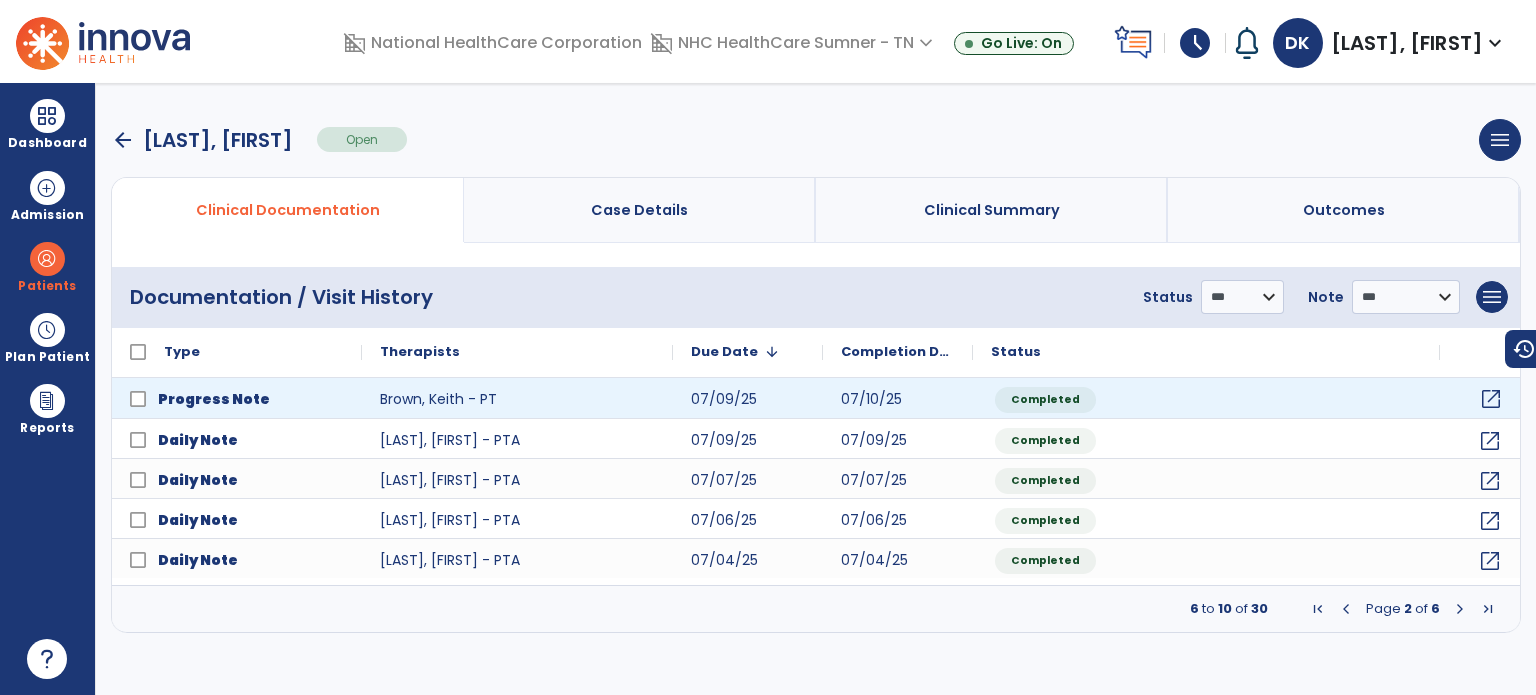 click on "open_in_new" 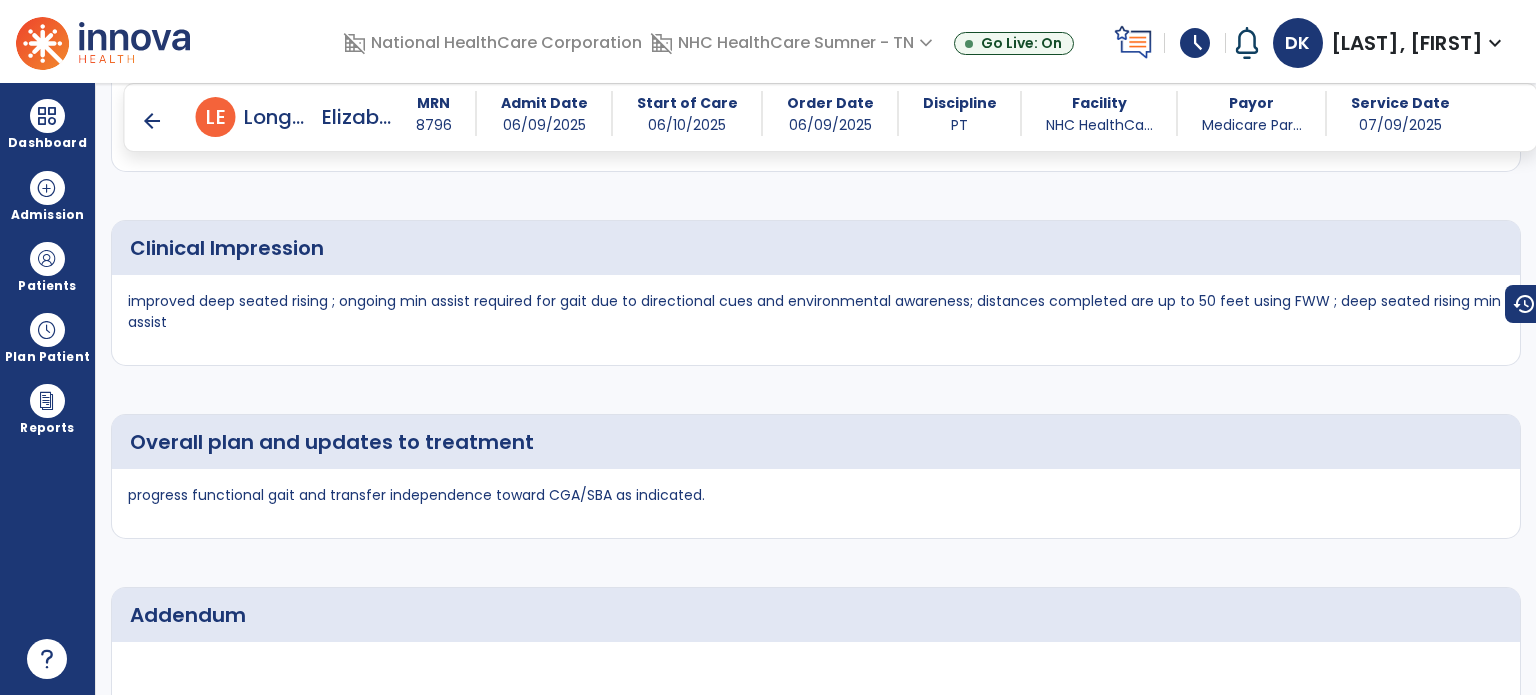 scroll, scrollTop: 2343, scrollLeft: 0, axis: vertical 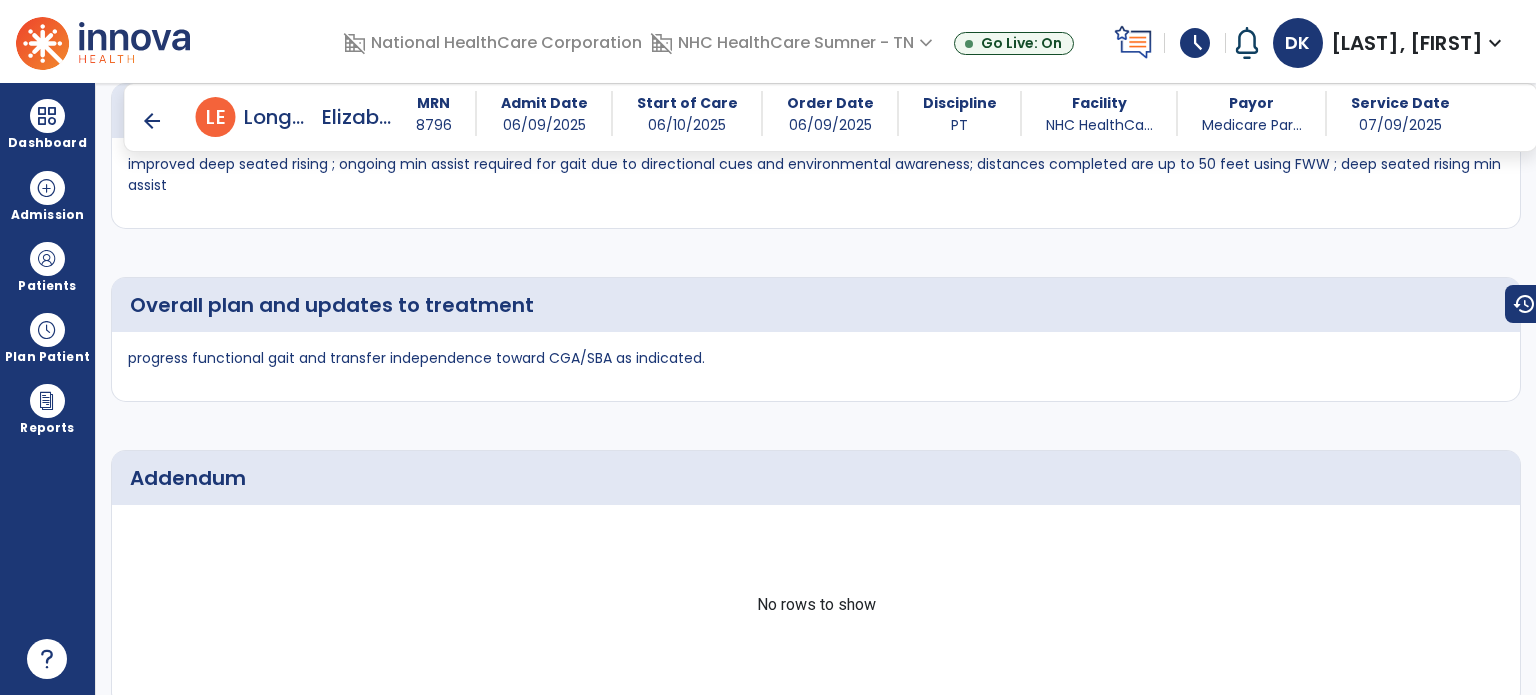 click at bounding box center (47, 116) 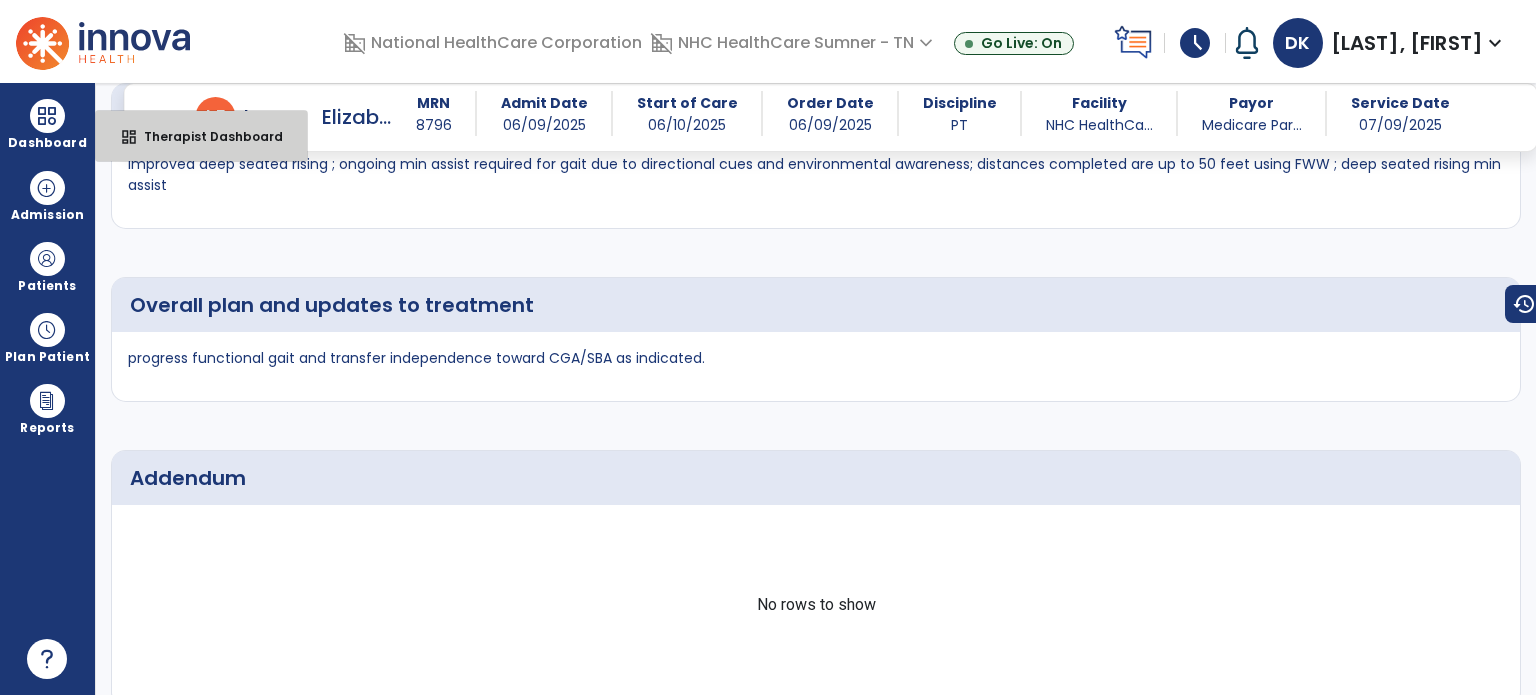 click on "Therapist Dashboard" at bounding box center [205, 136] 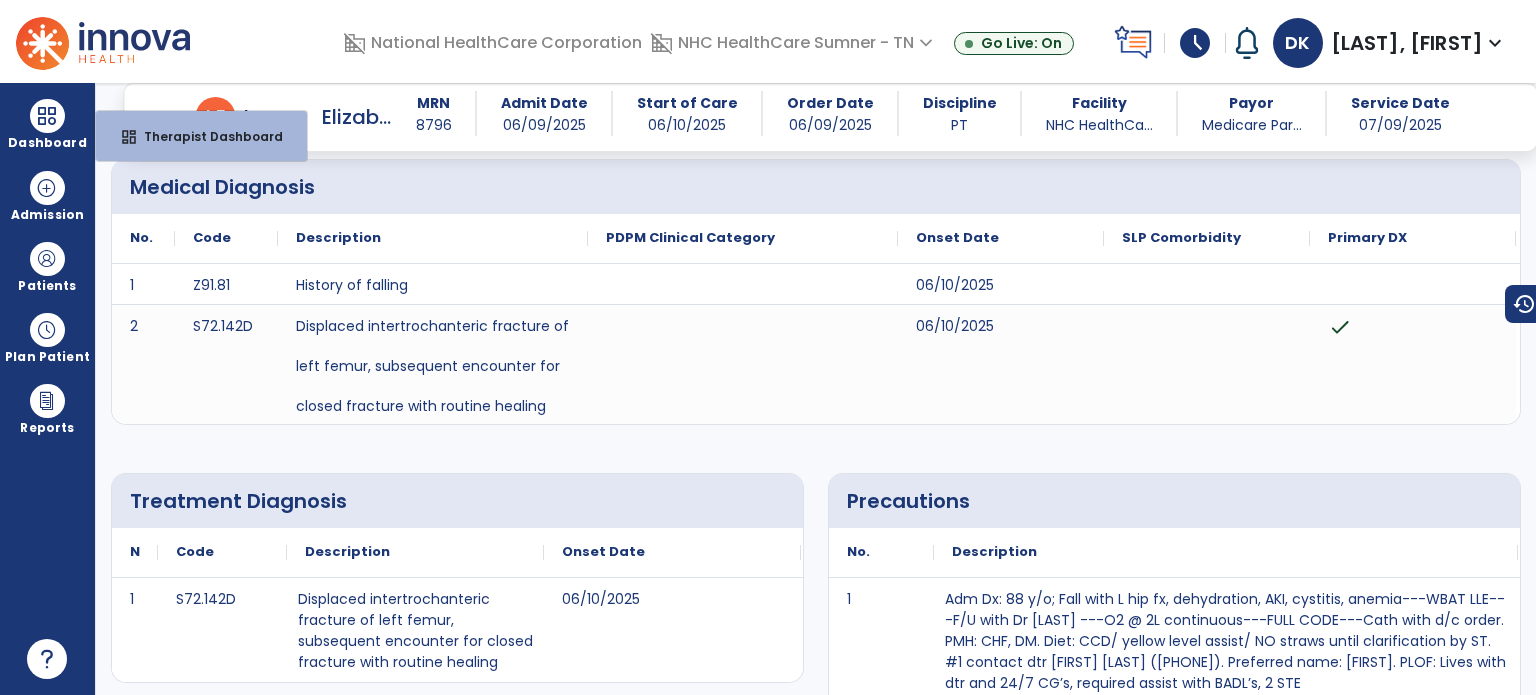 select on "****" 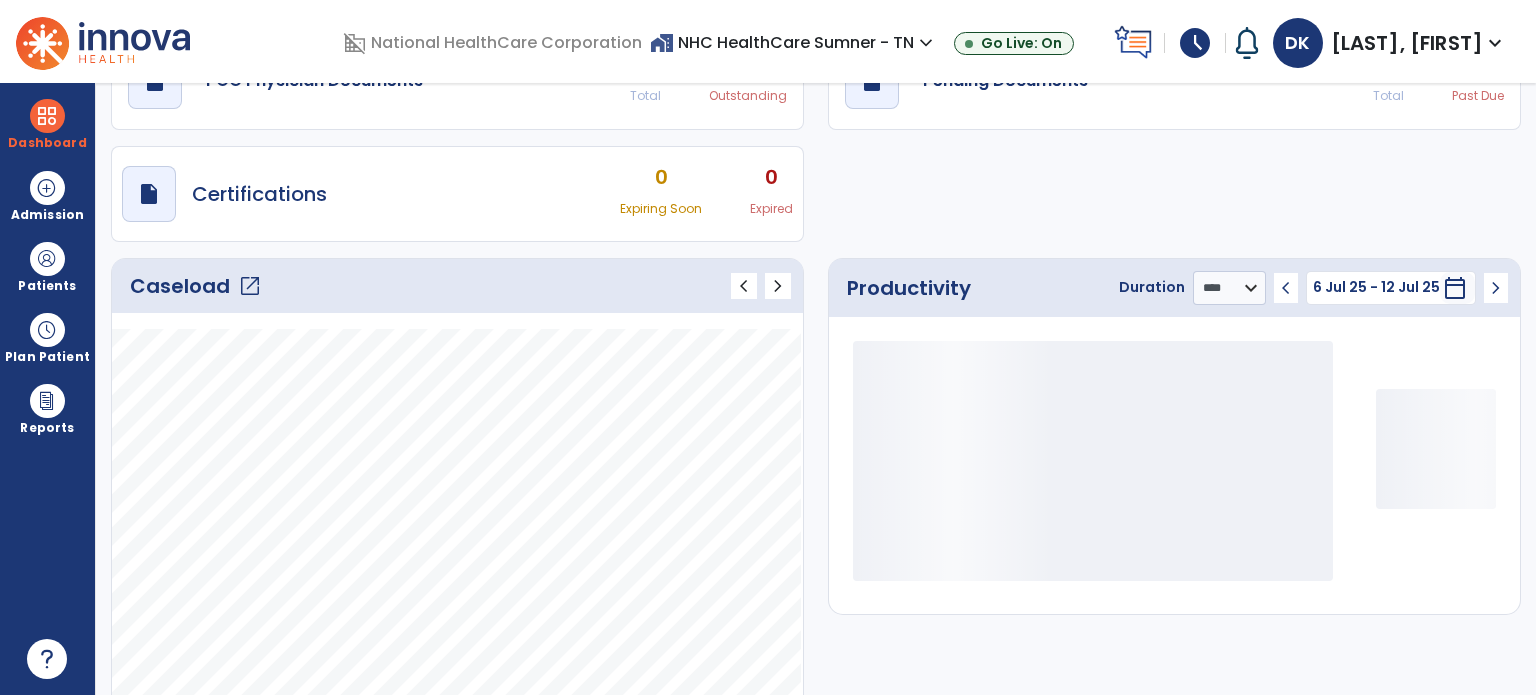 scroll, scrollTop: 49, scrollLeft: 0, axis: vertical 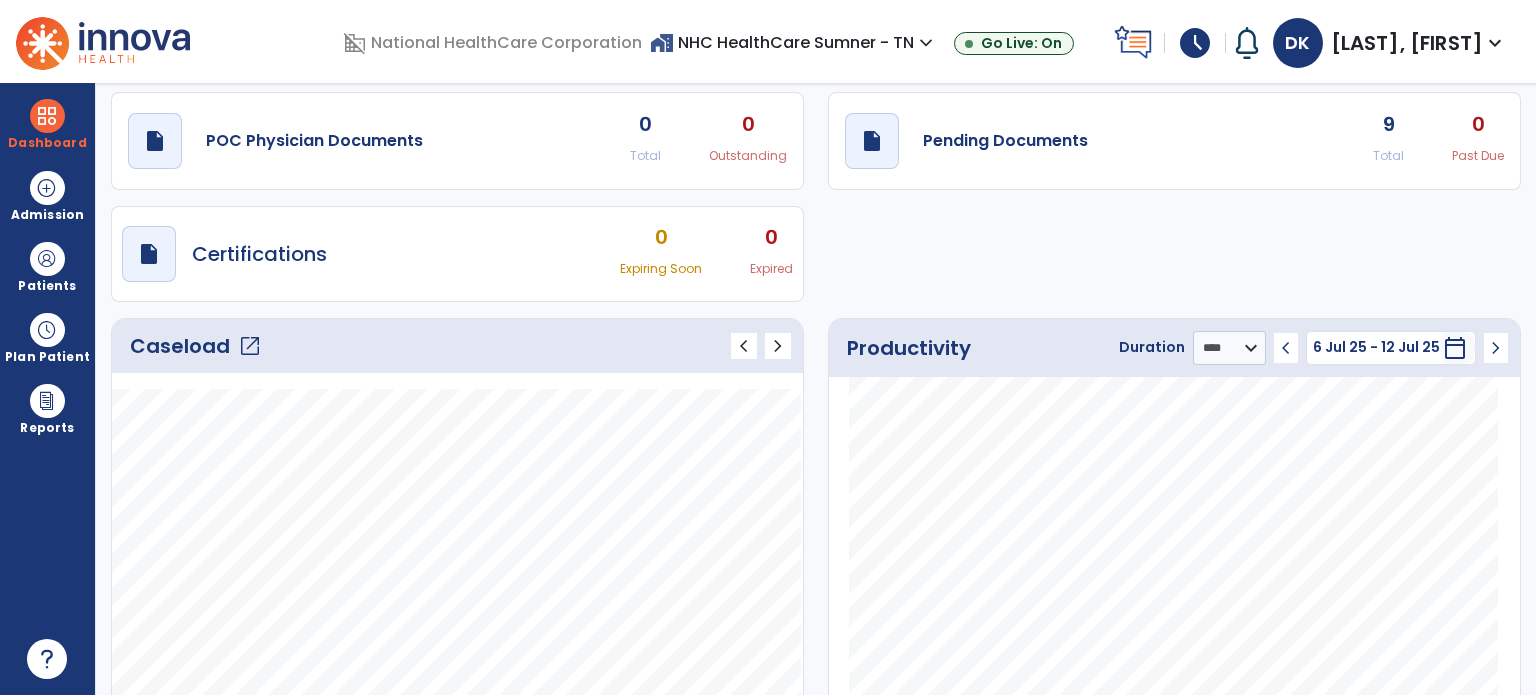 click on "Caseload   open_in_new" 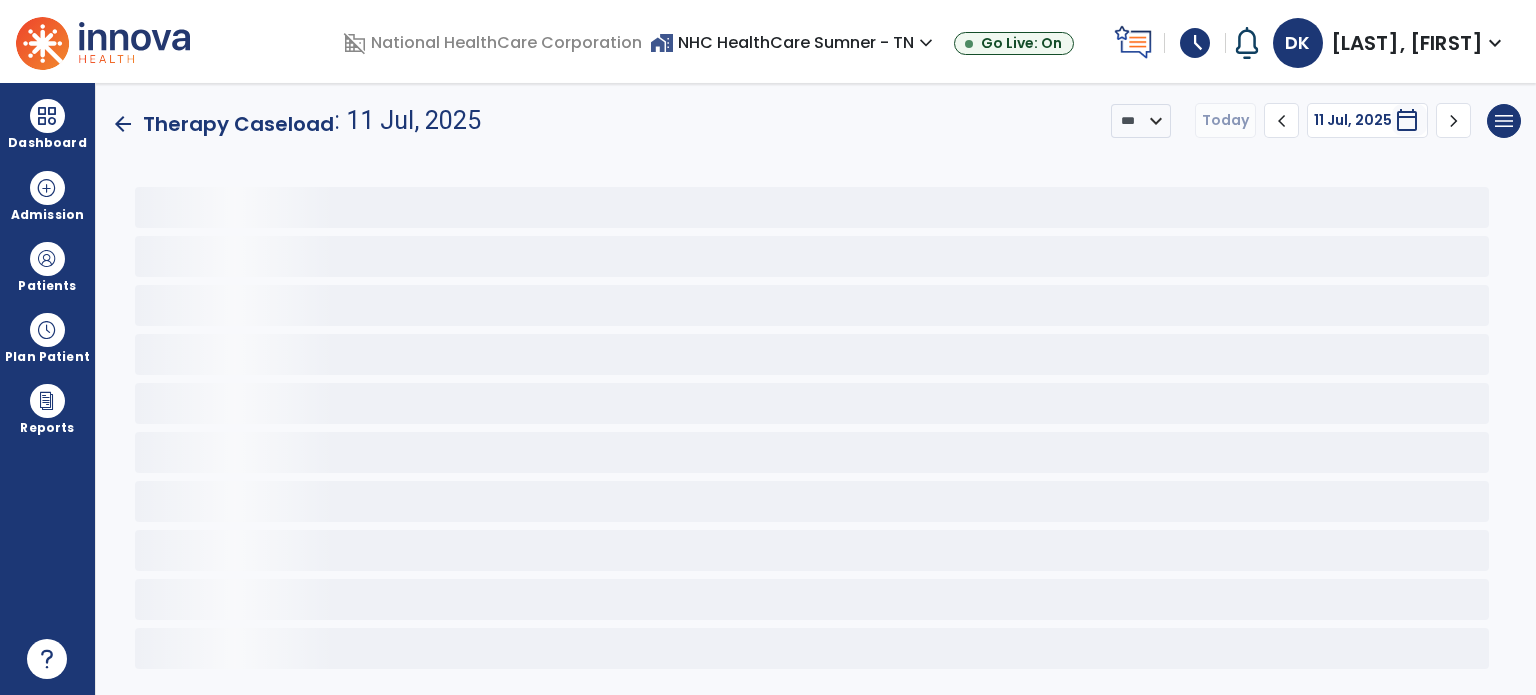 scroll, scrollTop: 0, scrollLeft: 0, axis: both 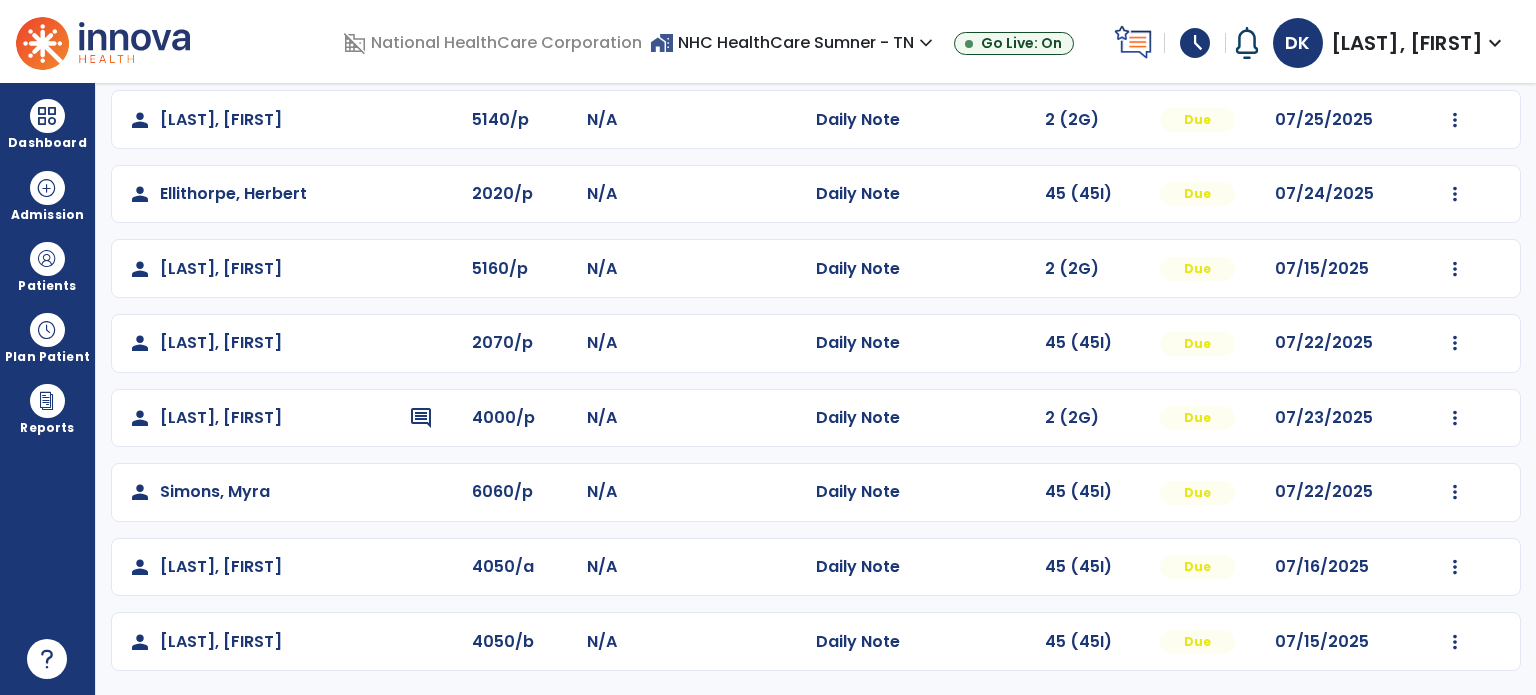 click on "Patients" at bounding box center (47, 286) 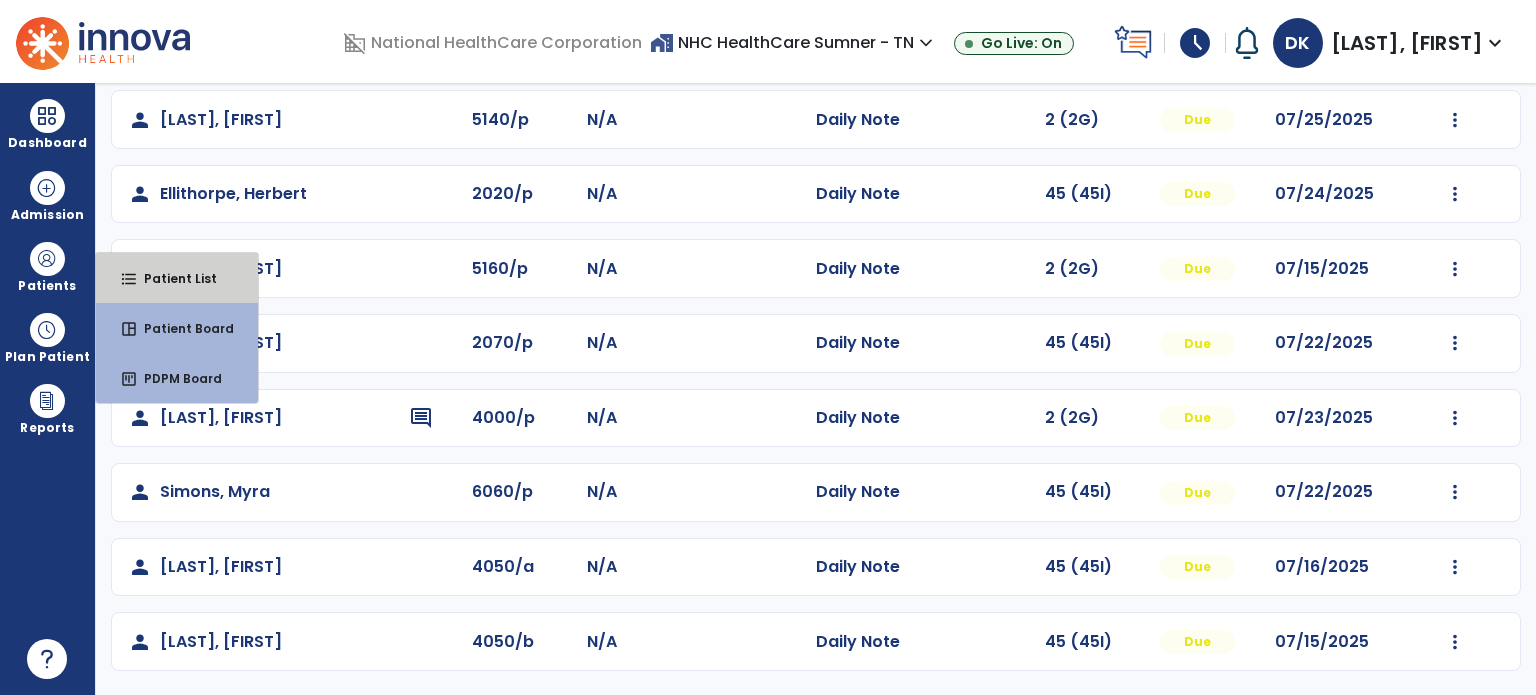 click on "Patient List" at bounding box center (172, 278) 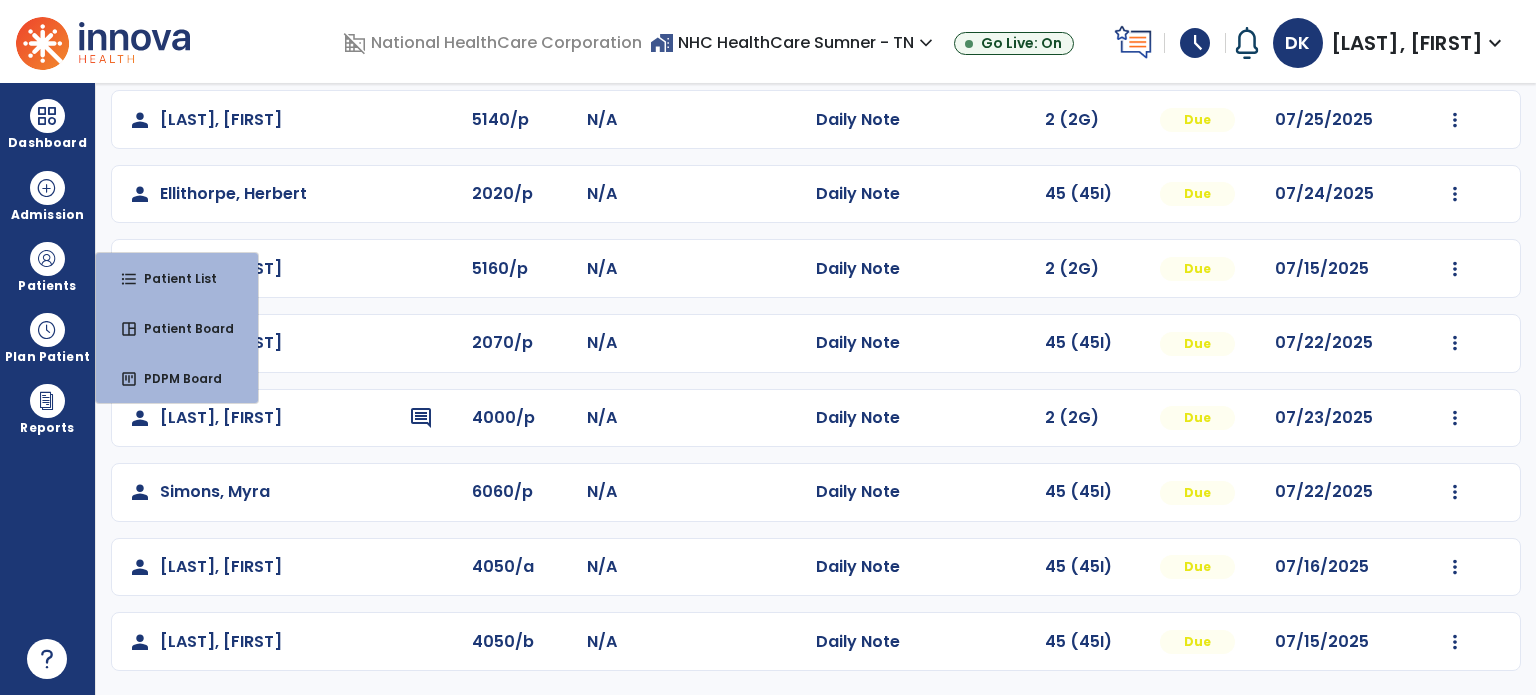 scroll, scrollTop: 46, scrollLeft: 0, axis: vertical 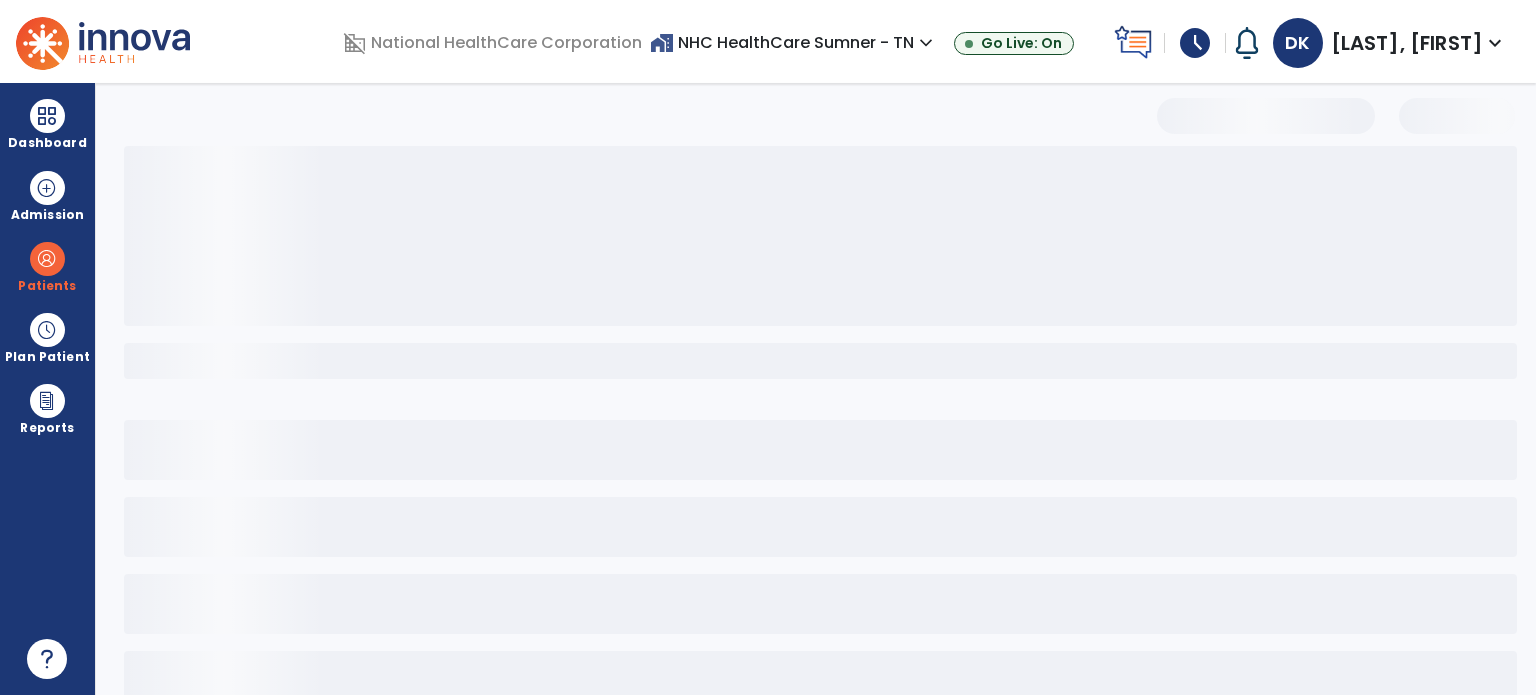 select on "***" 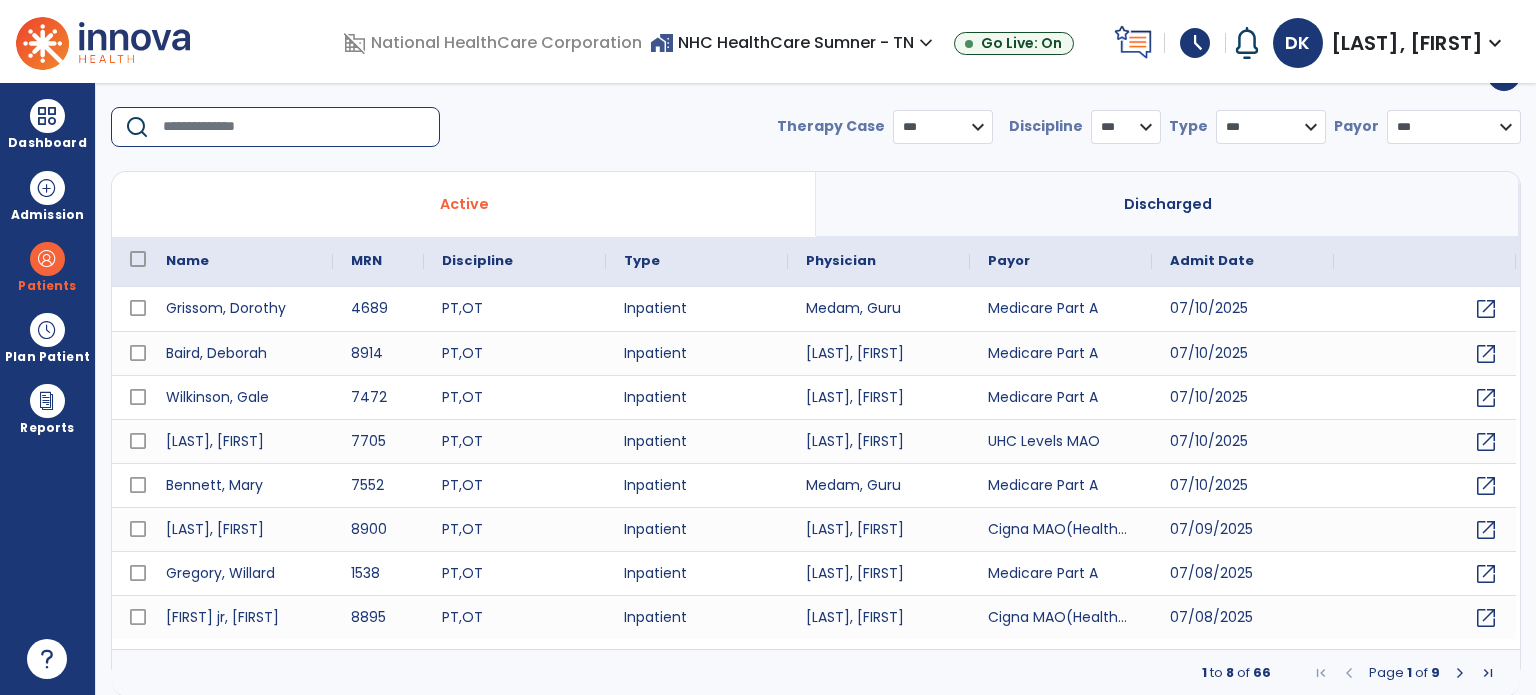 click at bounding box center (294, 127) 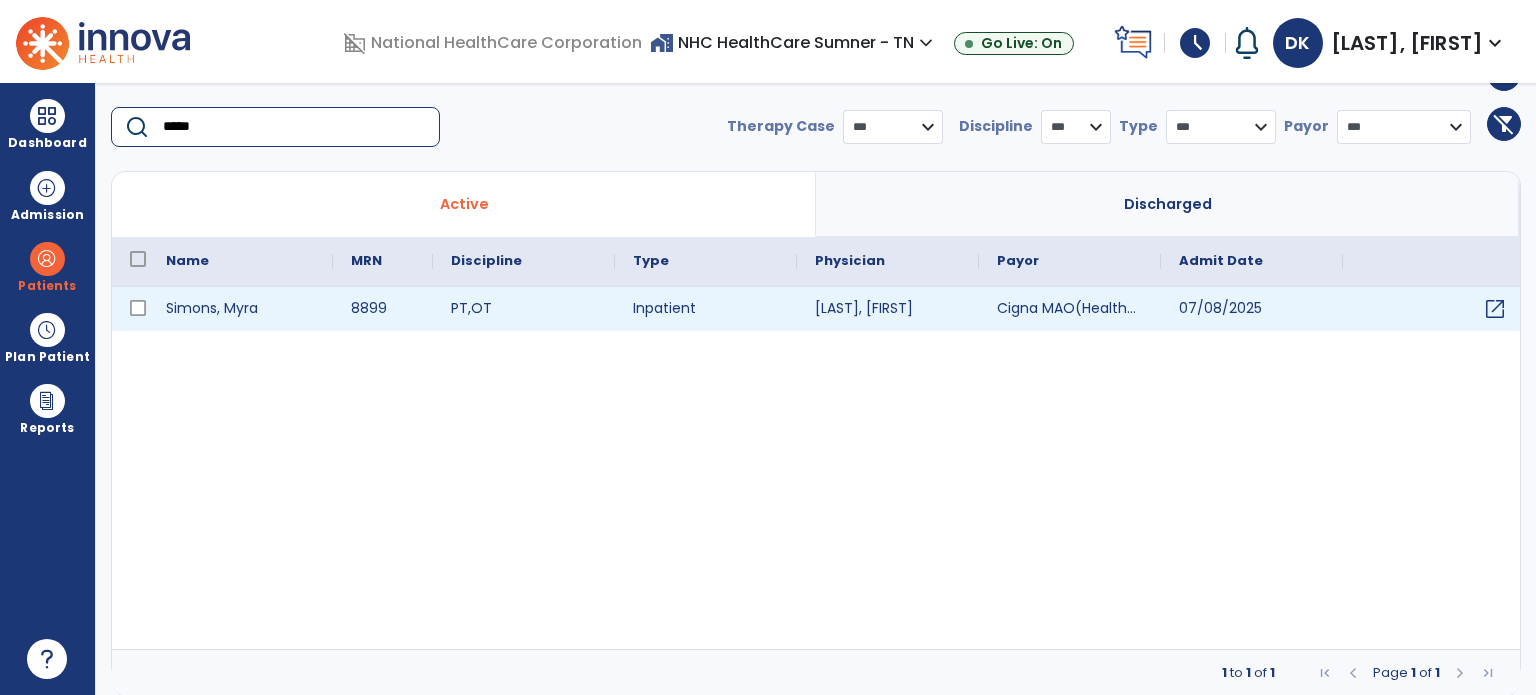 type on "*****" 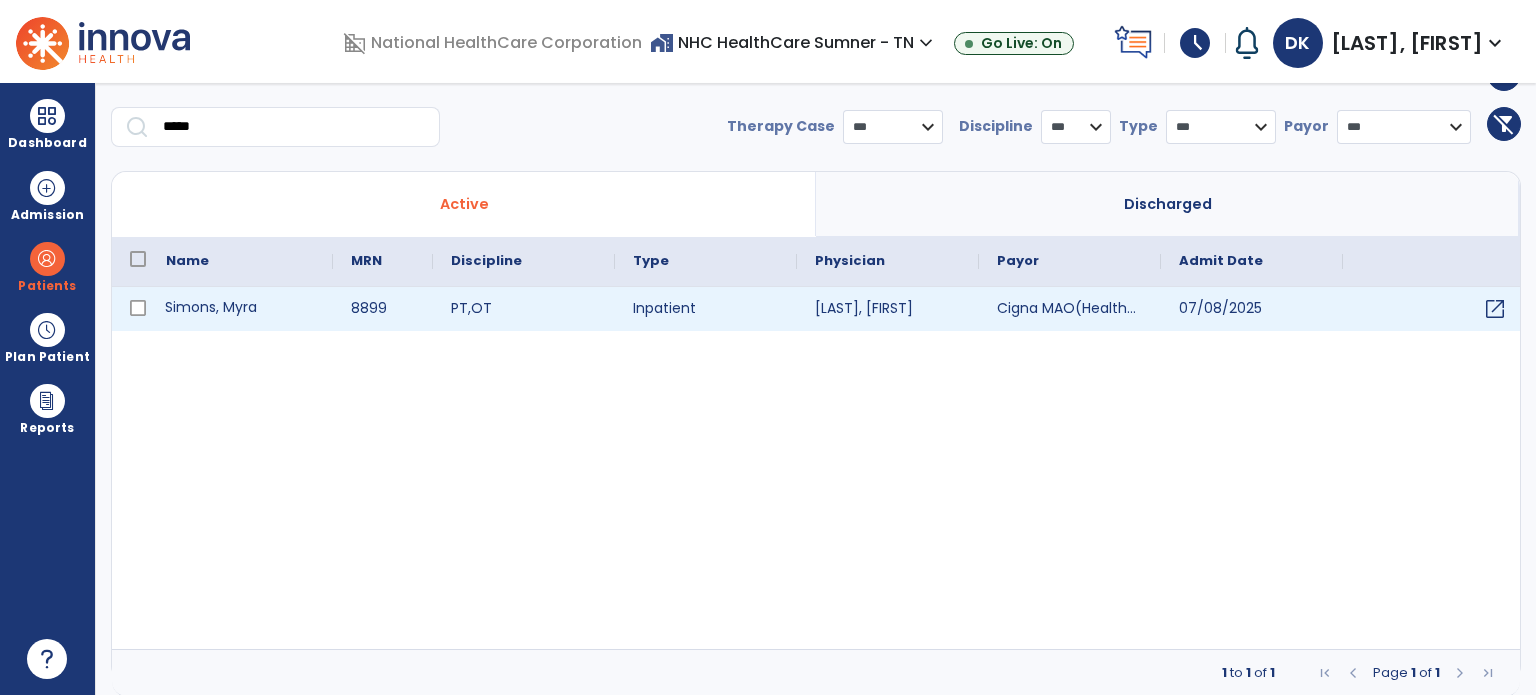 click on "Simons, Myra" at bounding box center [240, 309] 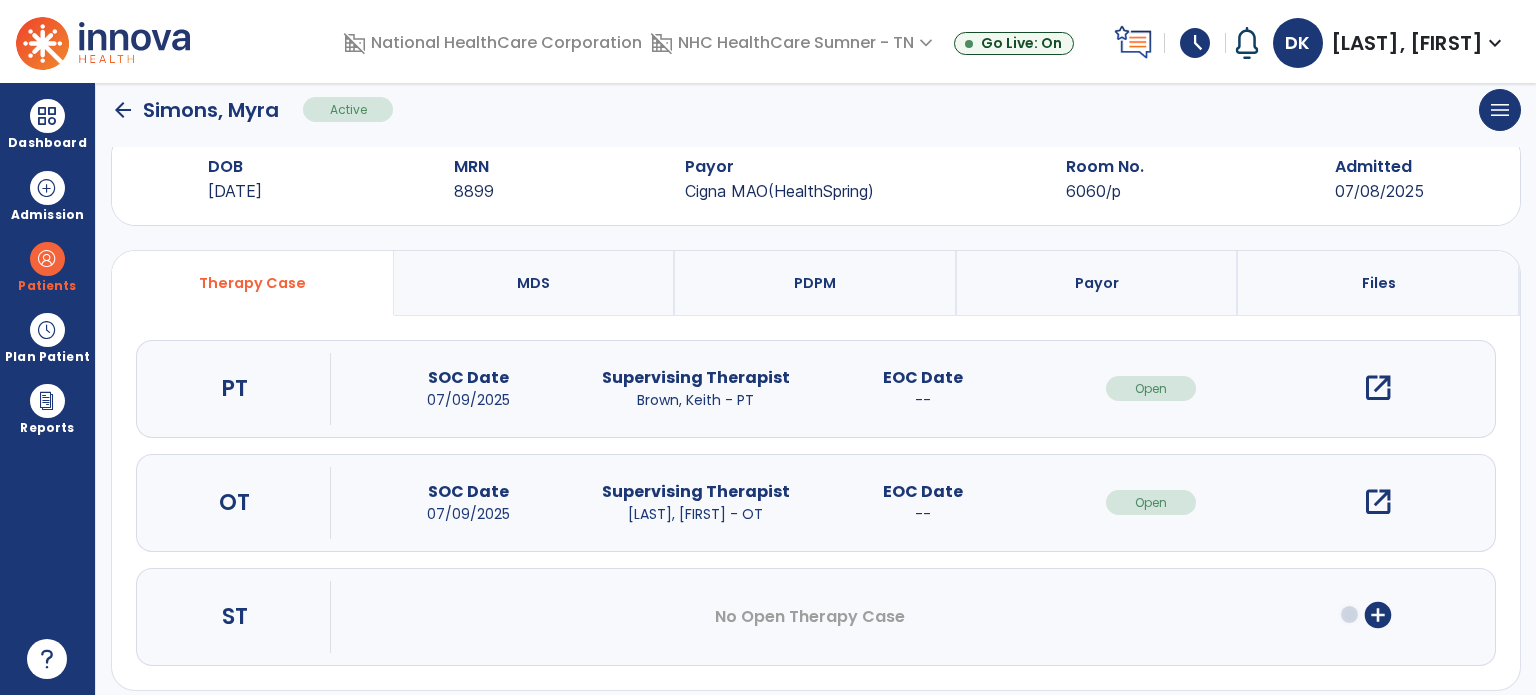 click on "open_in_new" at bounding box center (1378, 388) 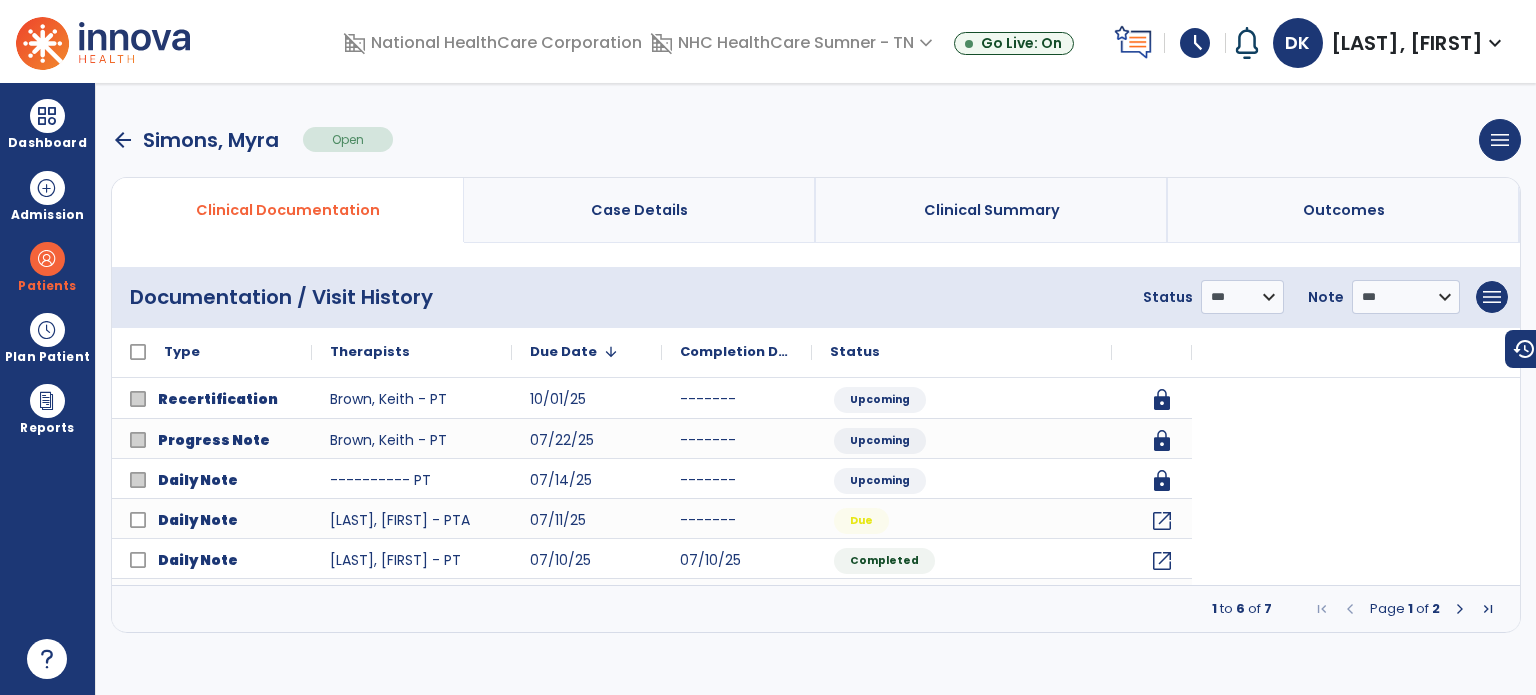 scroll, scrollTop: 0, scrollLeft: 0, axis: both 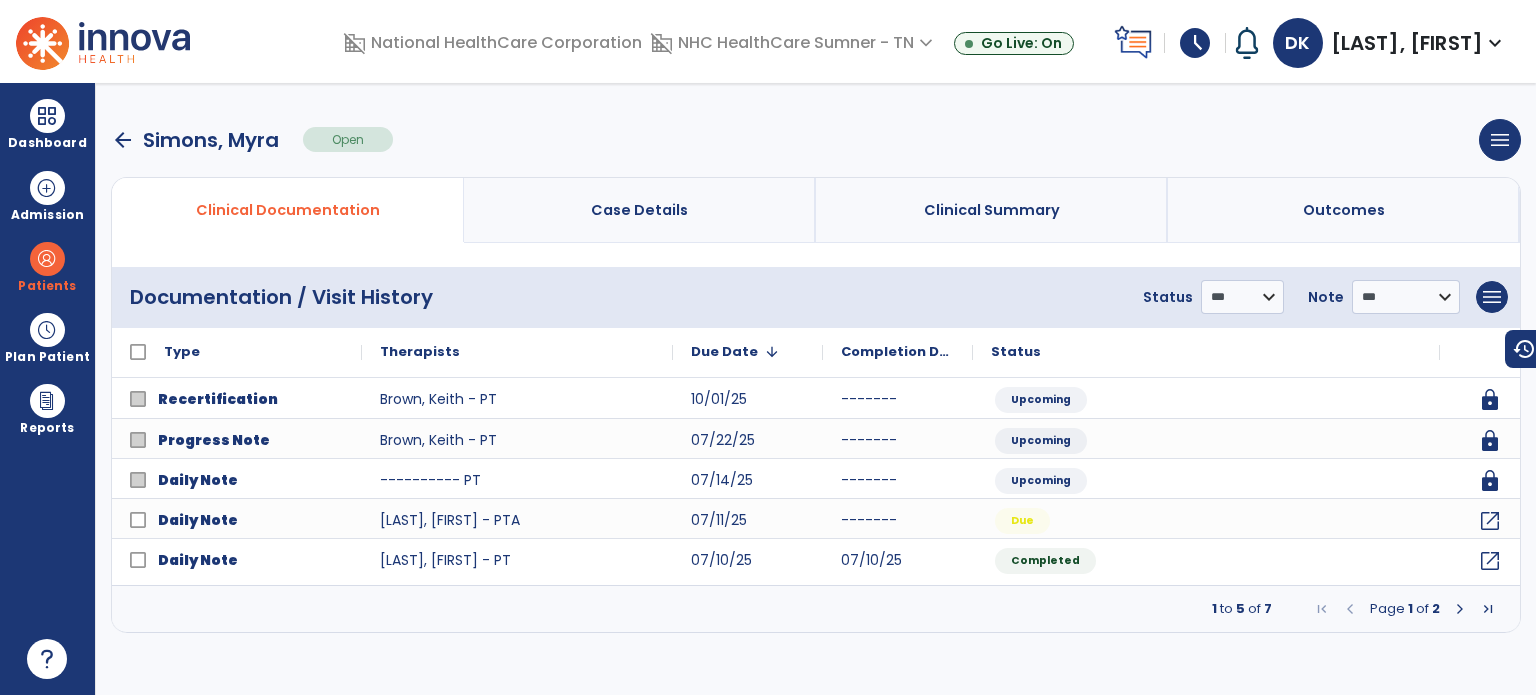 click at bounding box center [1460, 609] 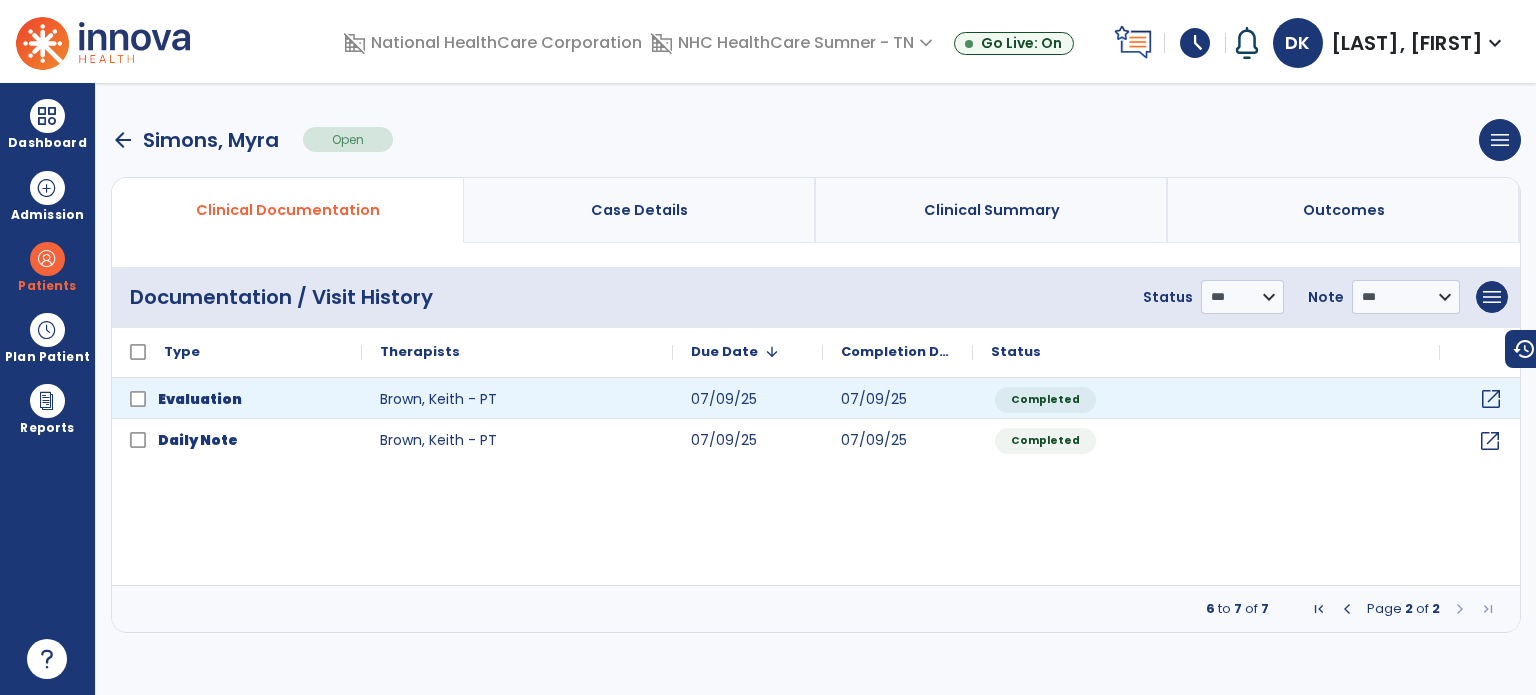 click on "open_in_new" 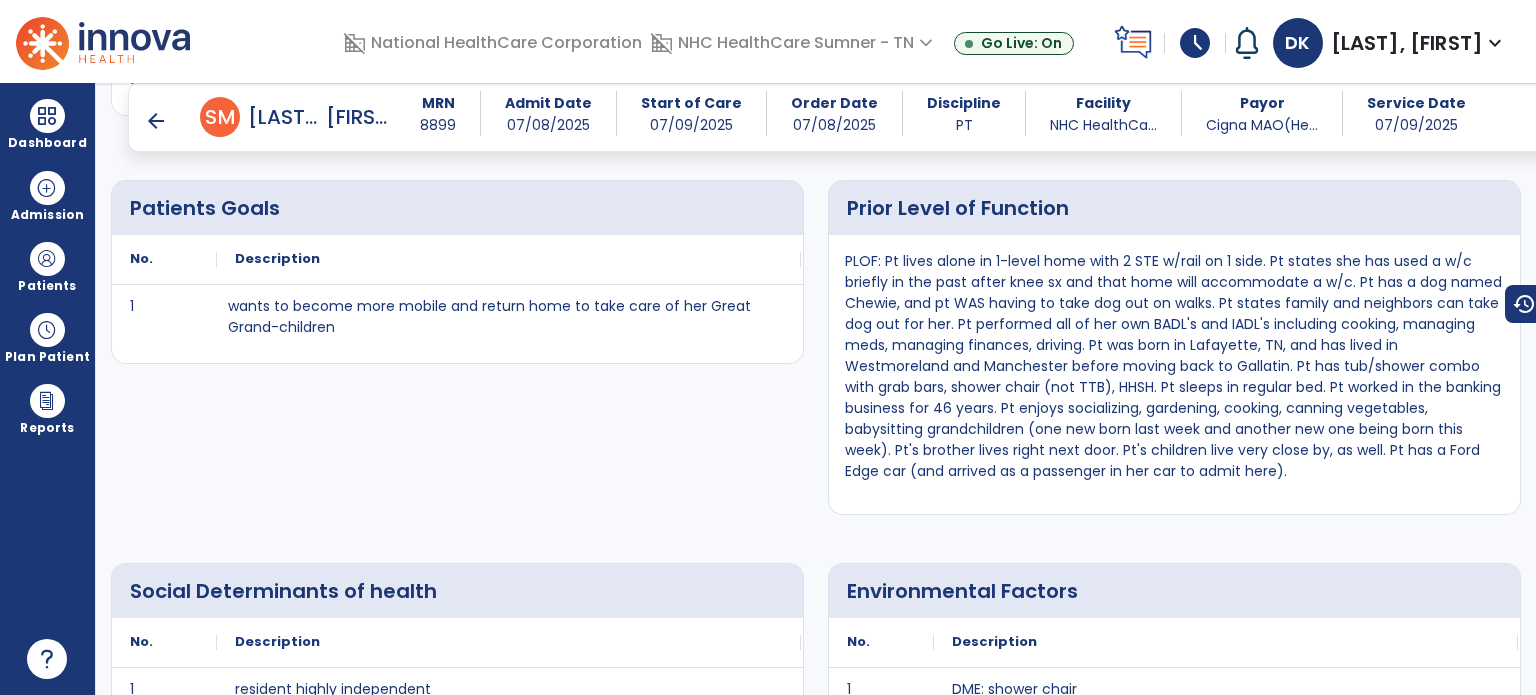 scroll, scrollTop: 1813, scrollLeft: 0, axis: vertical 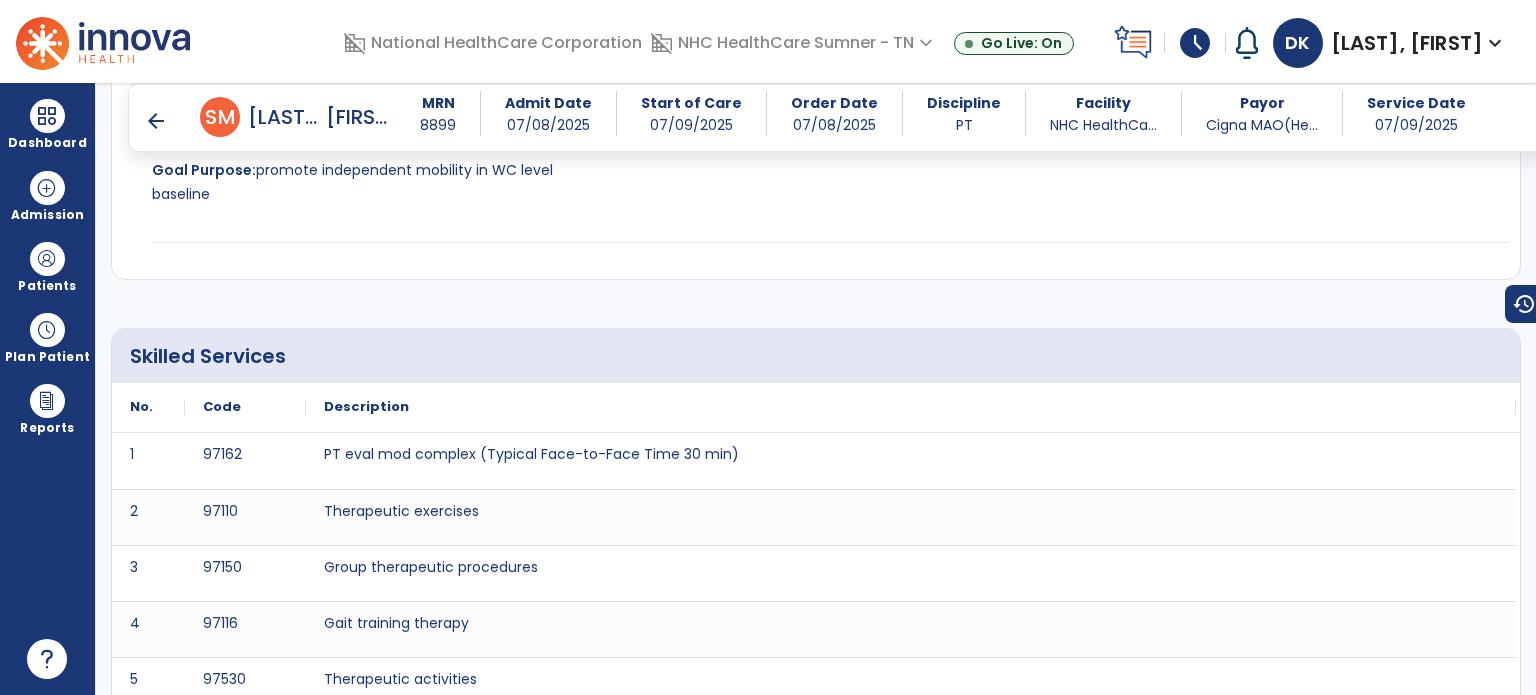click on "arrow_back" at bounding box center (156, 121) 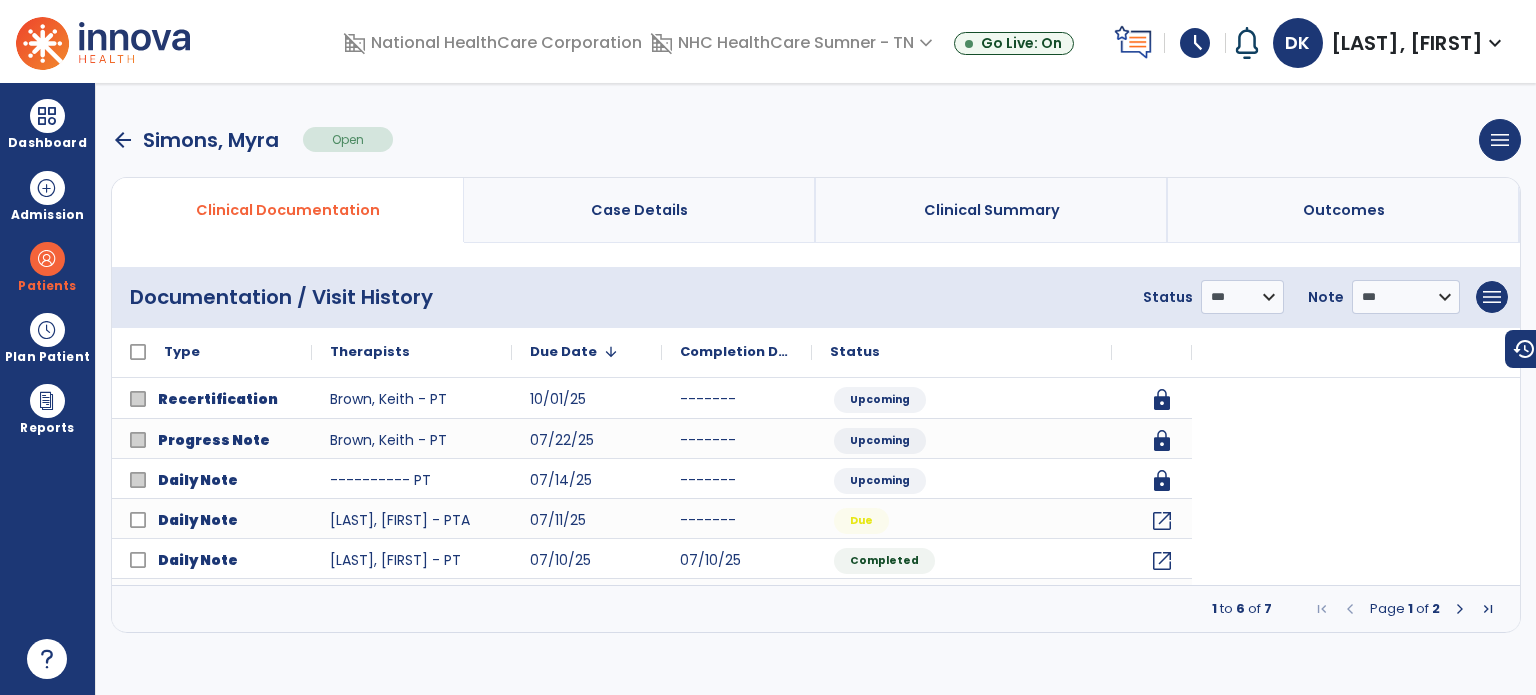 scroll, scrollTop: 0, scrollLeft: 0, axis: both 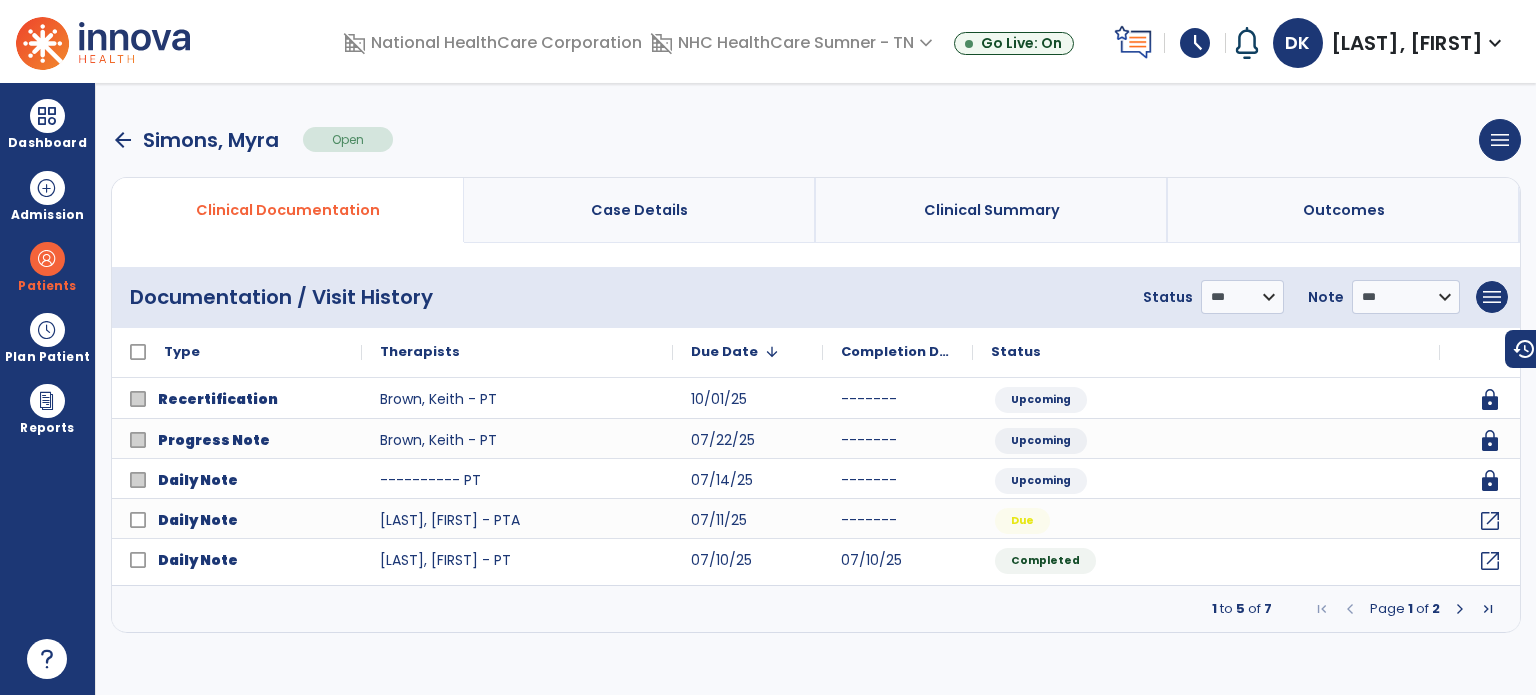 click at bounding box center (1460, 609) 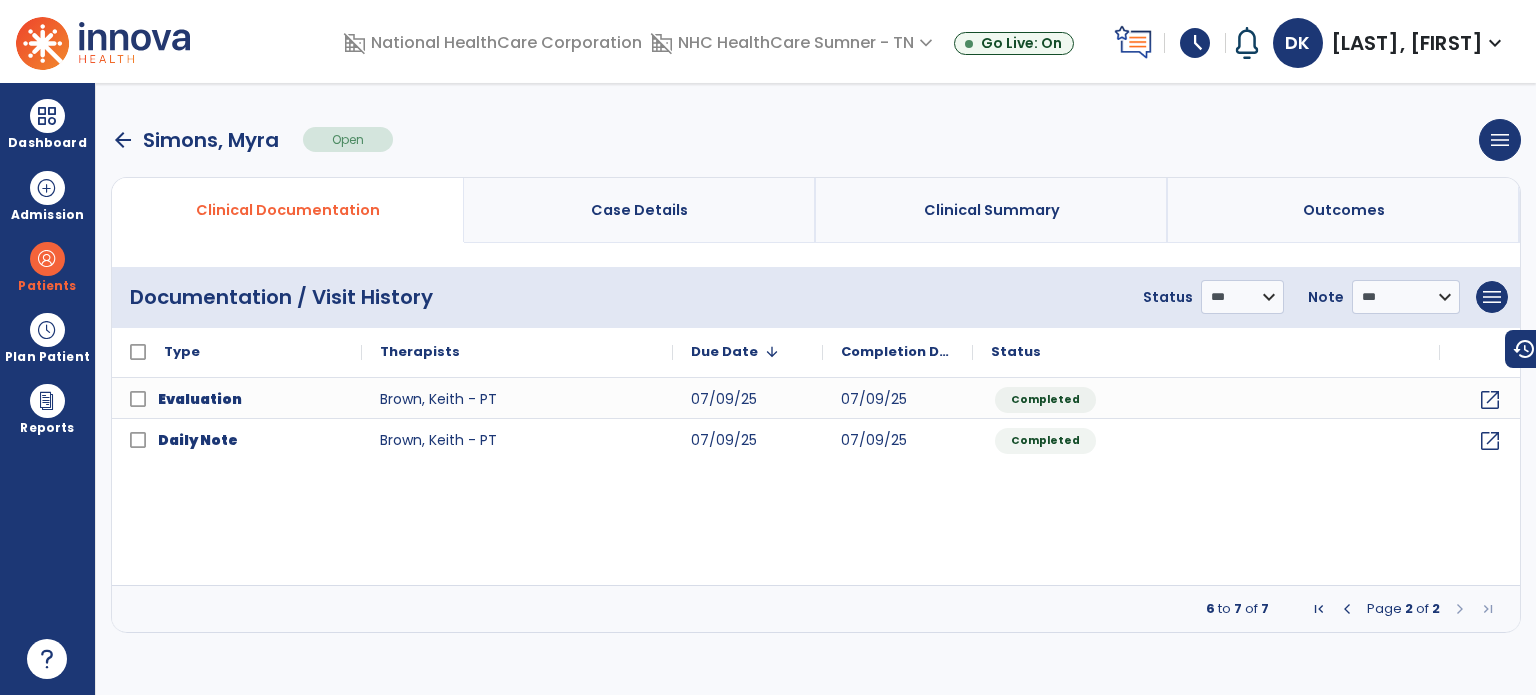 click at bounding box center (1347, 609) 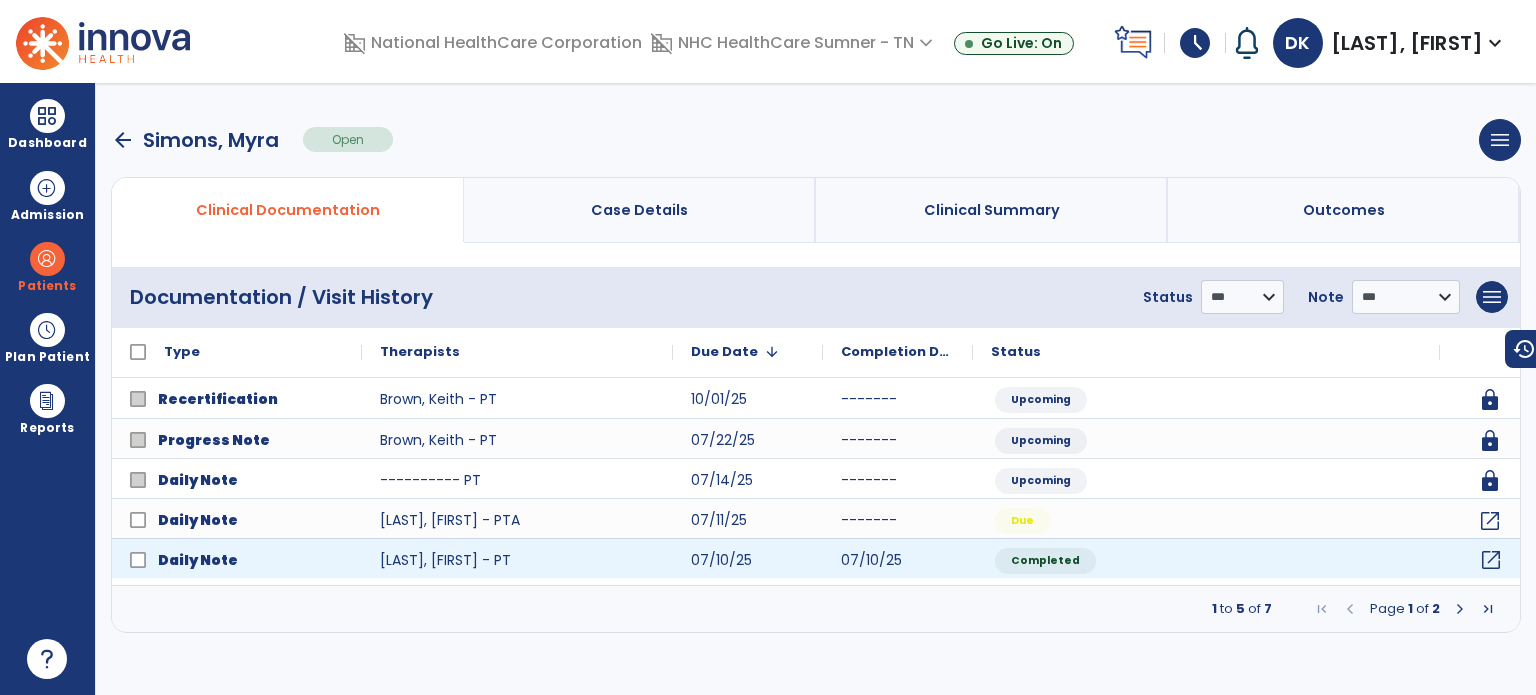 click on "open_in_new" 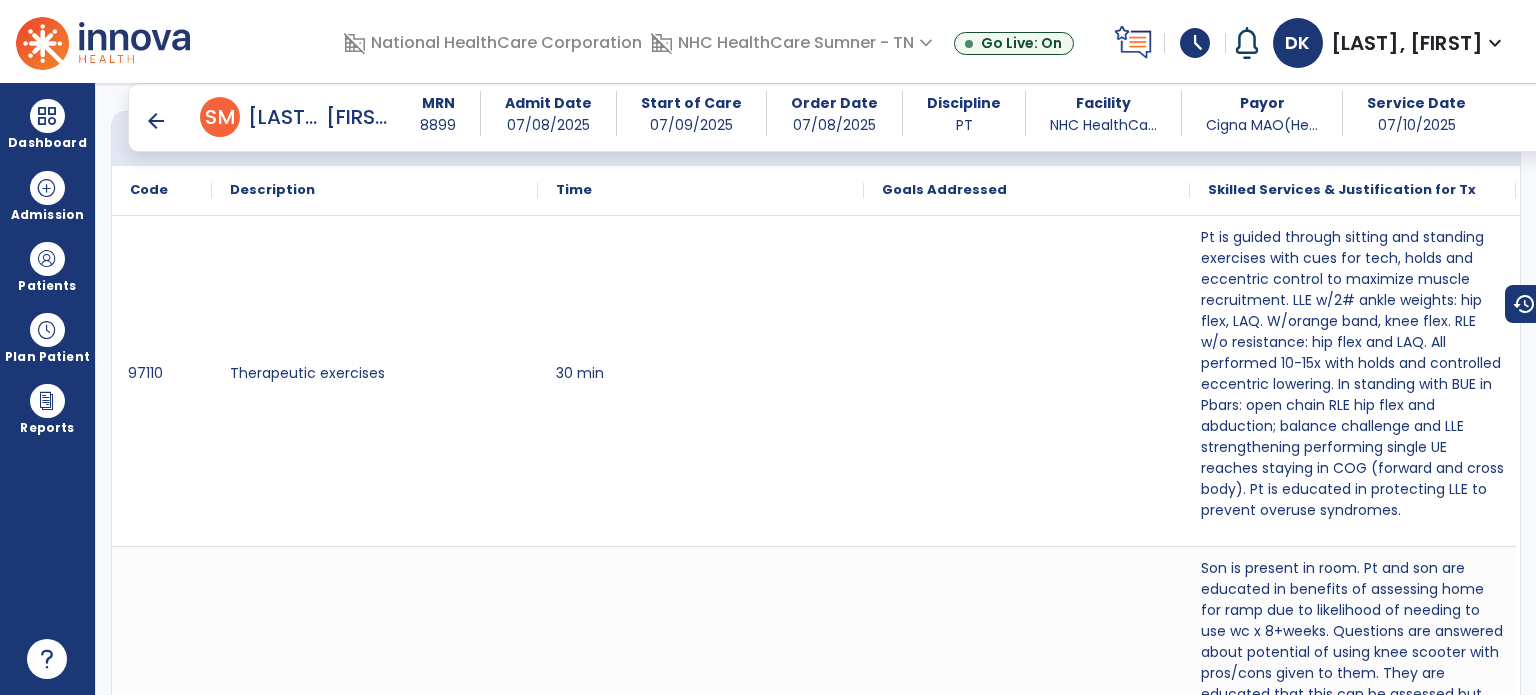scroll, scrollTop: 1322, scrollLeft: 0, axis: vertical 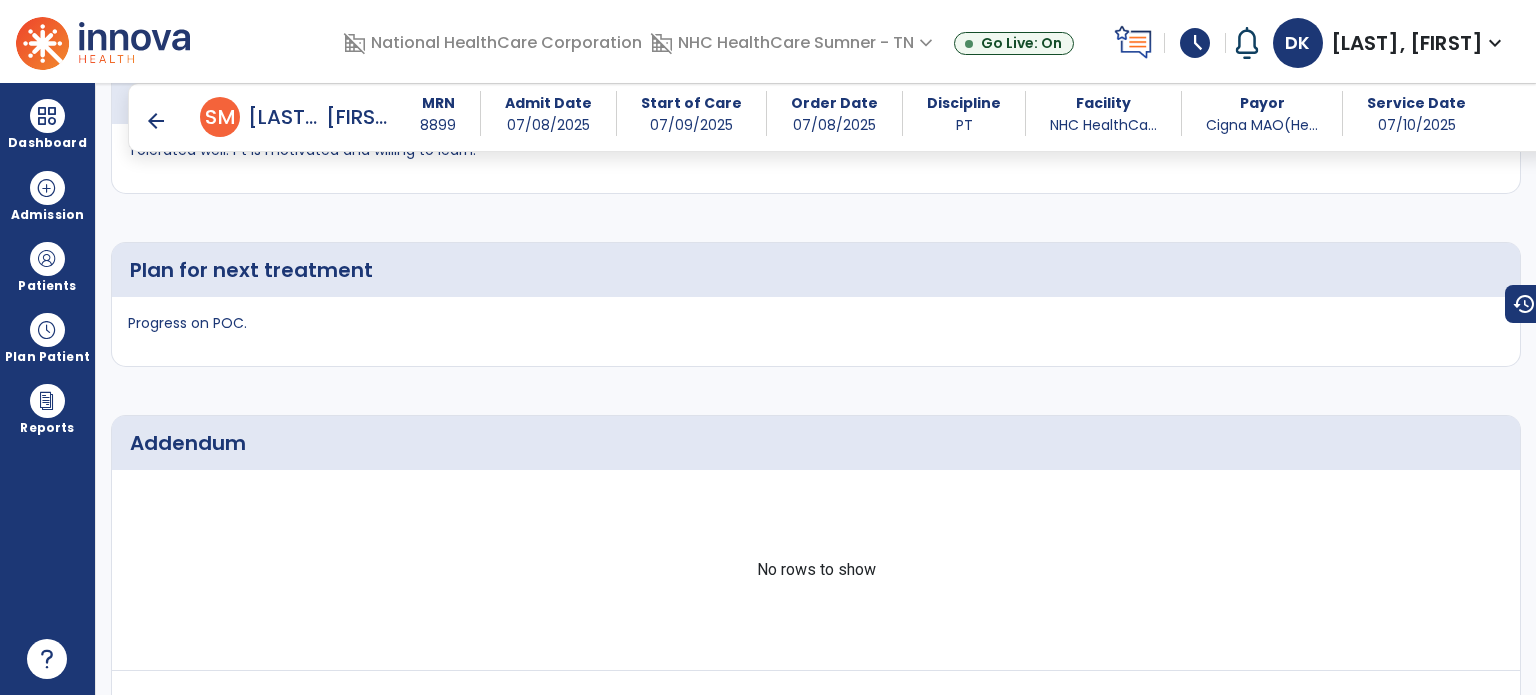 click on "Patients" at bounding box center (47, 266) 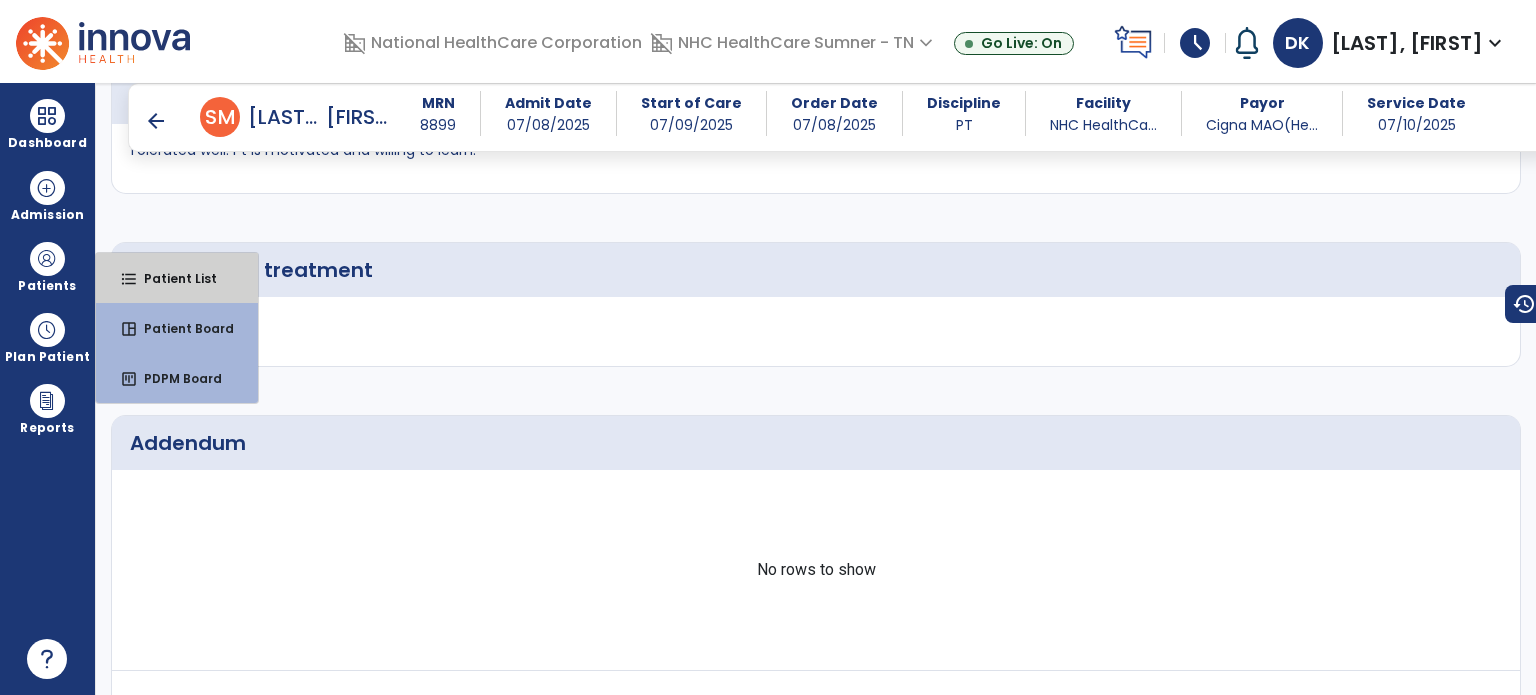 click on "Patient List" at bounding box center (172, 278) 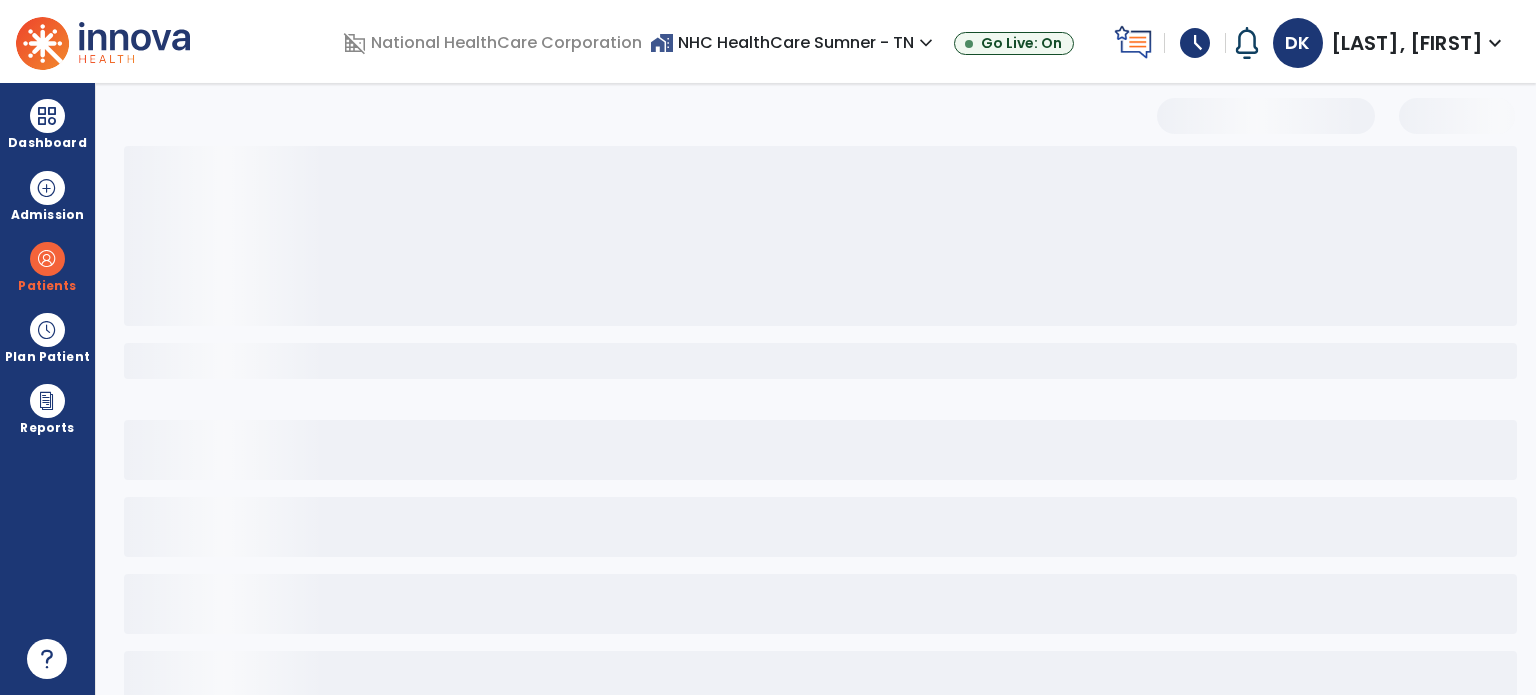 scroll, scrollTop: 46, scrollLeft: 0, axis: vertical 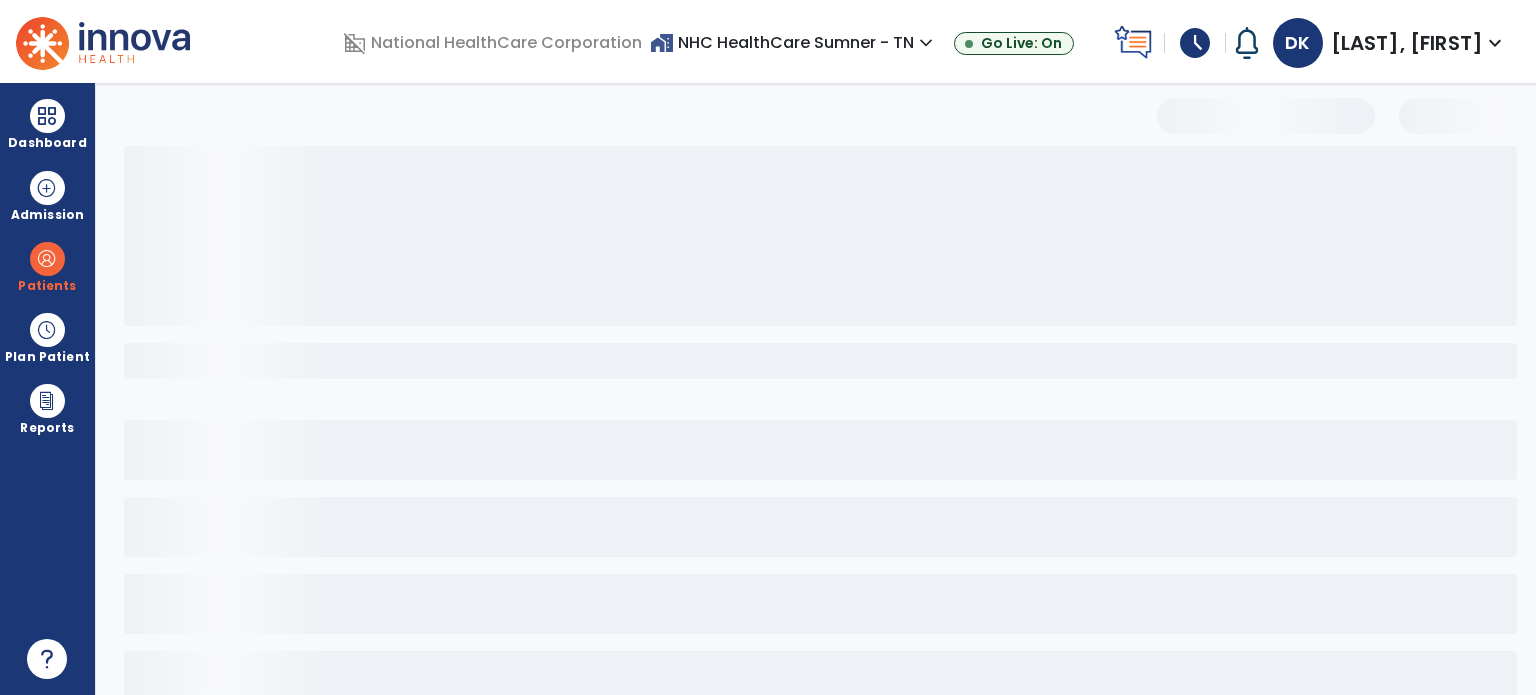 select on "***" 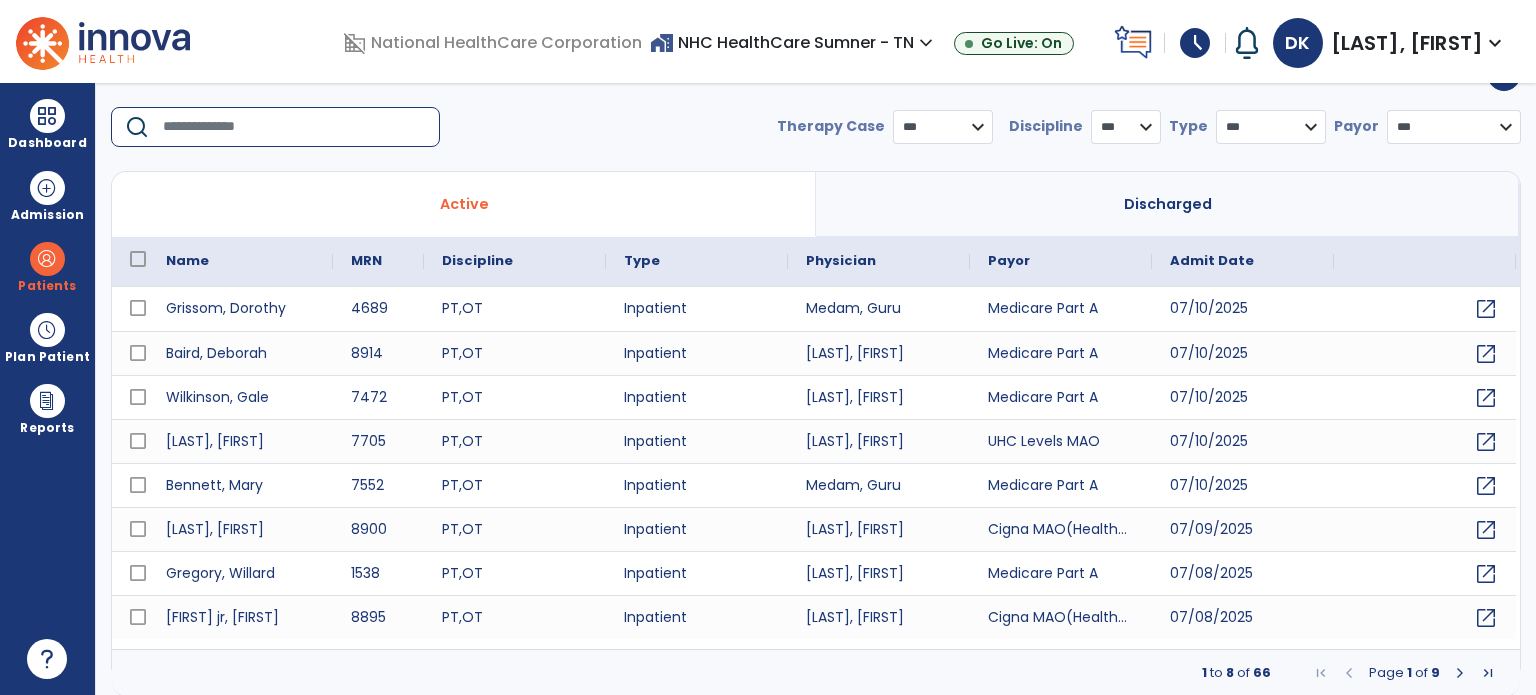 click at bounding box center (294, 127) 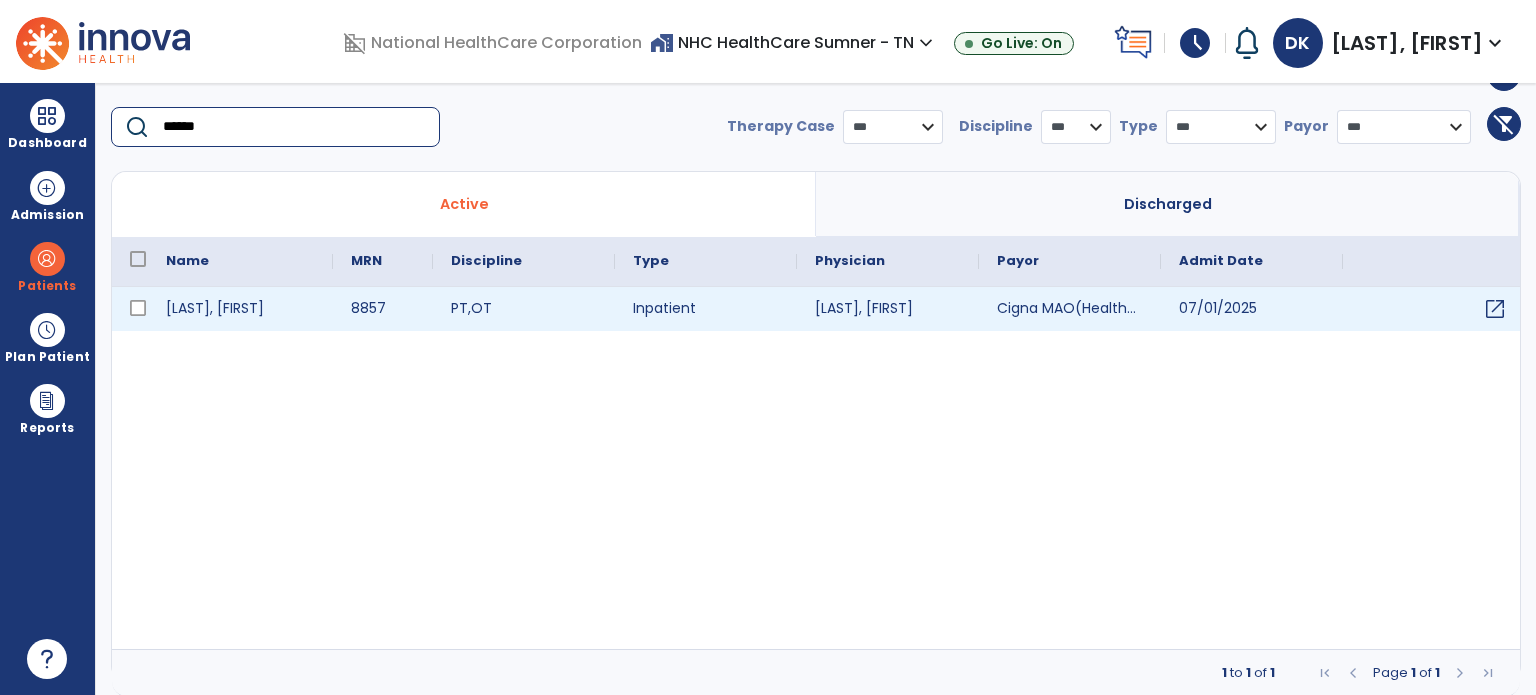 type on "******" 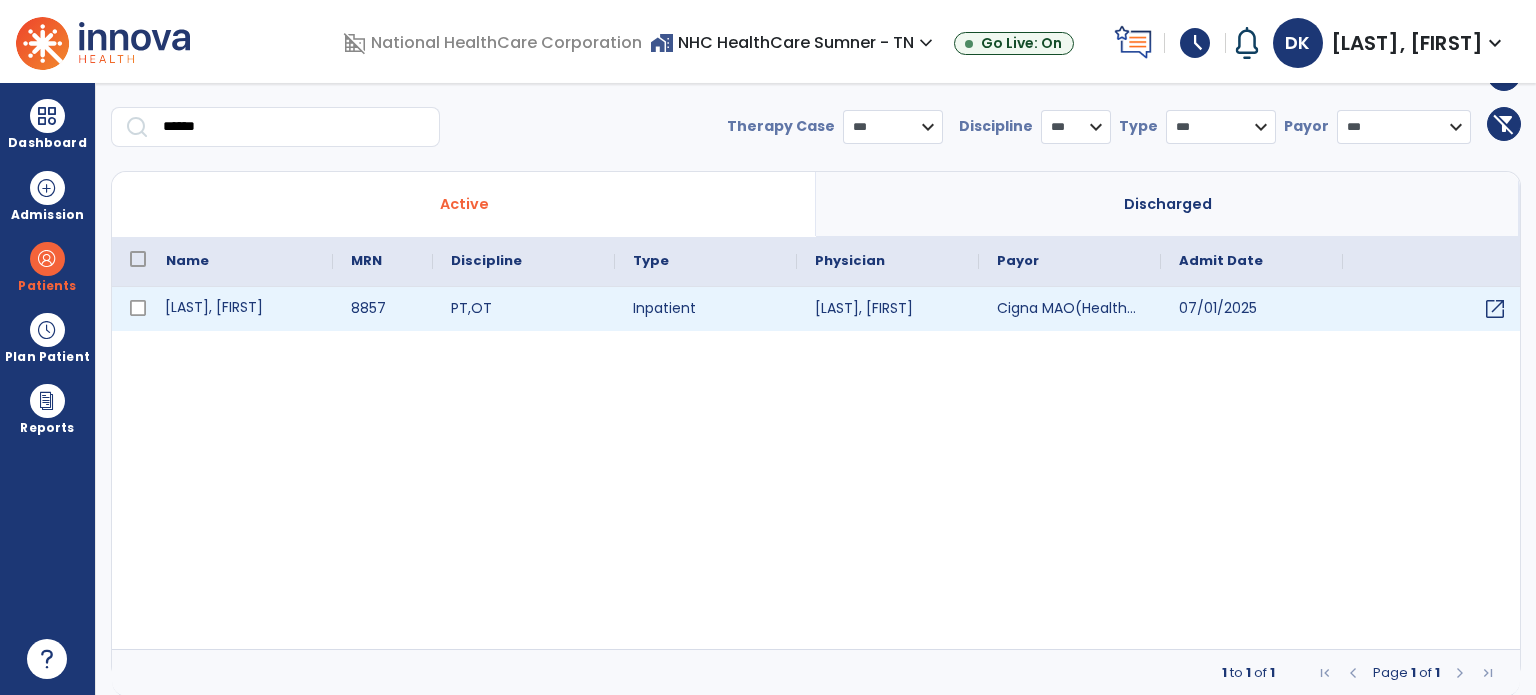 click on "[LAST], [FIRST]" at bounding box center [240, 309] 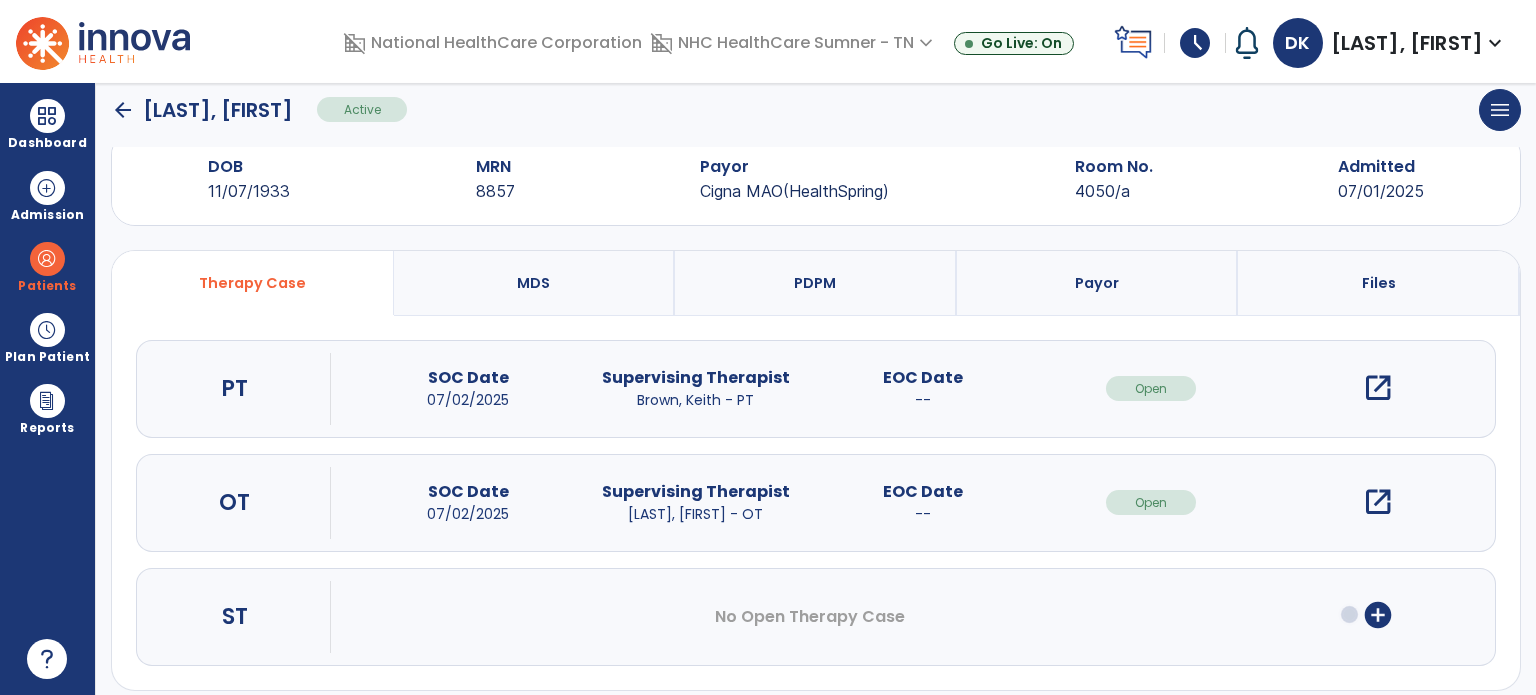 click on "open_in_new" at bounding box center (1378, 388) 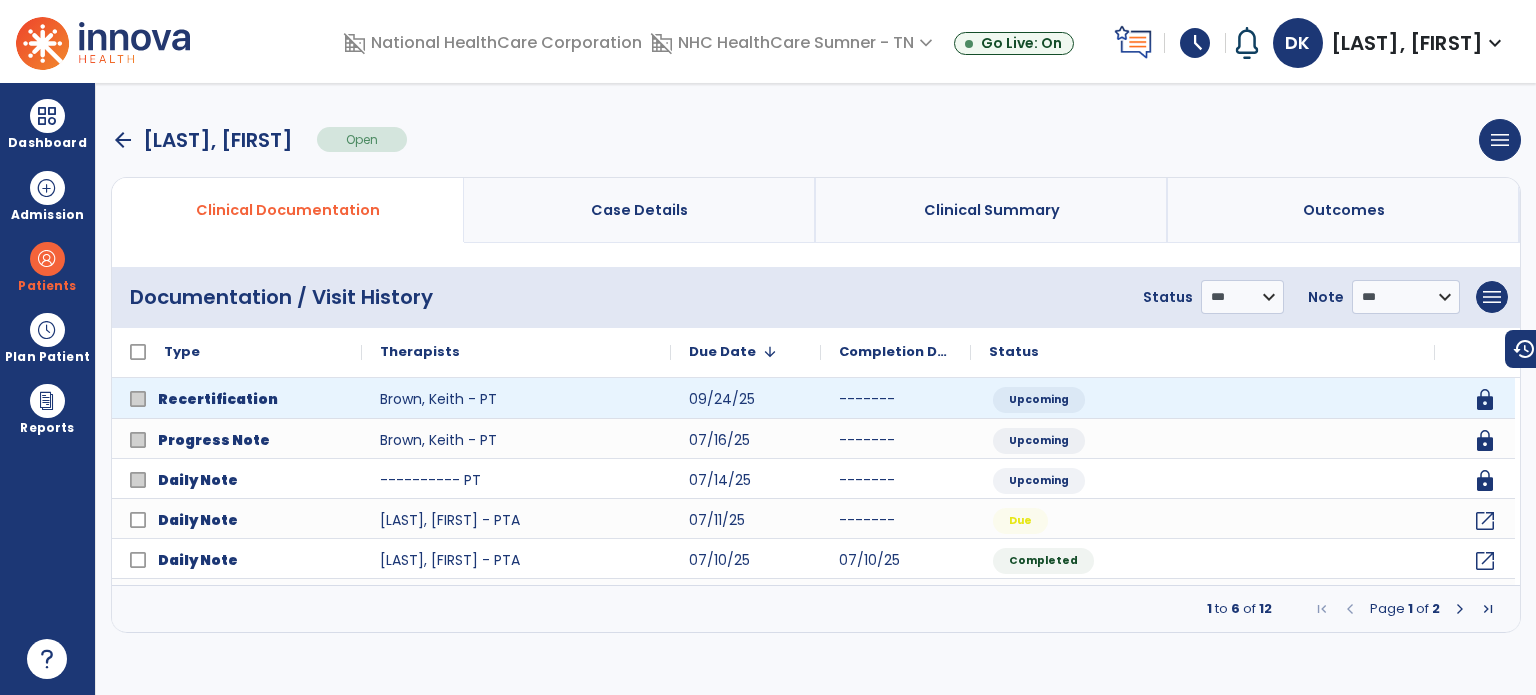 scroll, scrollTop: 0, scrollLeft: 0, axis: both 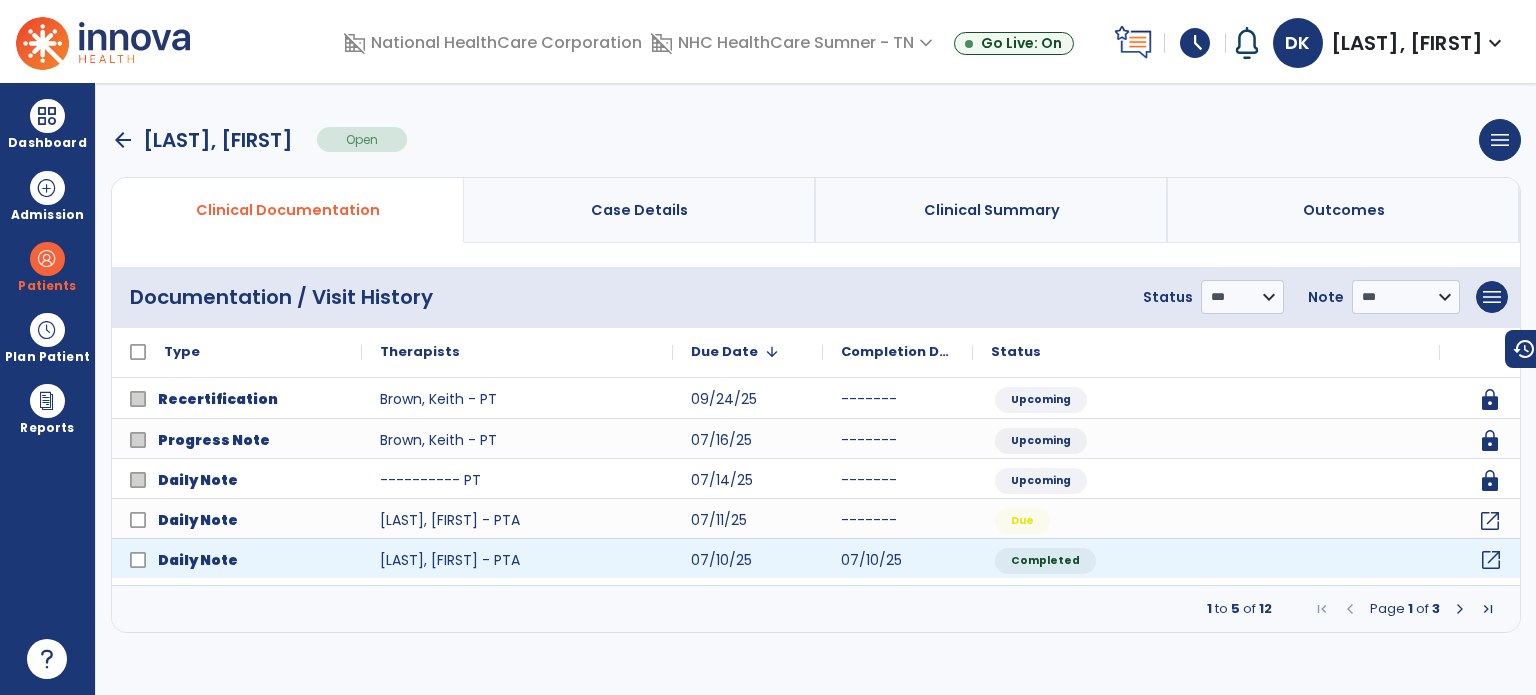 click on "open_in_new" 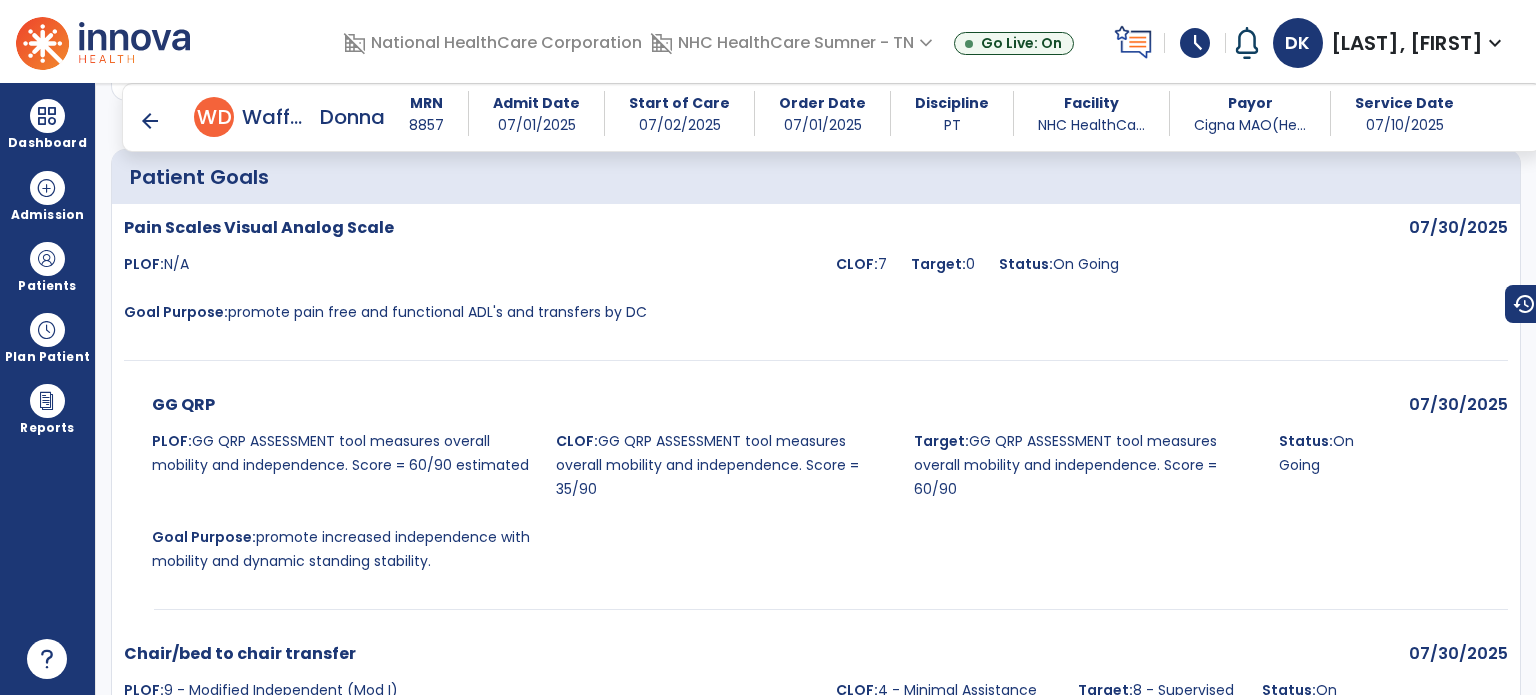scroll, scrollTop: 2076, scrollLeft: 0, axis: vertical 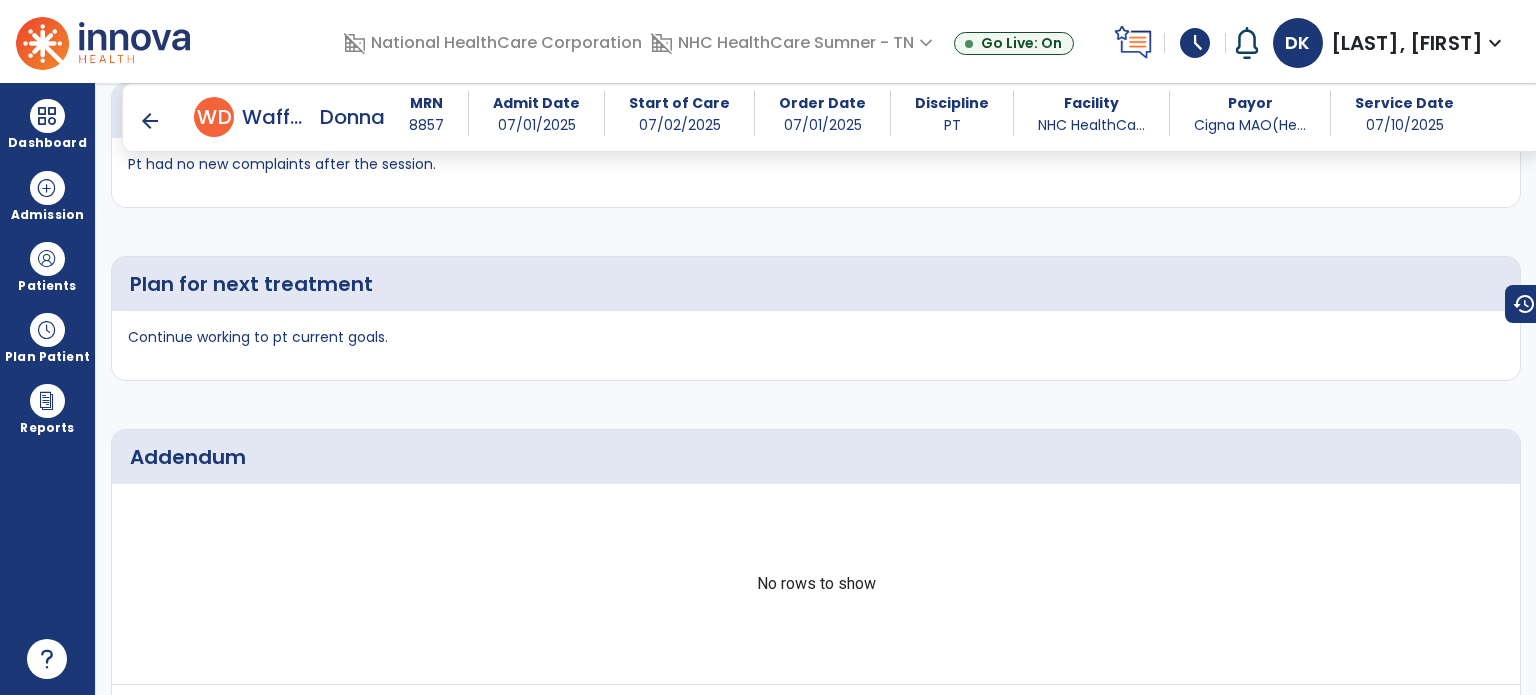 click on "arrow_back" at bounding box center [150, 121] 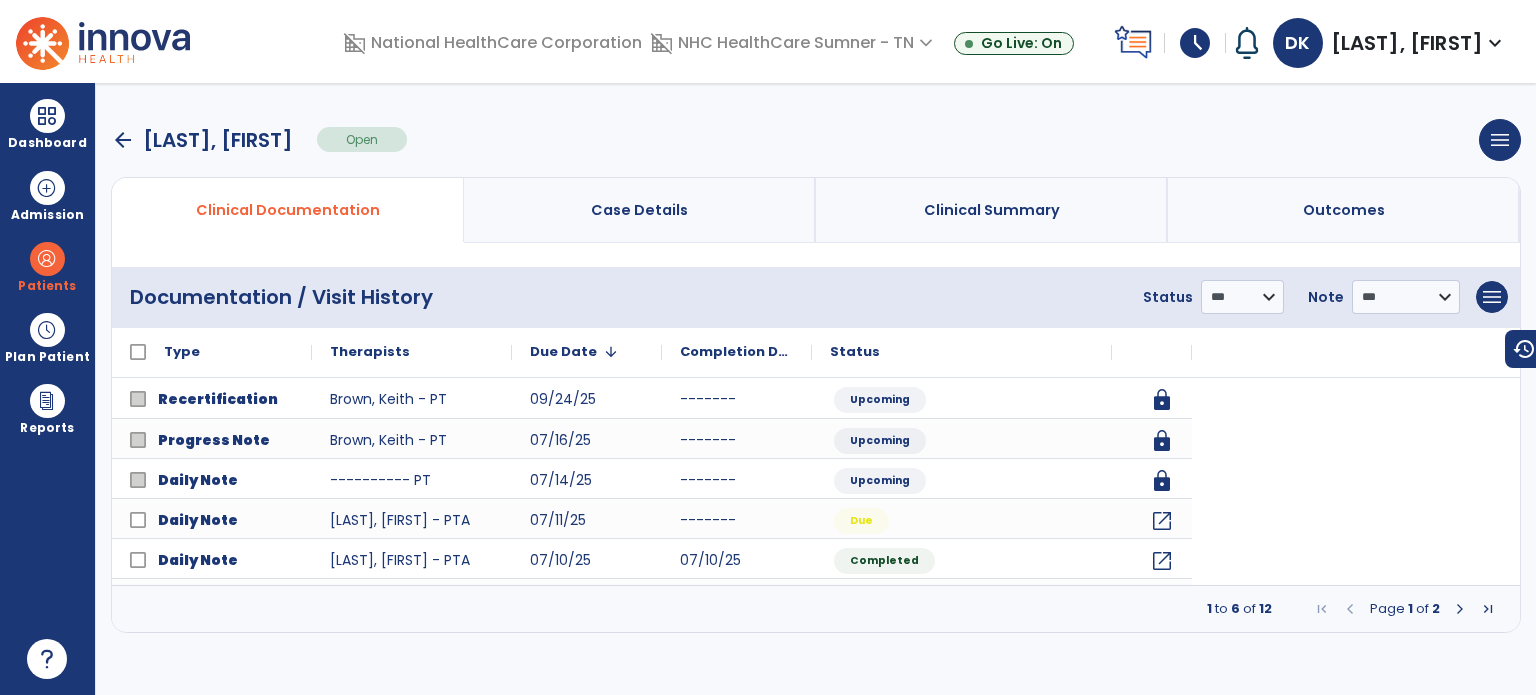 scroll, scrollTop: 0, scrollLeft: 0, axis: both 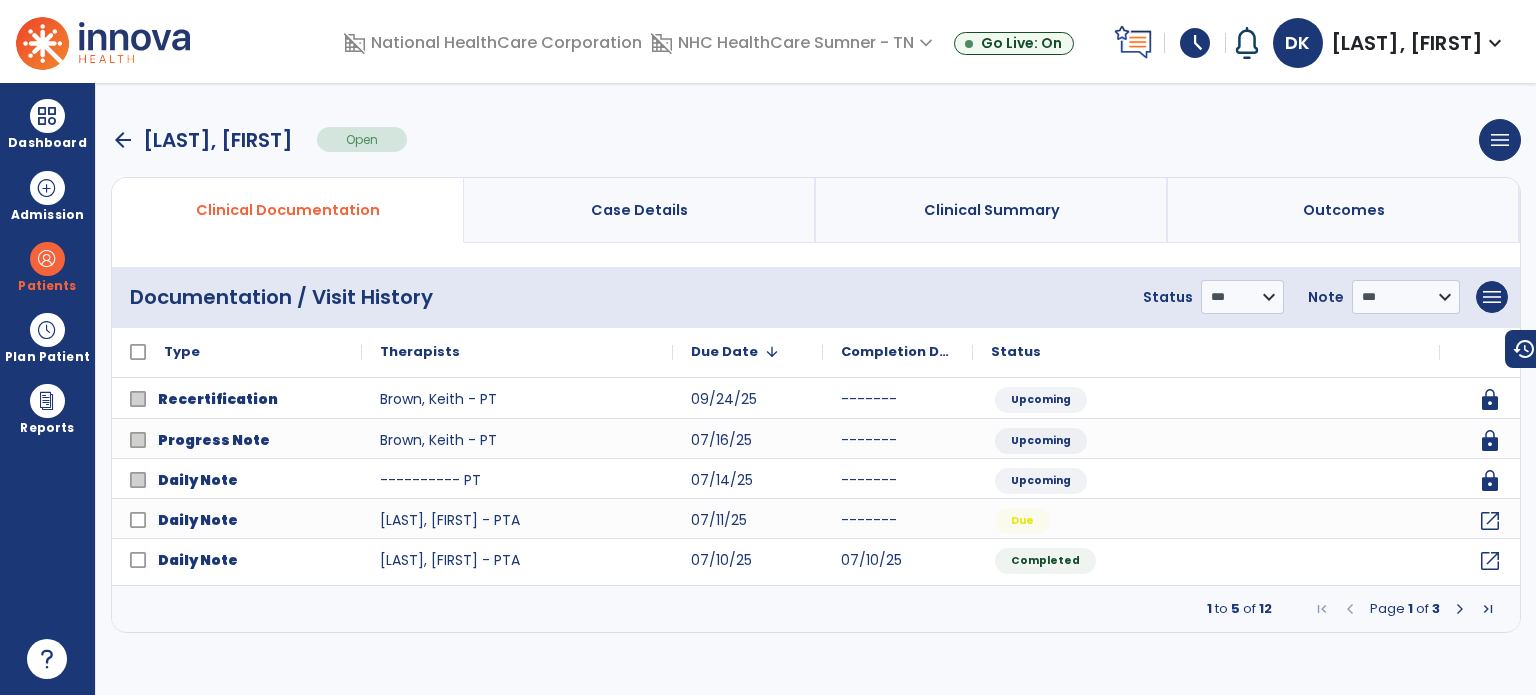 click at bounding box center [1460, 609] 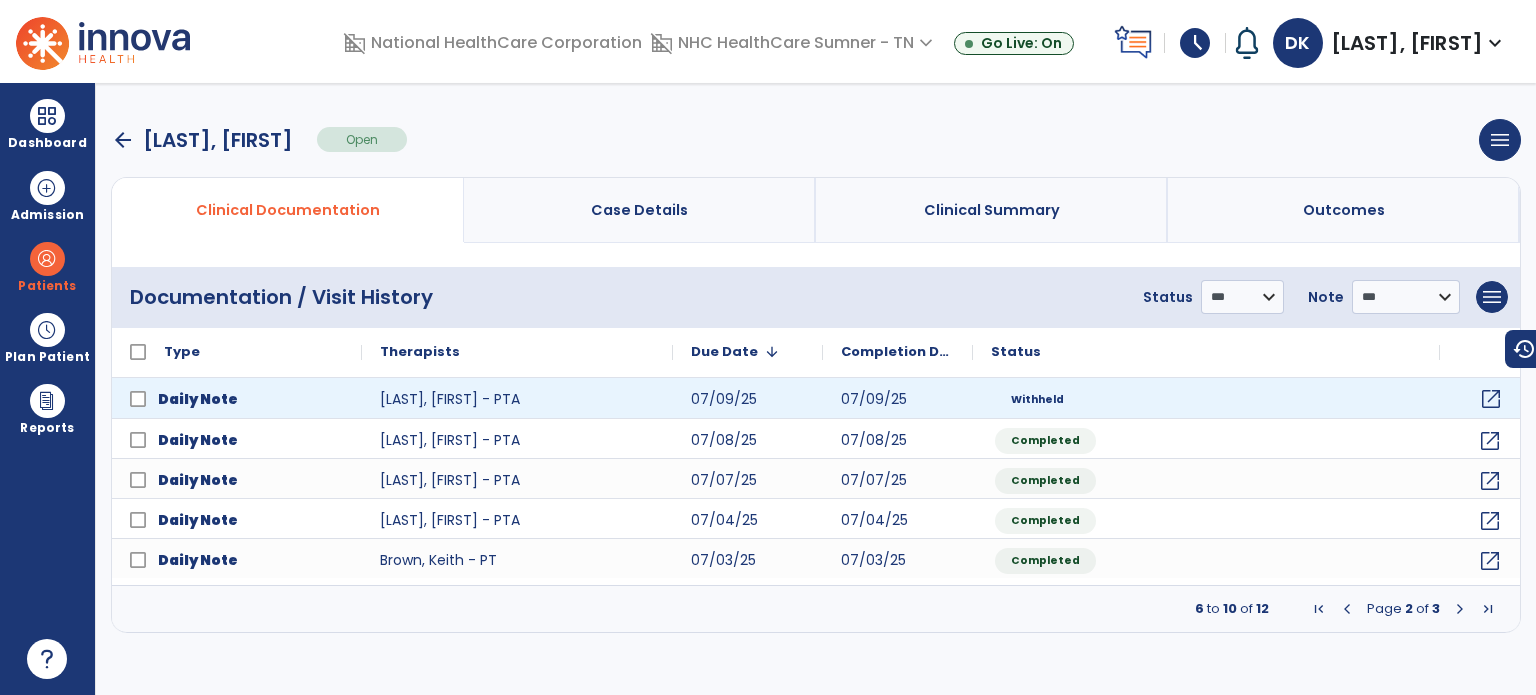 click on "open_in_new" 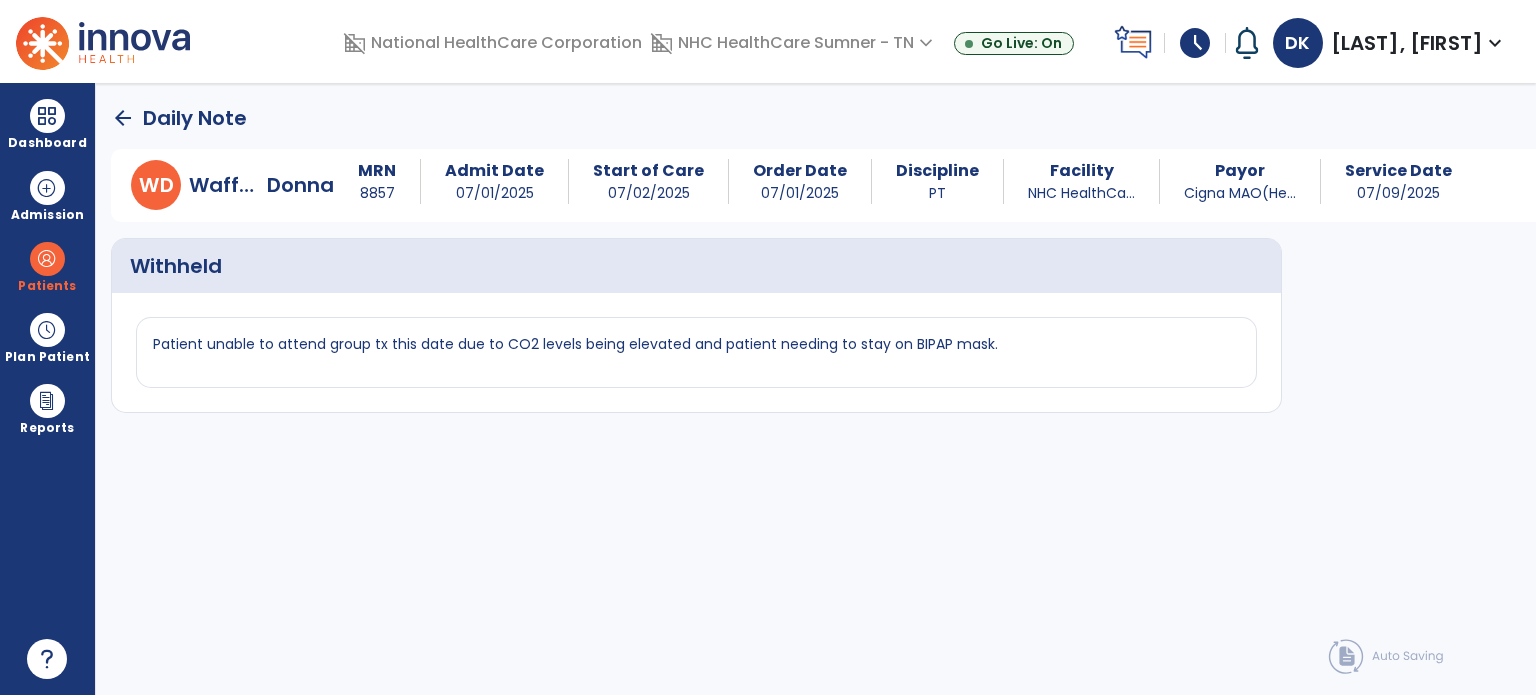 click on "arrow_back" 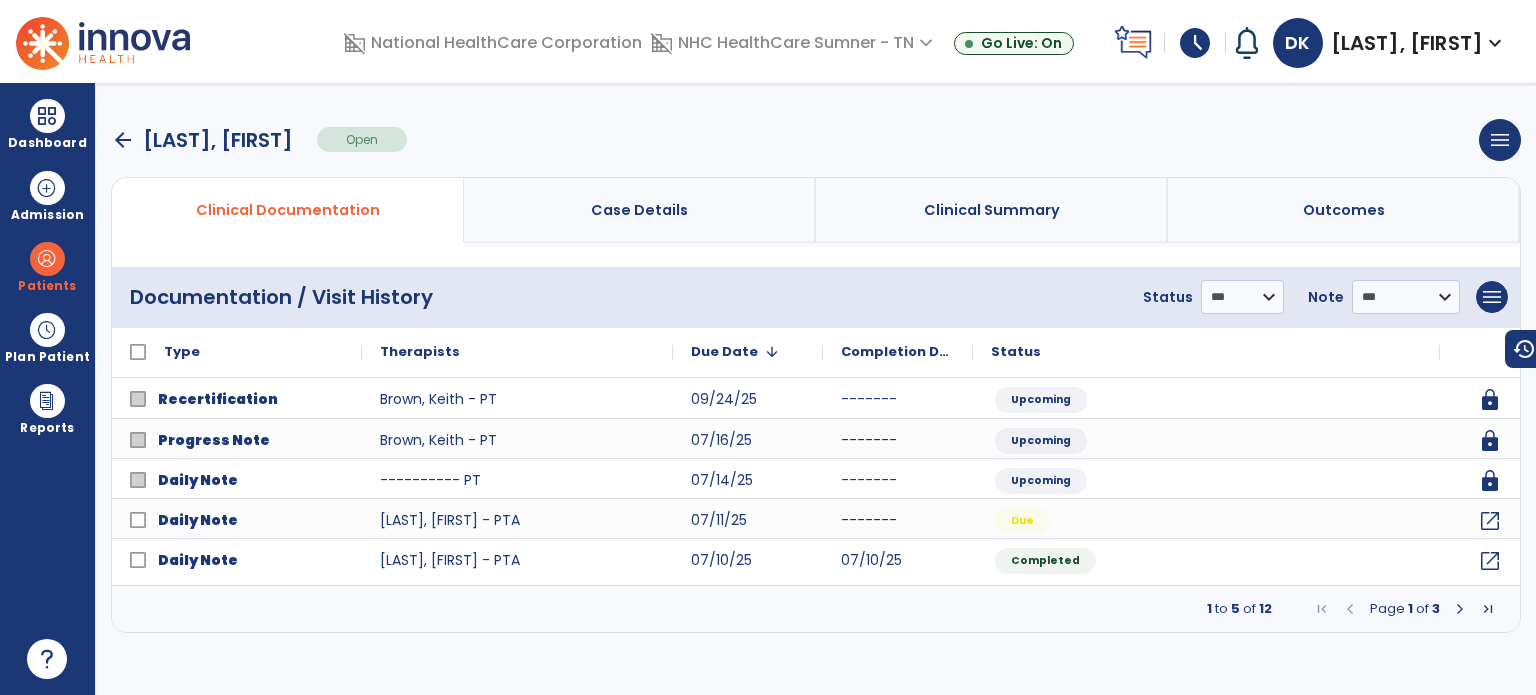click at bounding box center [1460, 609] 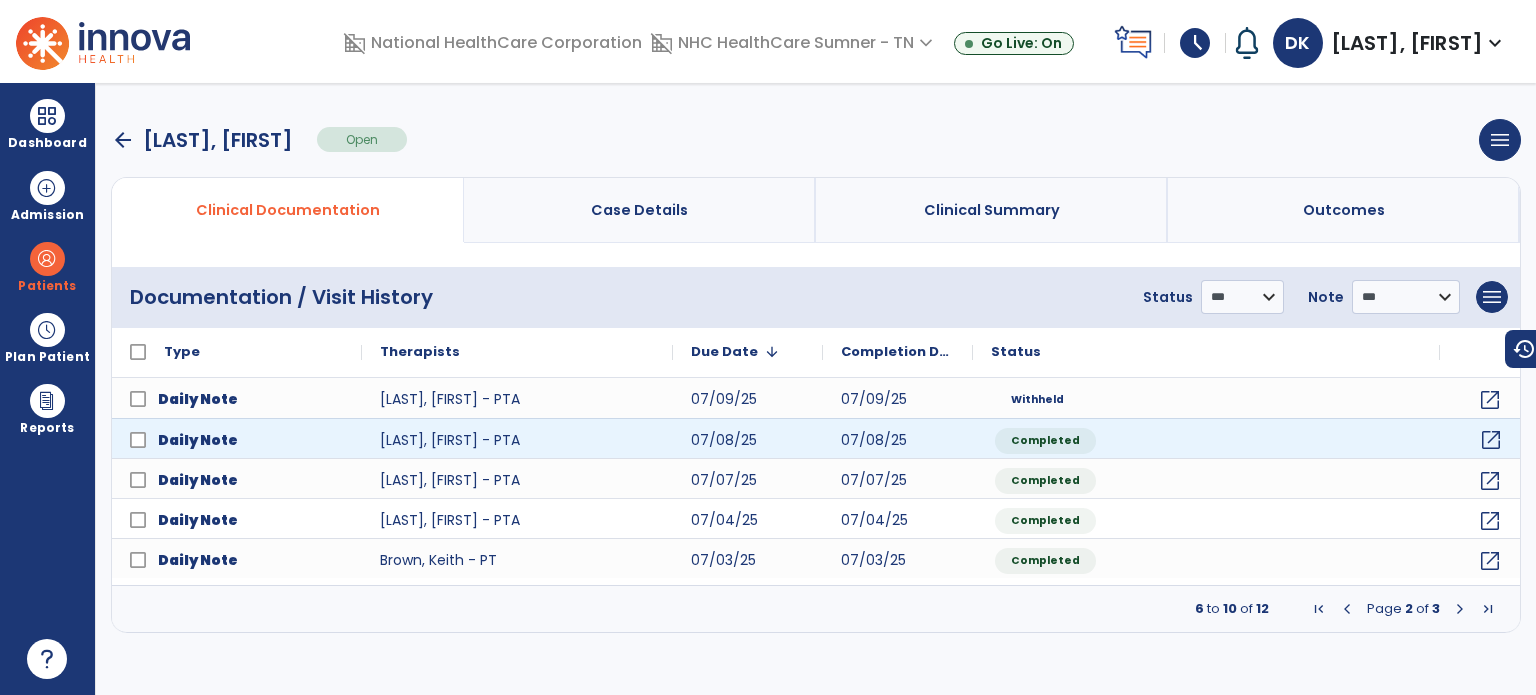 click on "open_in_new" 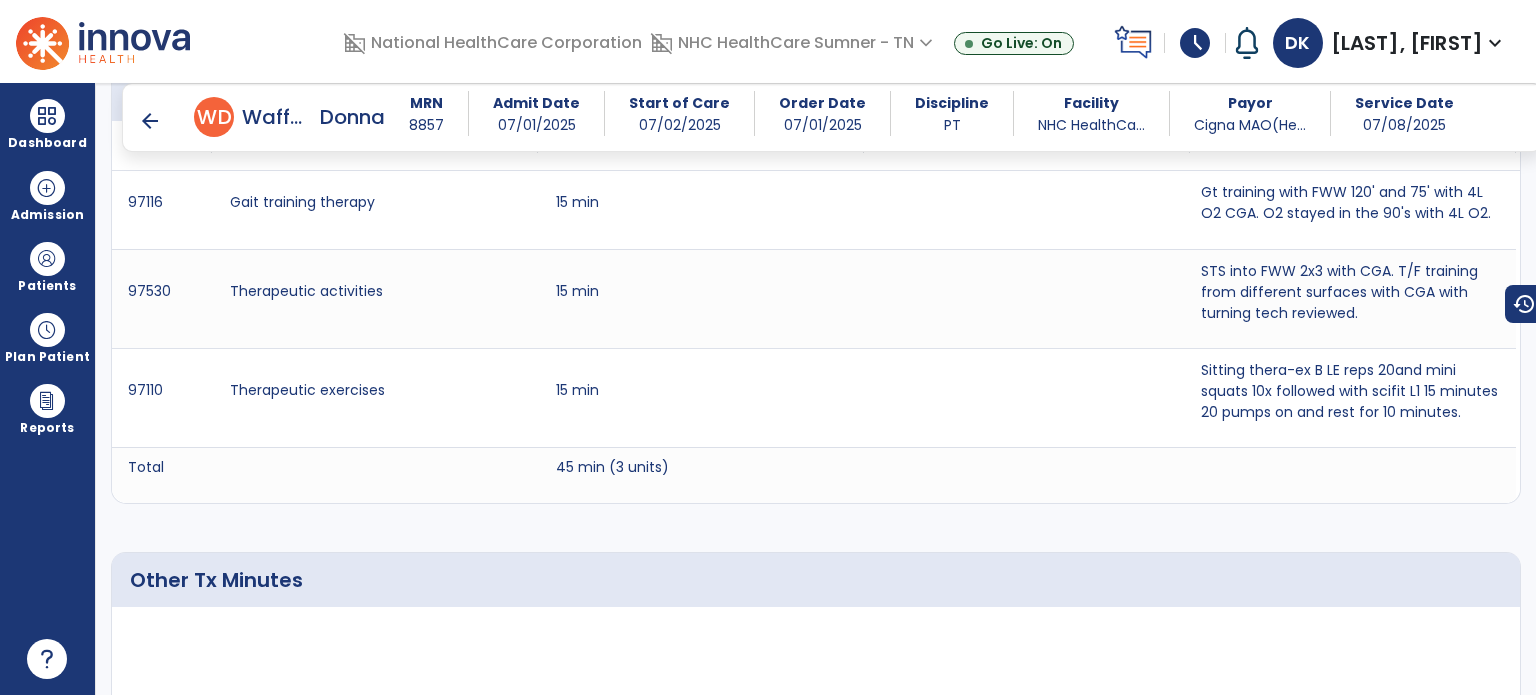 scroll, scrollTop: 1364, scrollLeft: 0, axis: vertical 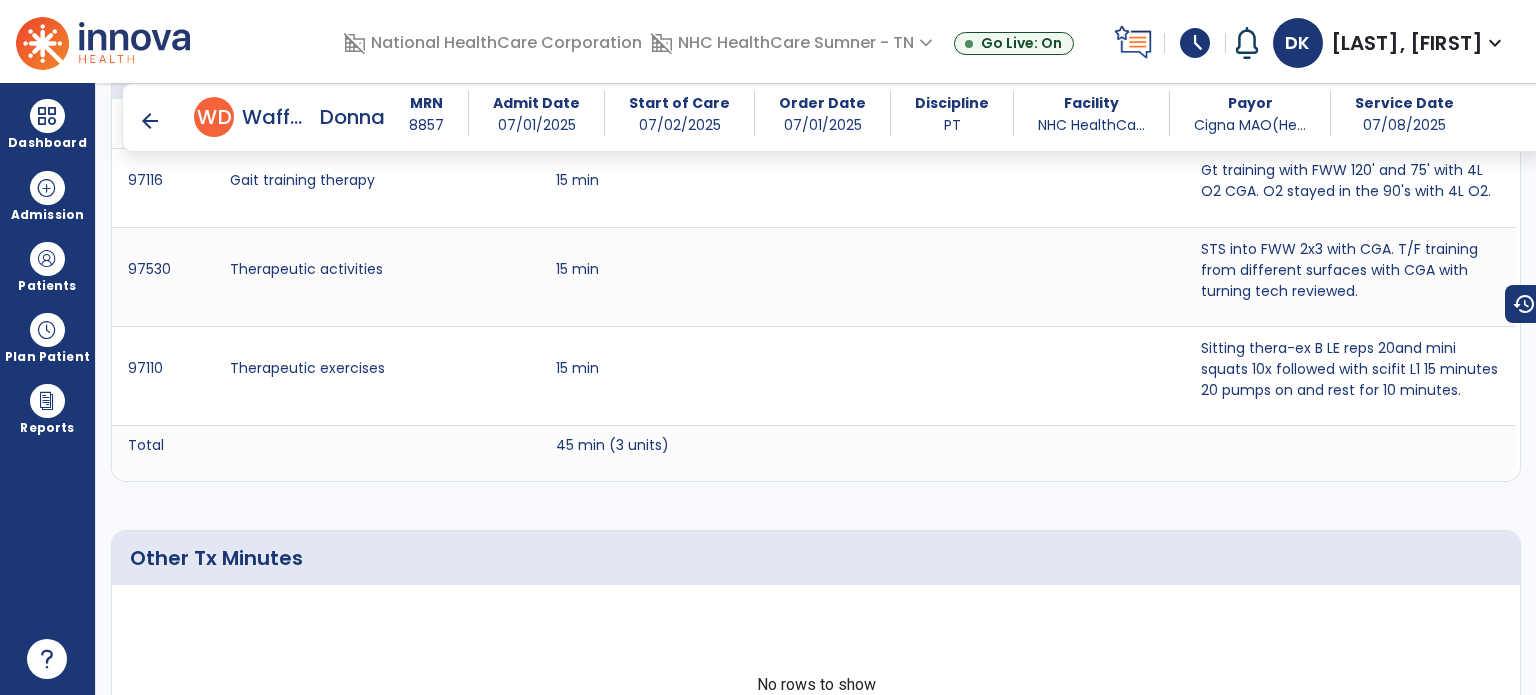 click on "arrow_back" at bounding box center [150, 121] 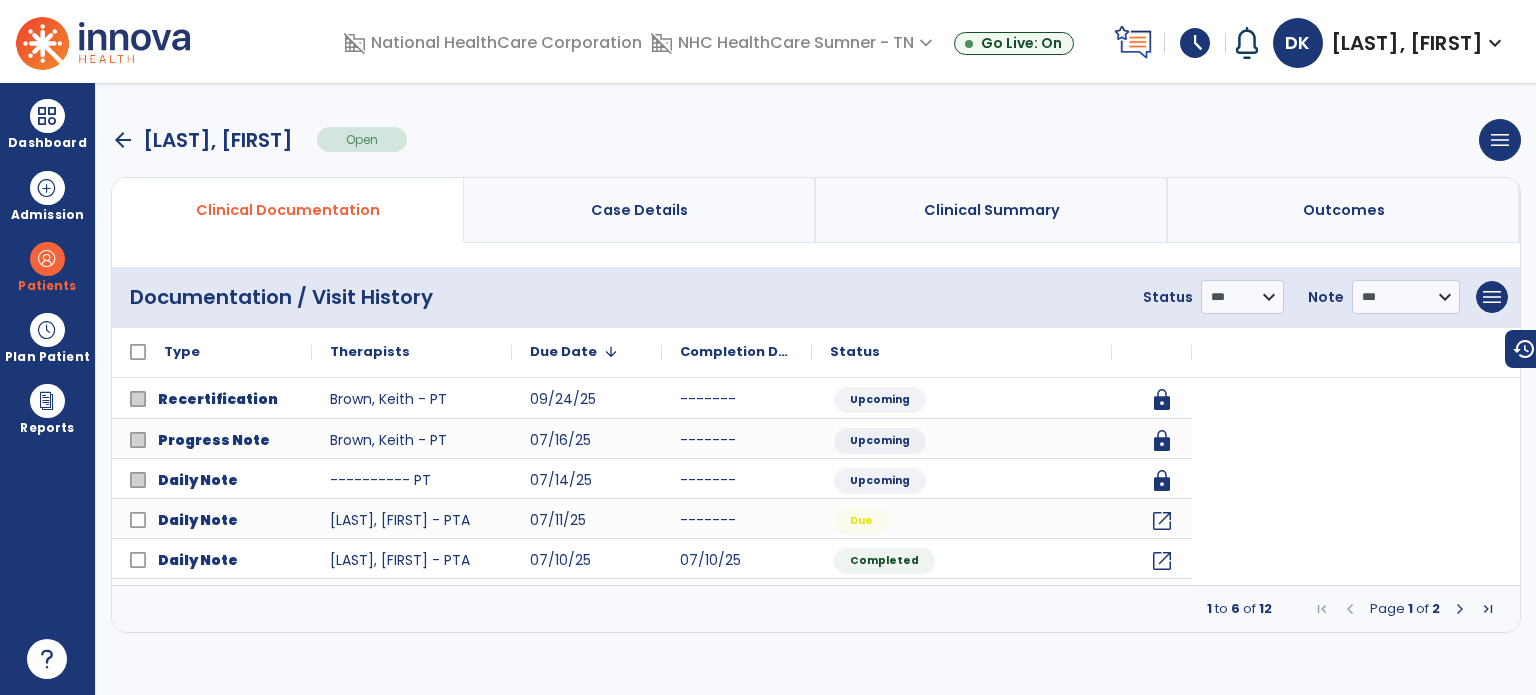 scroll, scrollTop: 0, scrollLeft: 0, axis: both 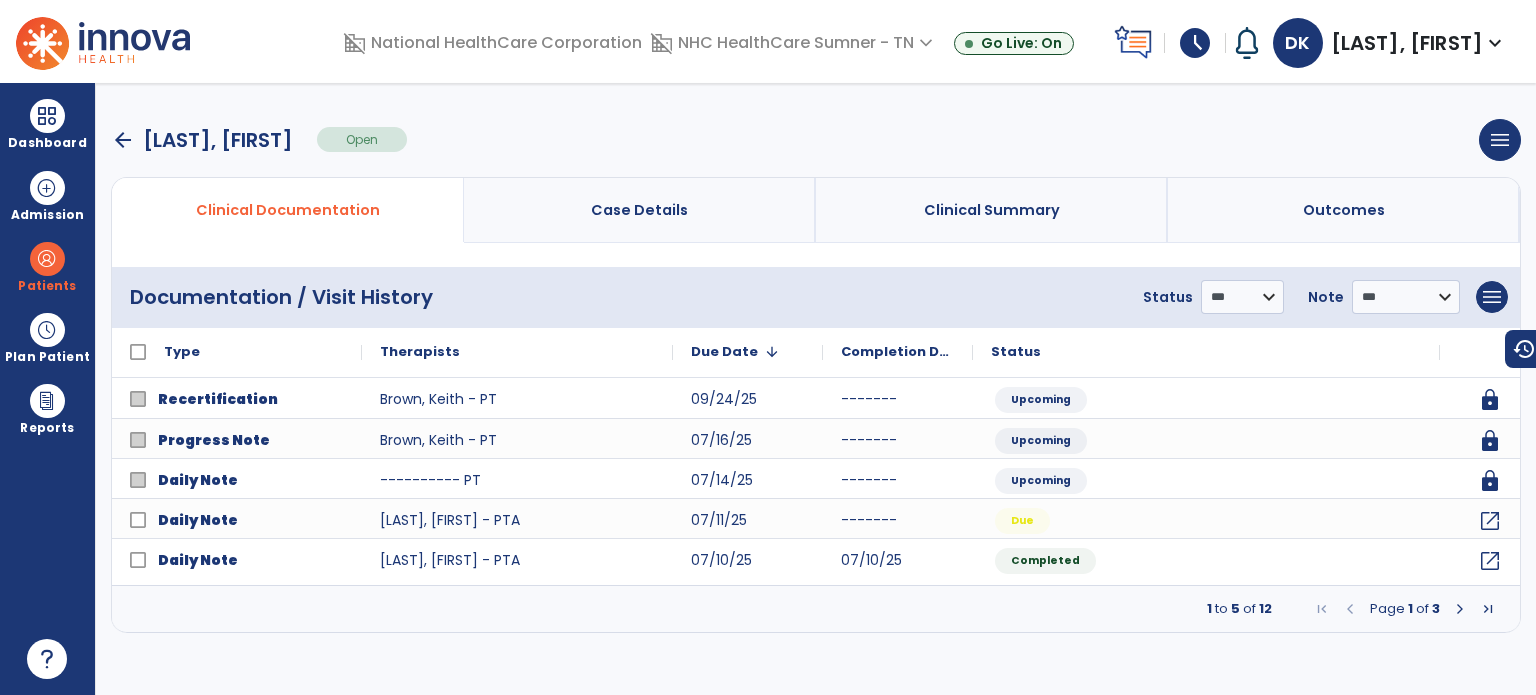 click at bounding box center (1460, 609) 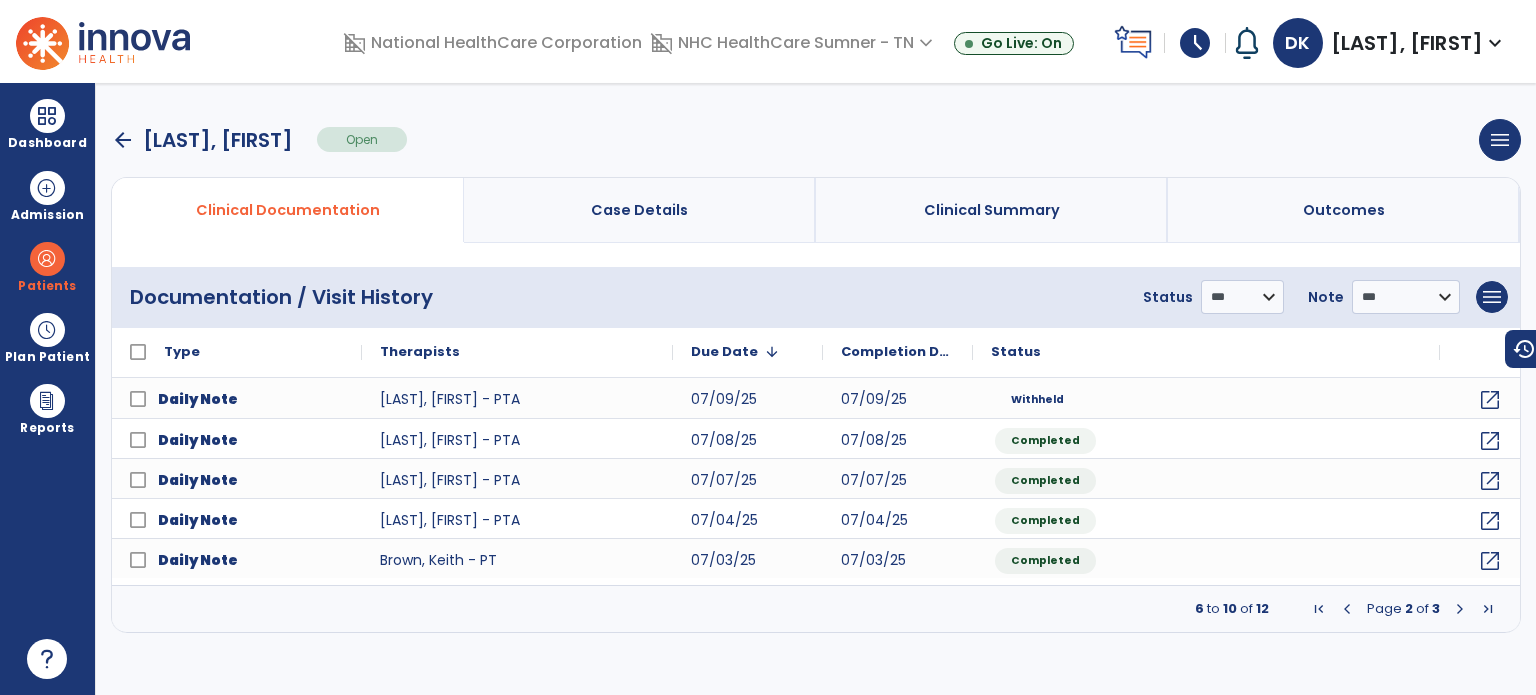 click at bounding box center (1460, 609) 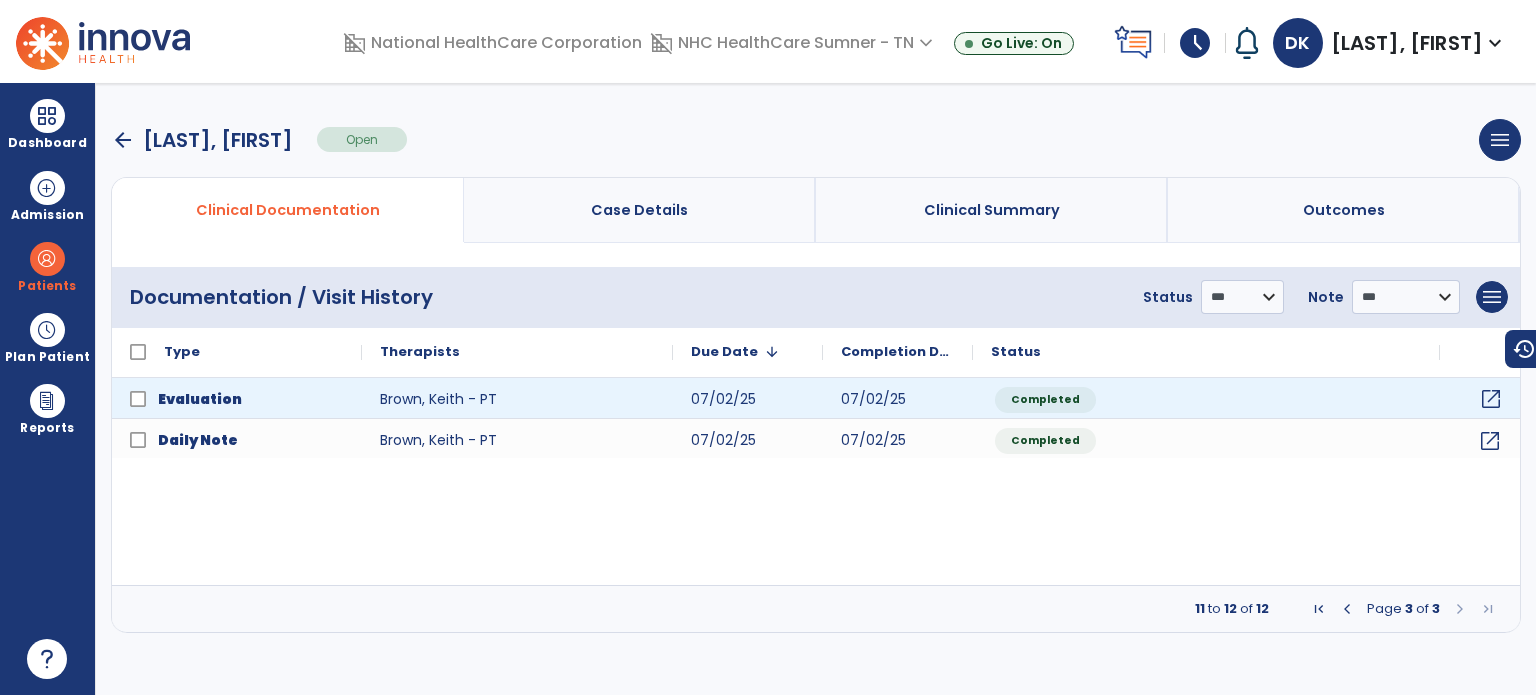click on "open_in_new" 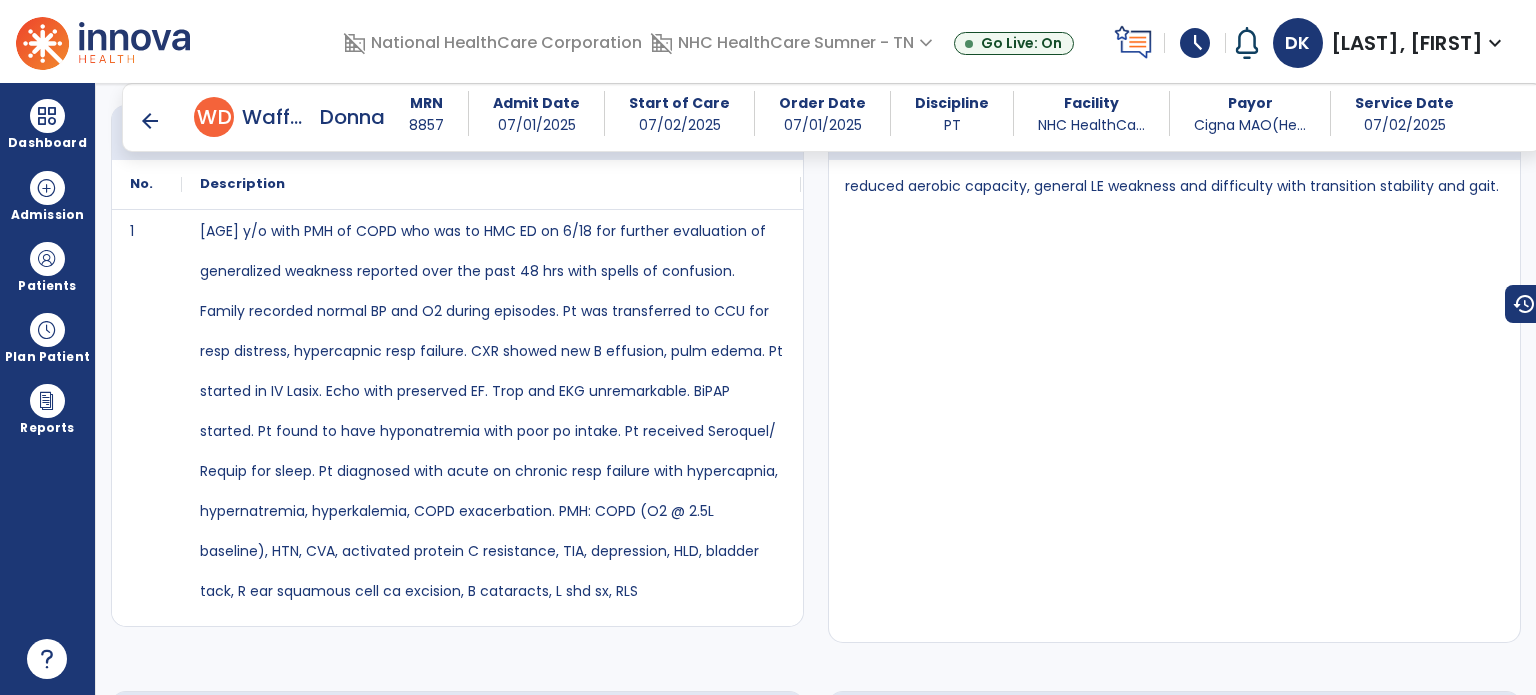 scroll, scrollTop: 848, scrollLeft: 0, axis: vertical 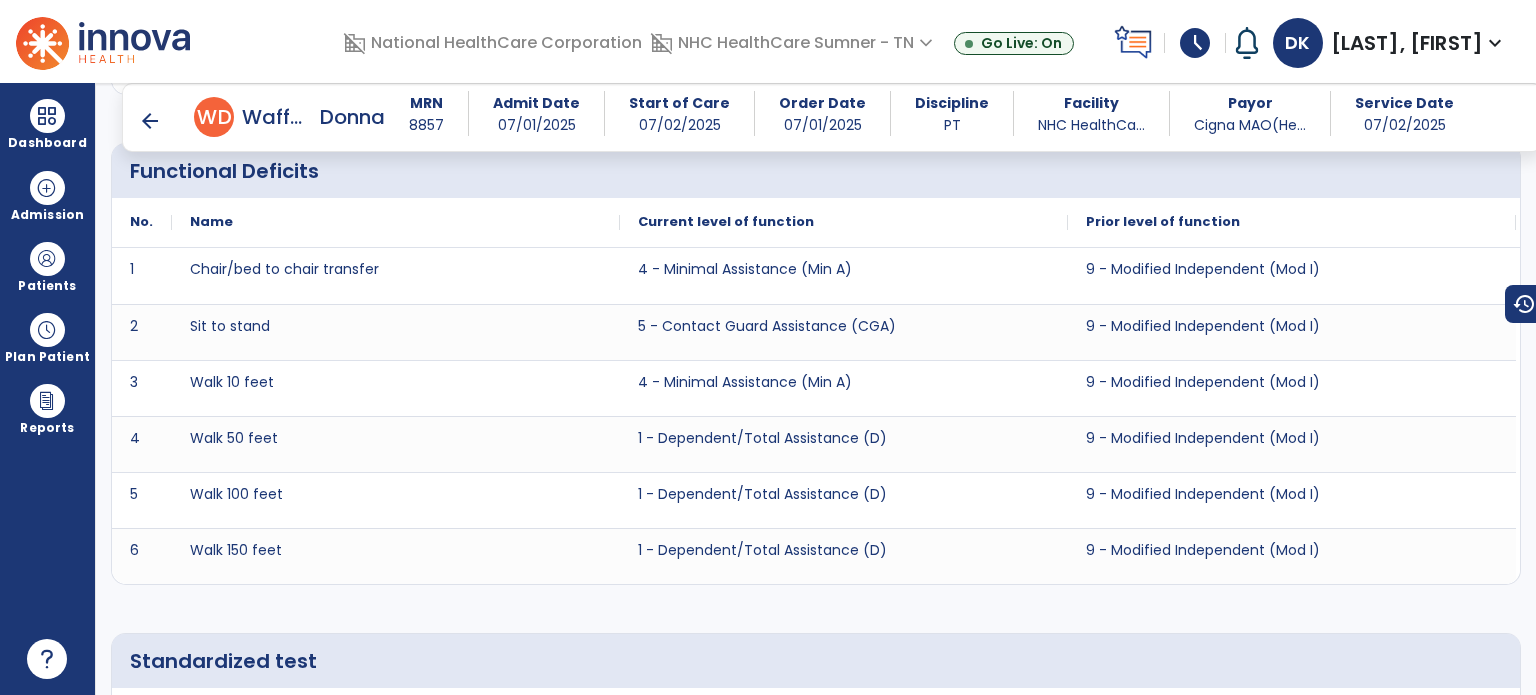 click on "arrow_back" at bounding box center [150, 121] 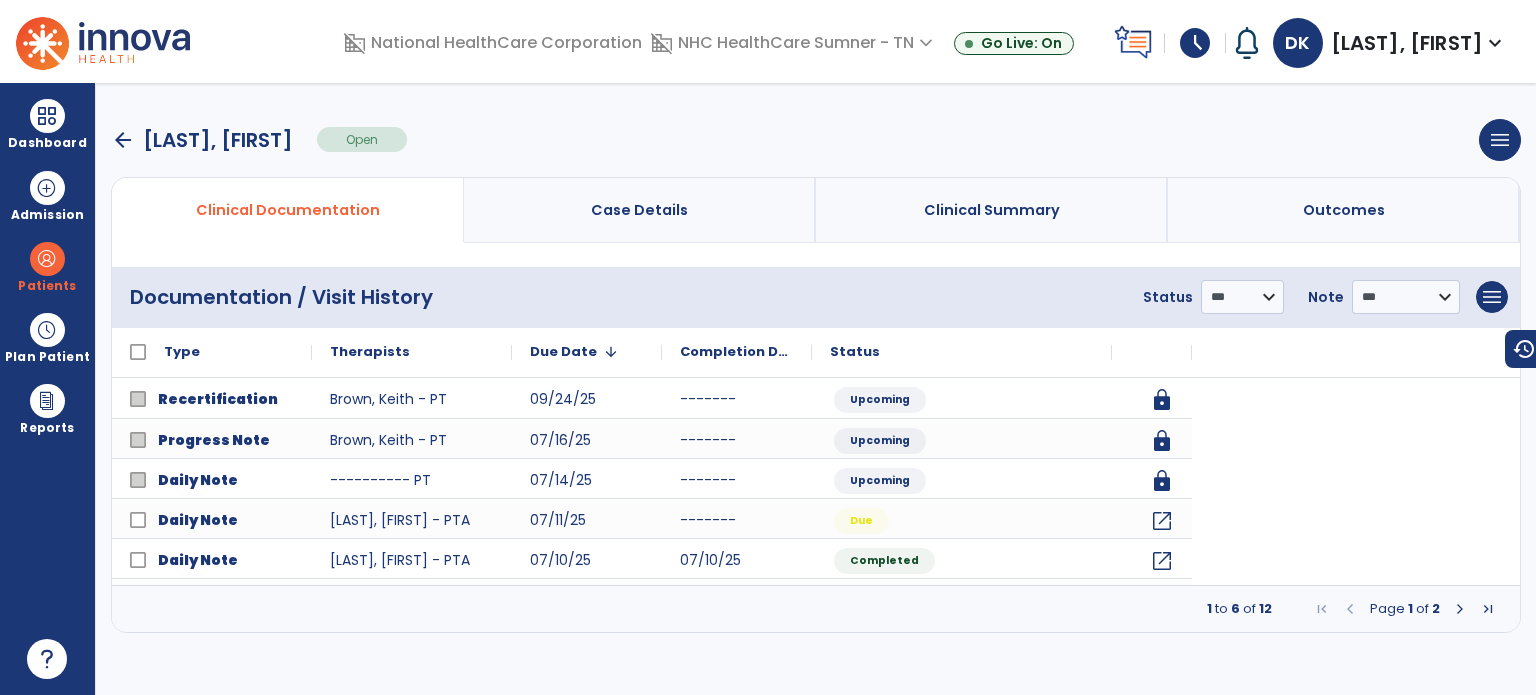 scroll, scrollTop: 0, scrollLeft: 0, axis: both 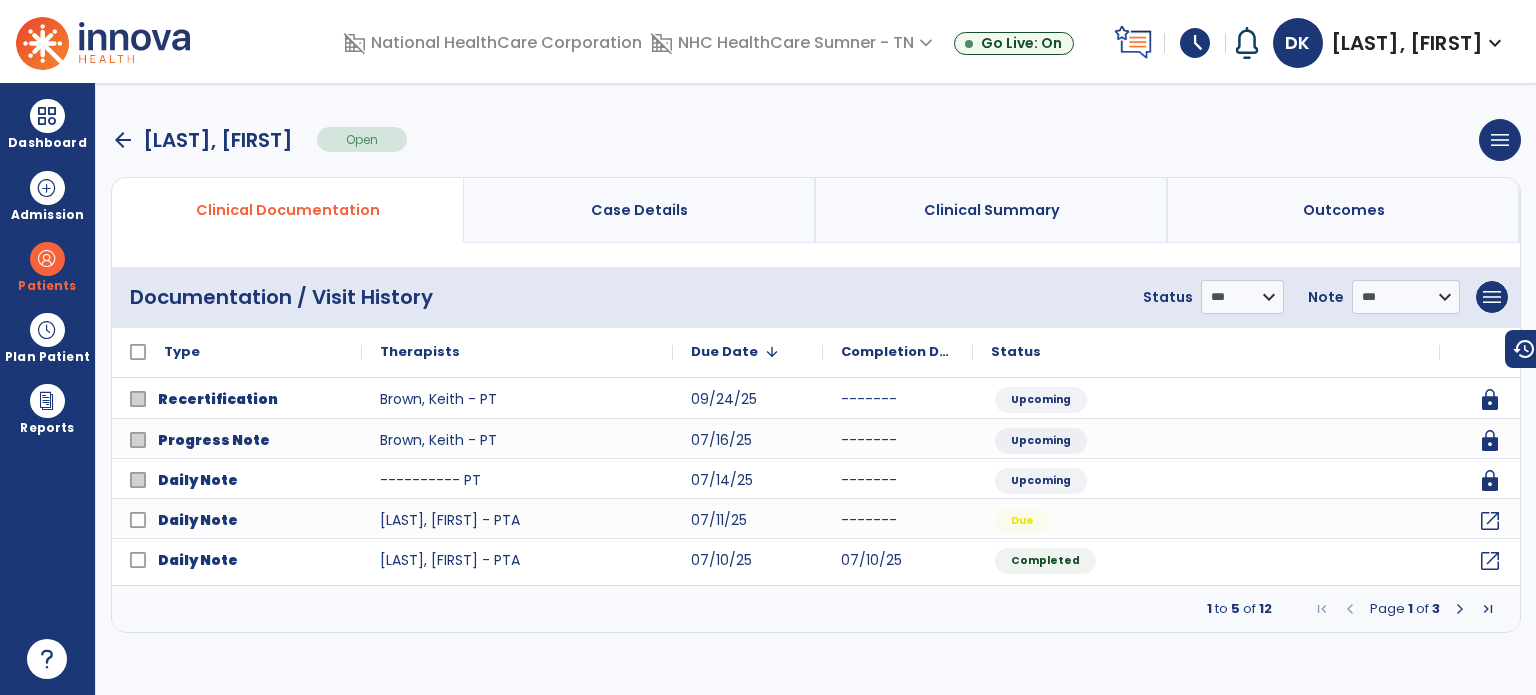click at bounding box center (1460, 609) 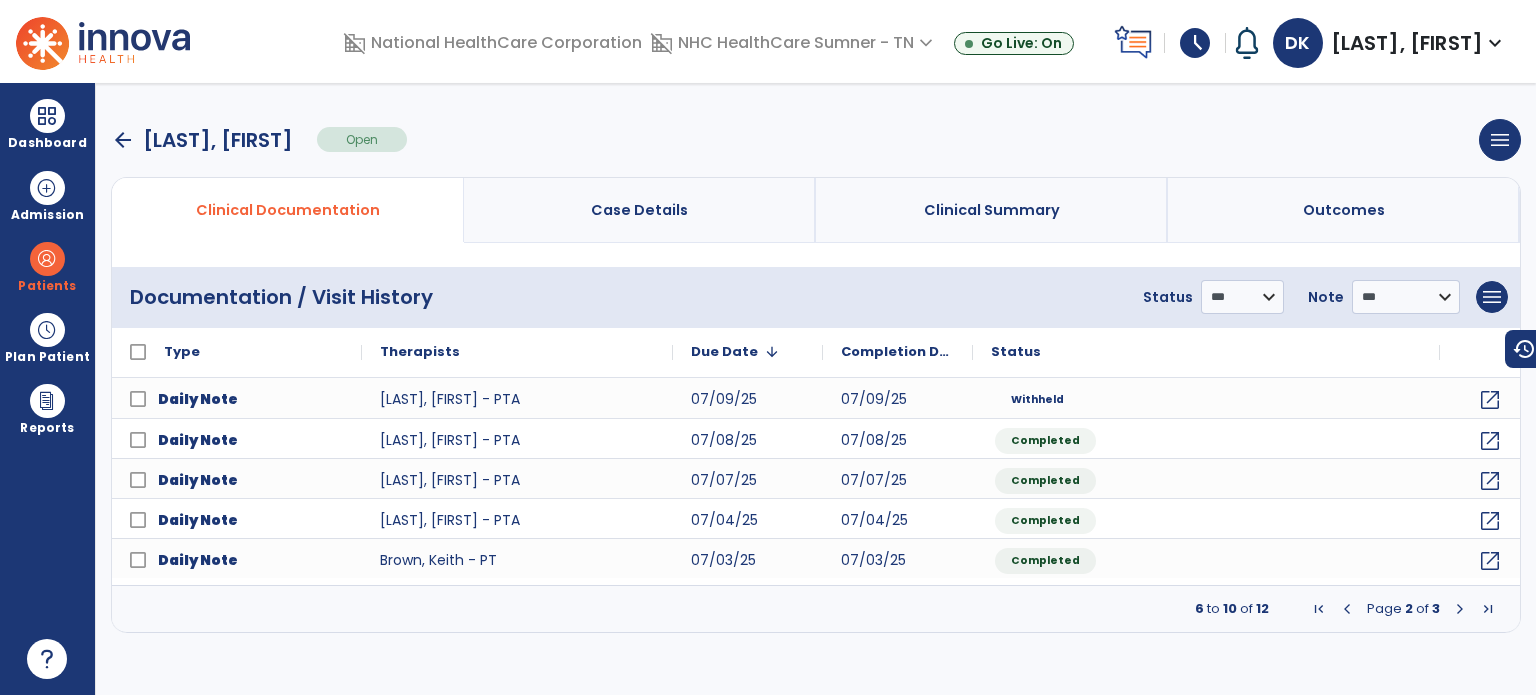 click at bounding box center (1460, 609) 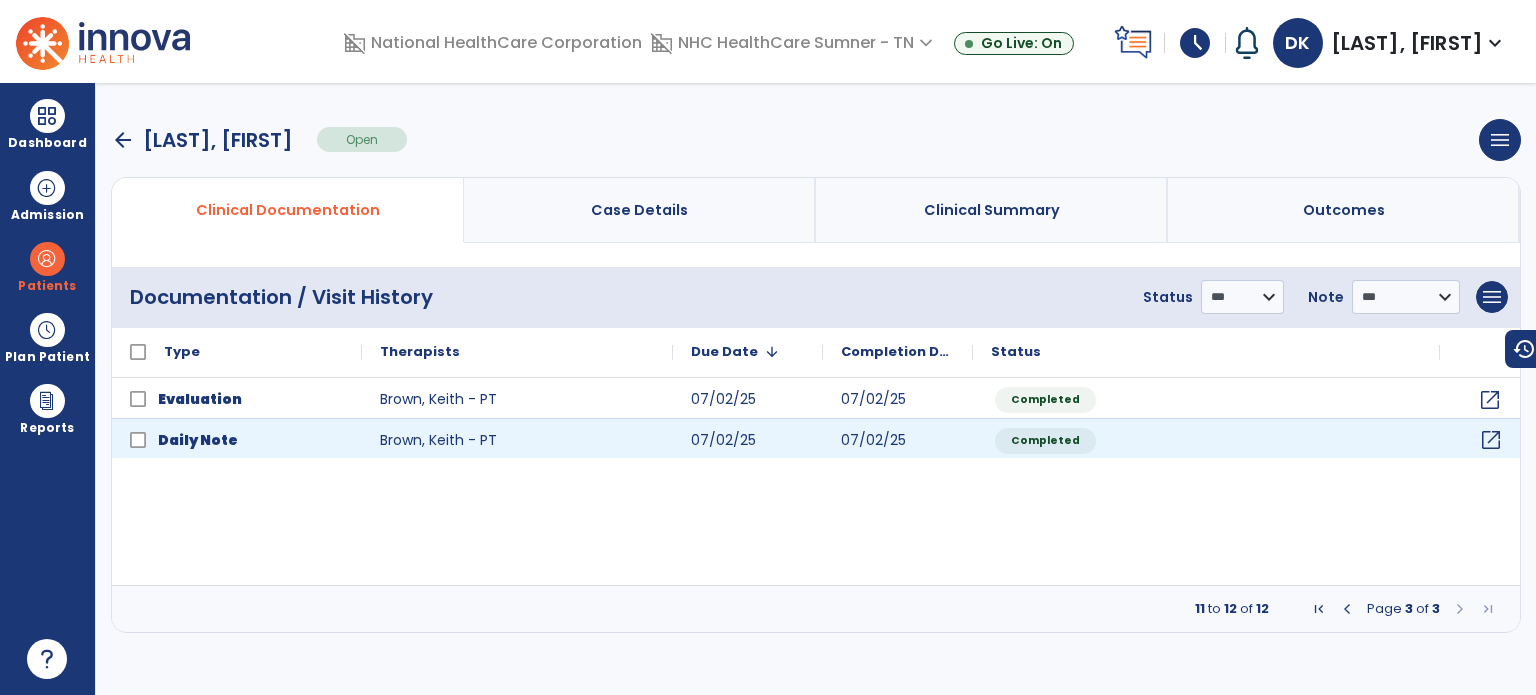 click on "open_in_new" 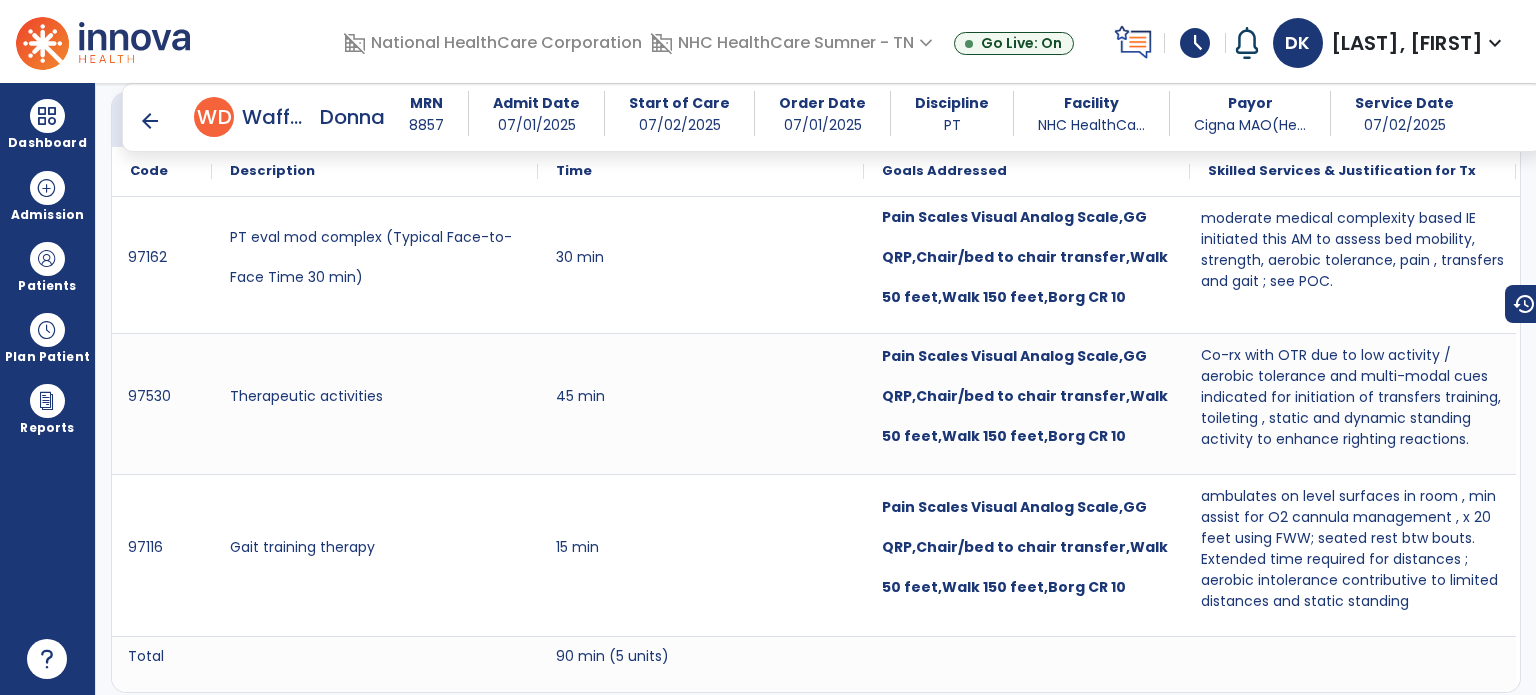scroll, scrollTop: 1321, scrollLeft: 0, axis: vertical 